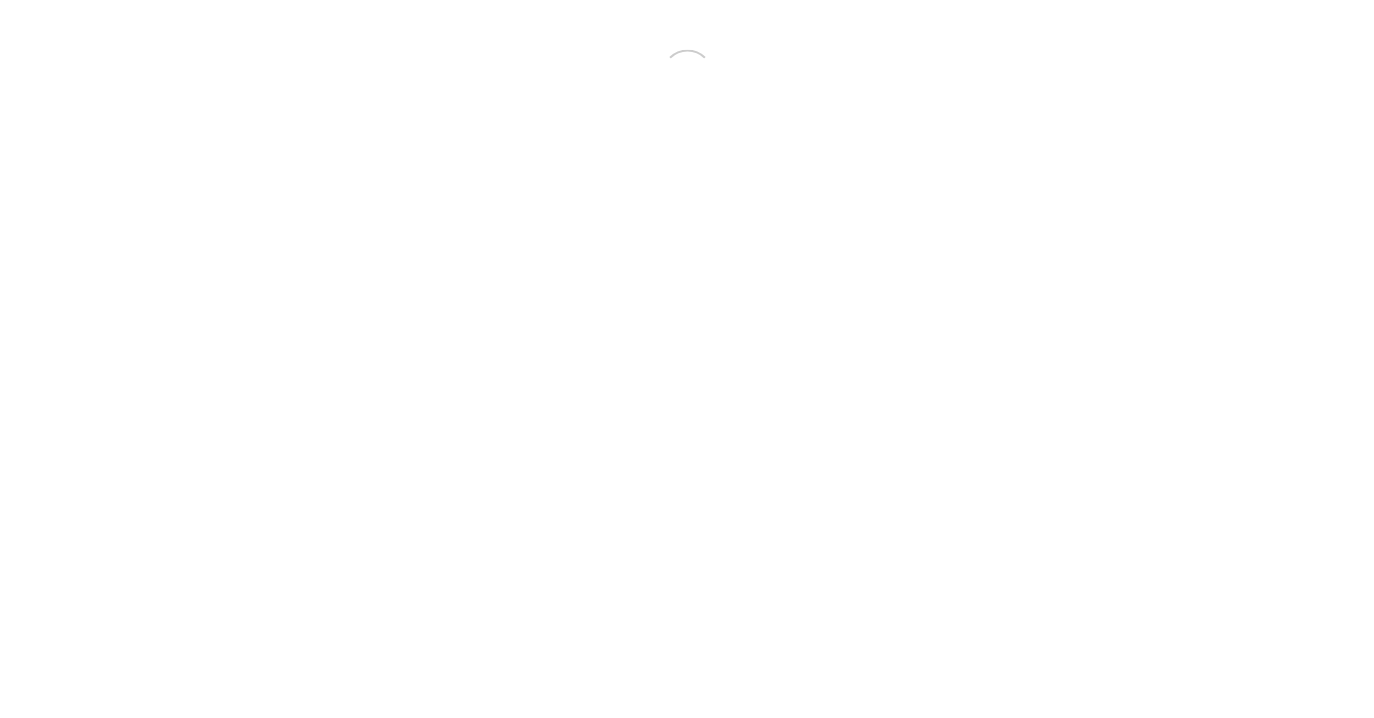 scroll, scrollTop: 0, scrollLeft: 0, axis: both 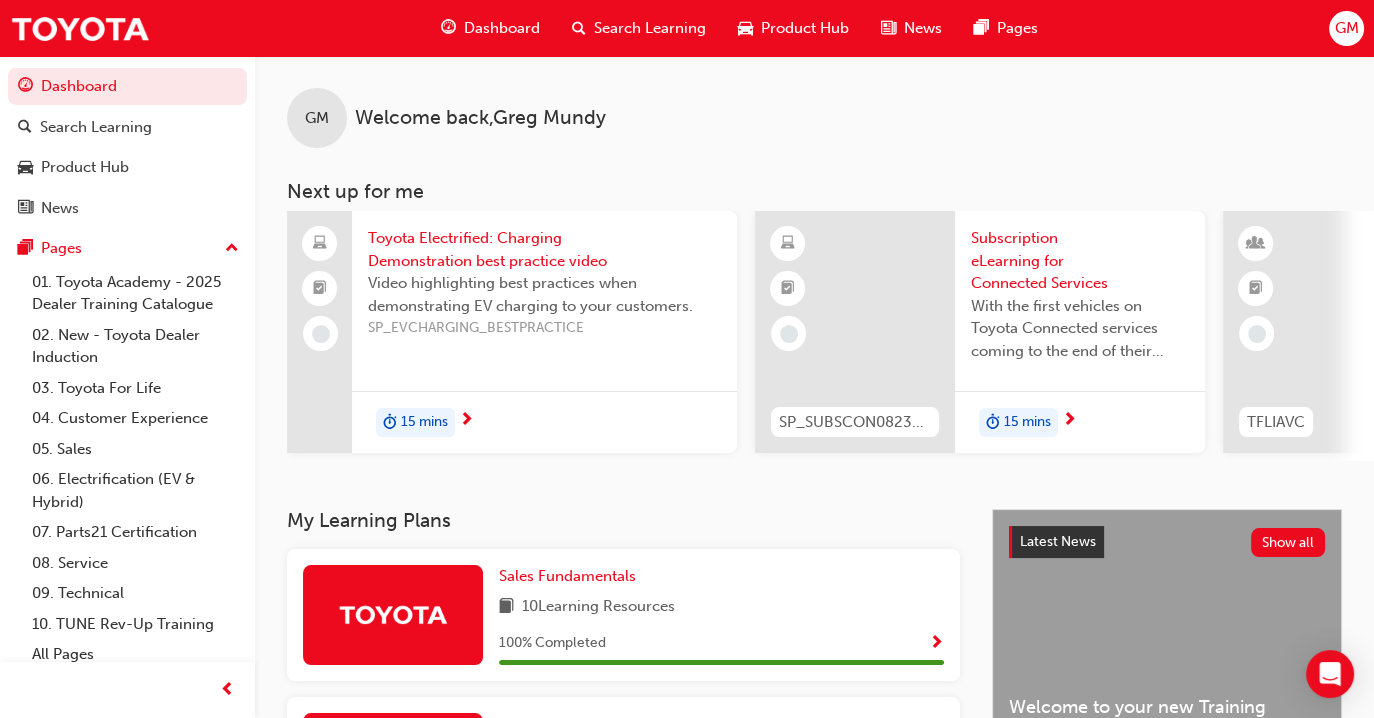 click on "Search Learning" at bounding box center (650, 28) 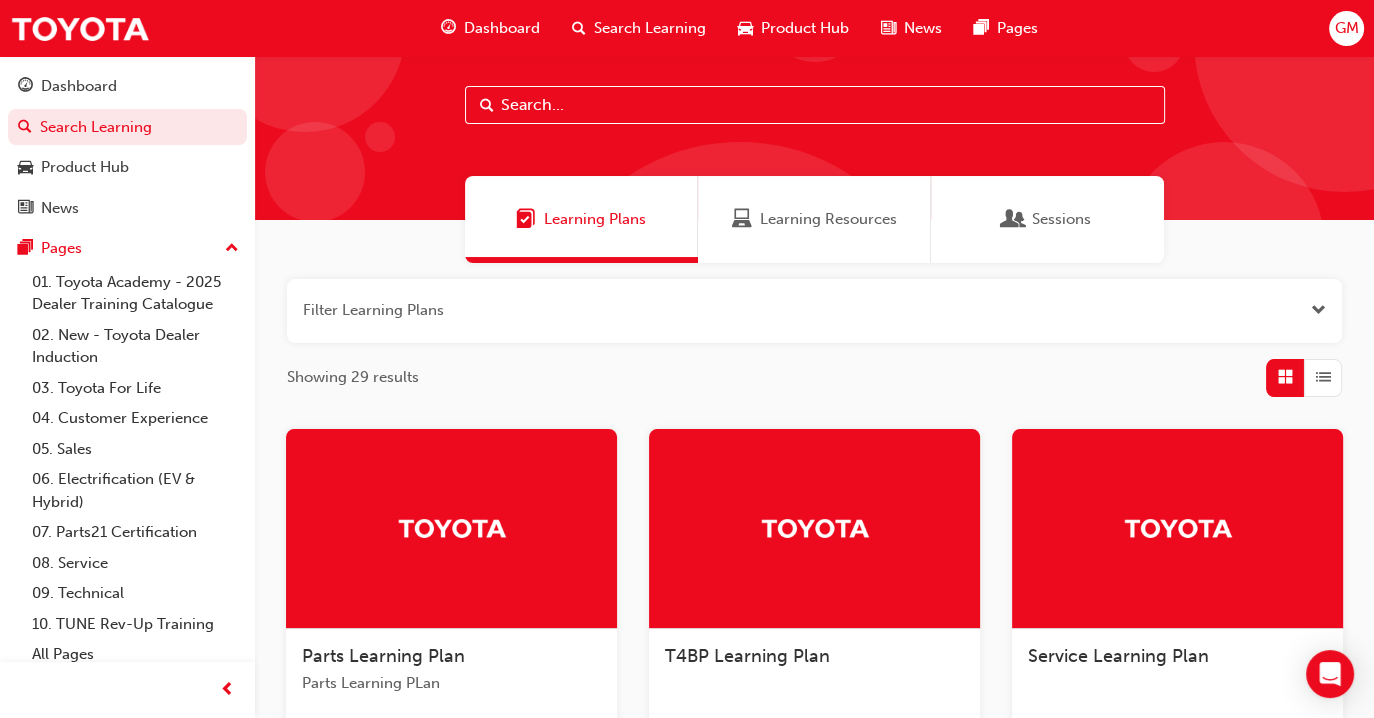 scroll, scrollTop: 0, scrollLeft: 0, axis: both 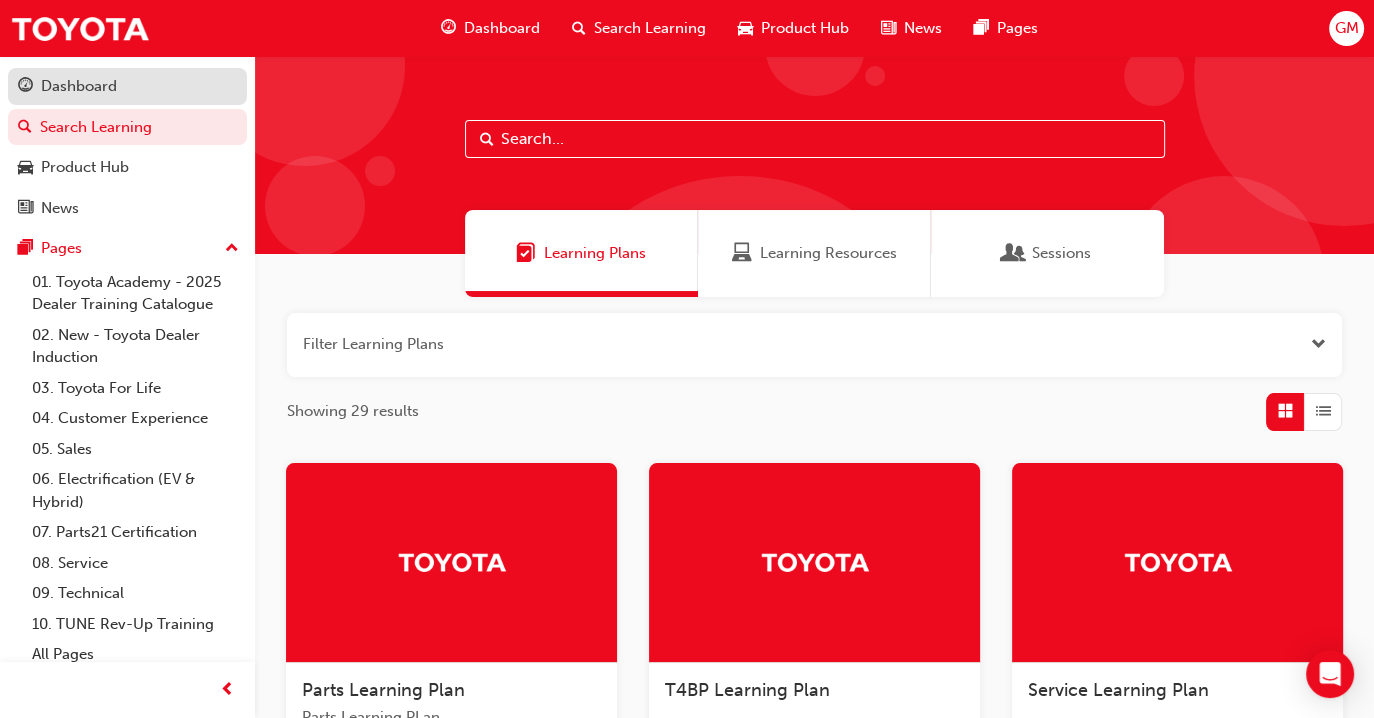 click on "Dashboard" at bounding box center (79, 86) 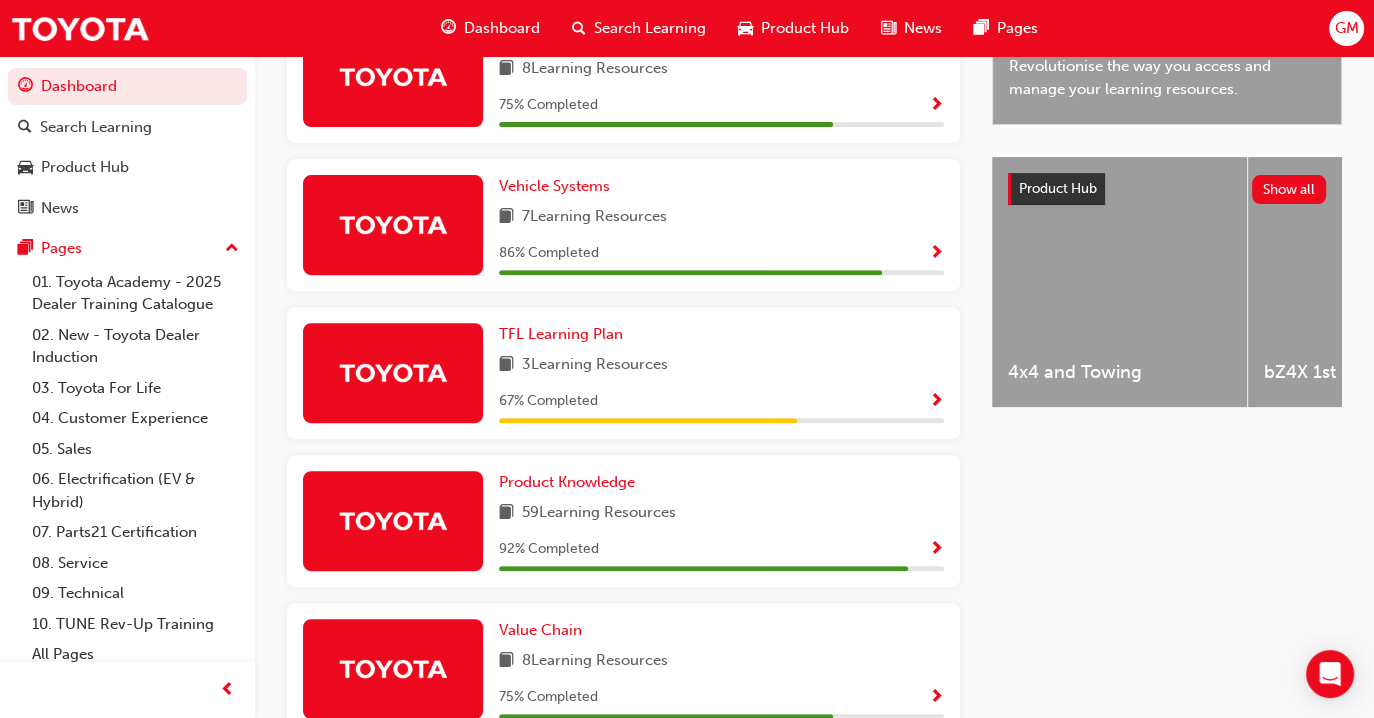 scroll, scrollTop: 694, scrollLeft: 0, axis: vertical 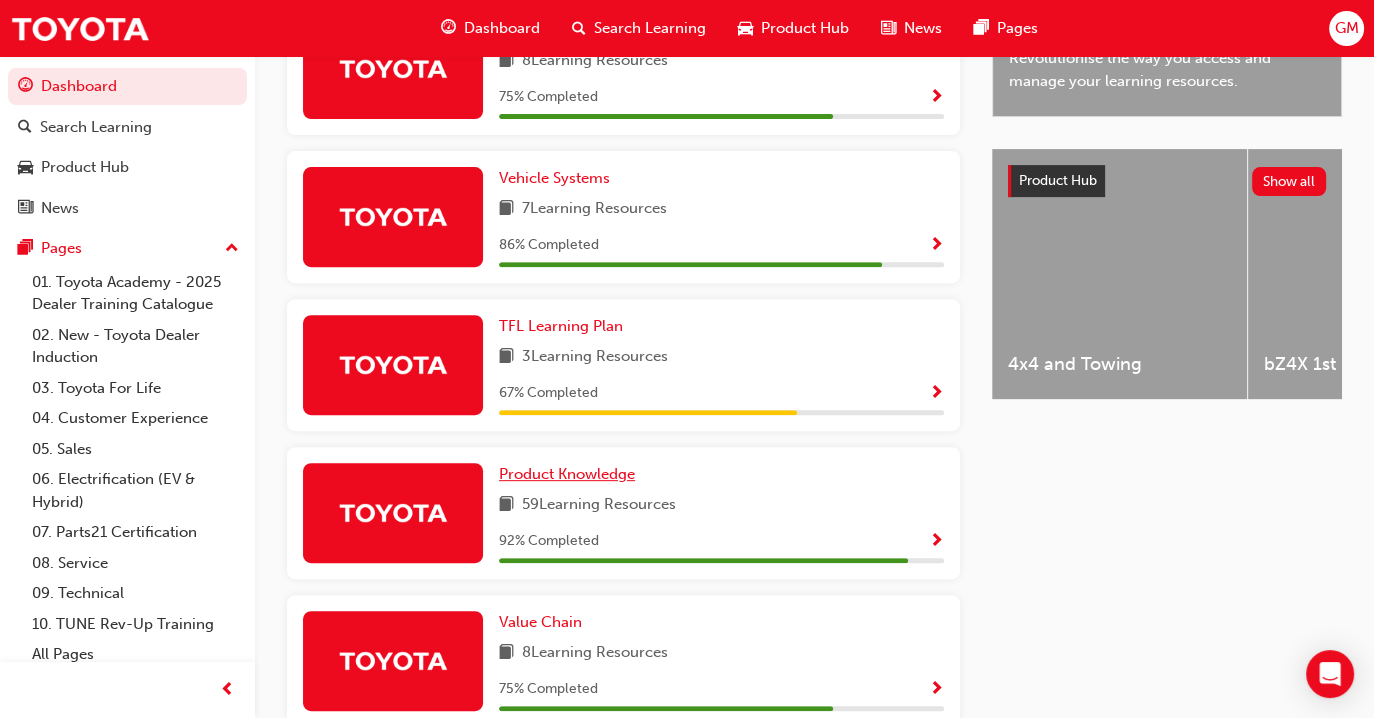 click on "Product Knowledge" at bounding box center [567, 474] 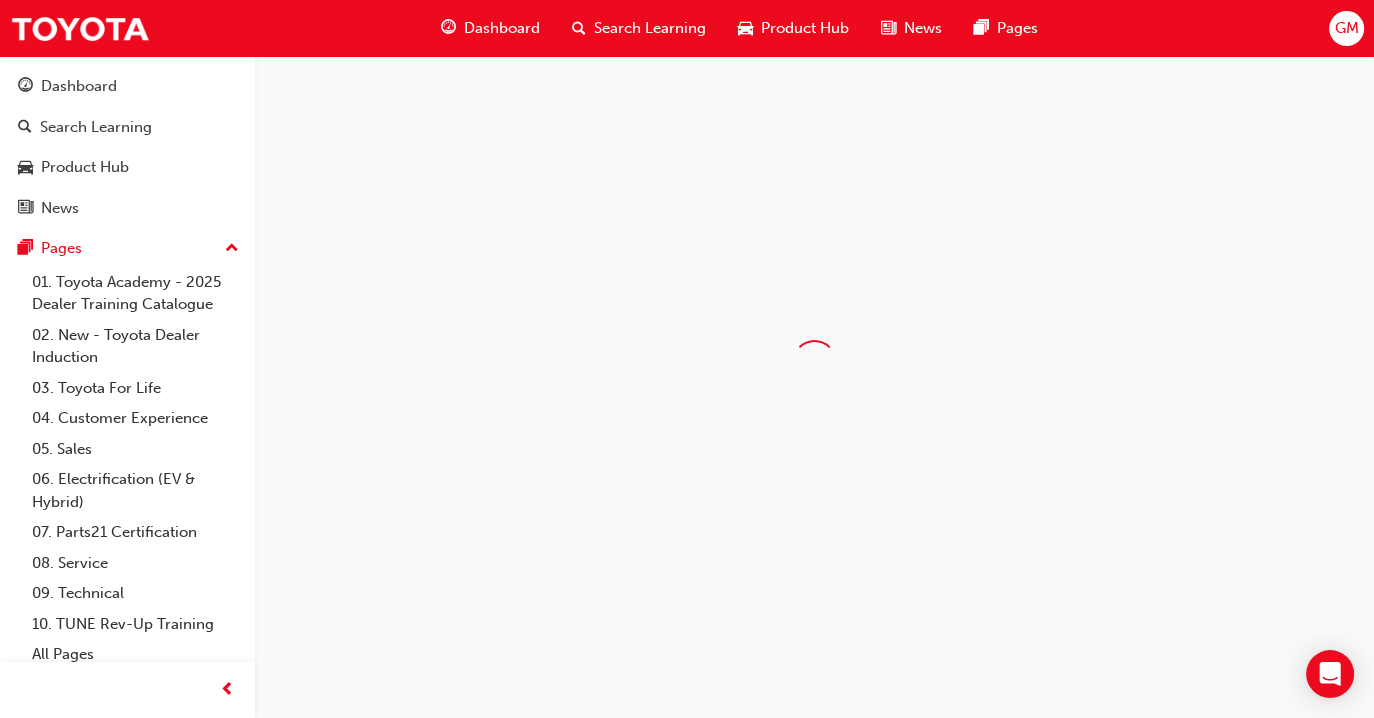 scroll, scrollTop: 0, scrollLeft: 0, axis: both 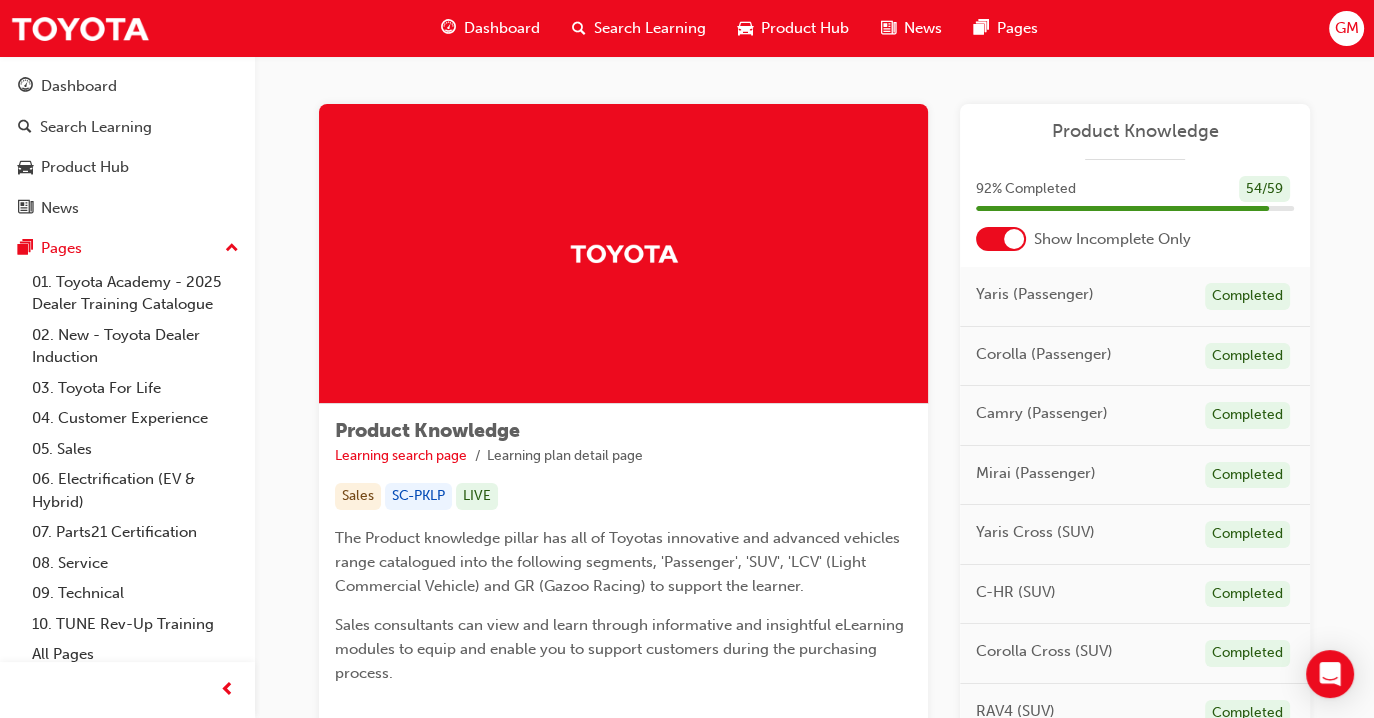 click on "Search Learning" at bounding box center [650, 28] 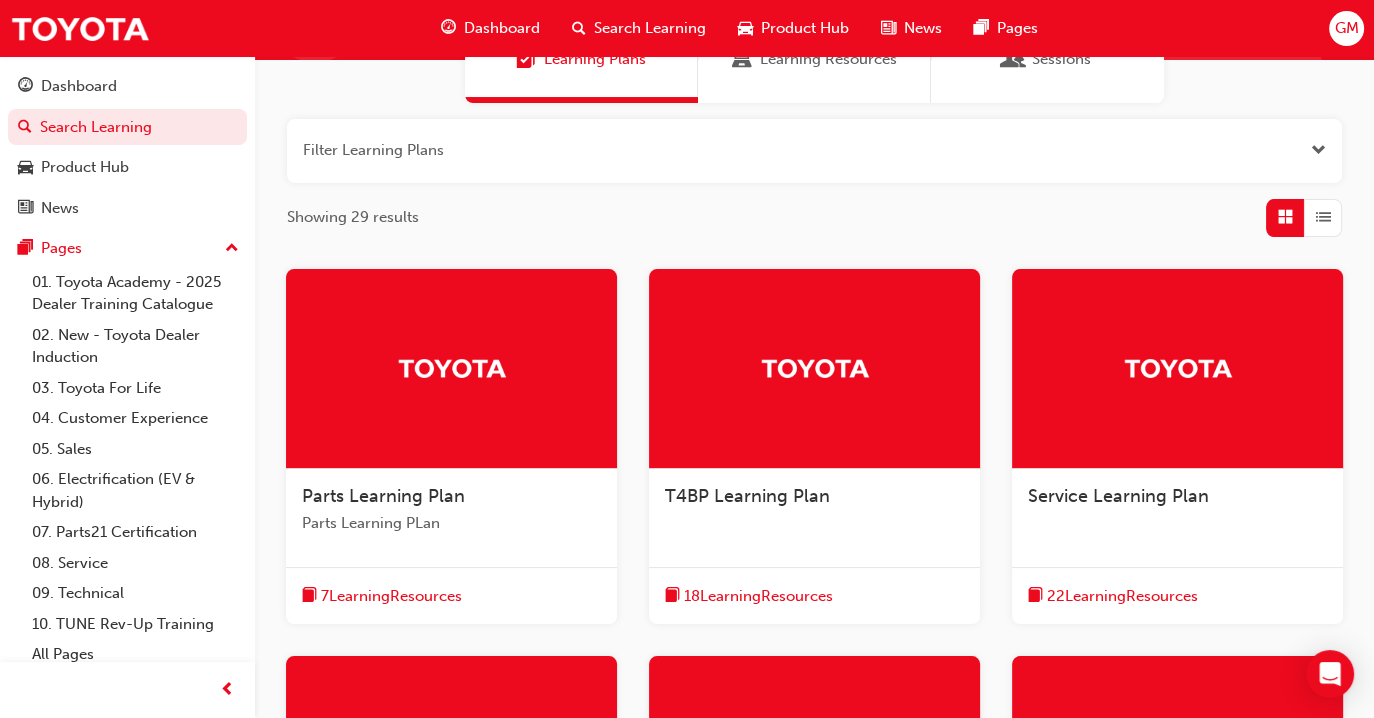 scroll, scrollTop: 205, scrollLeft: 0, axis: vertical 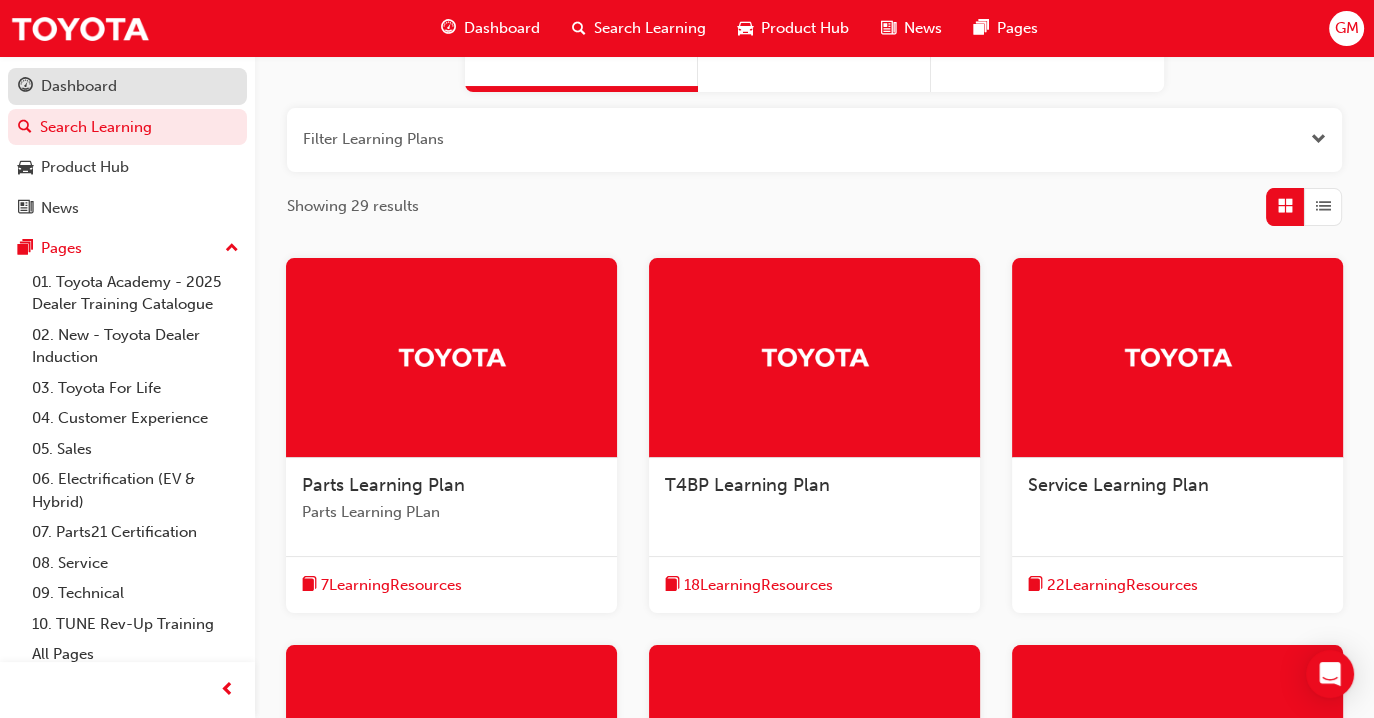 click on "Dashboard" at bounding box center [79, 86] 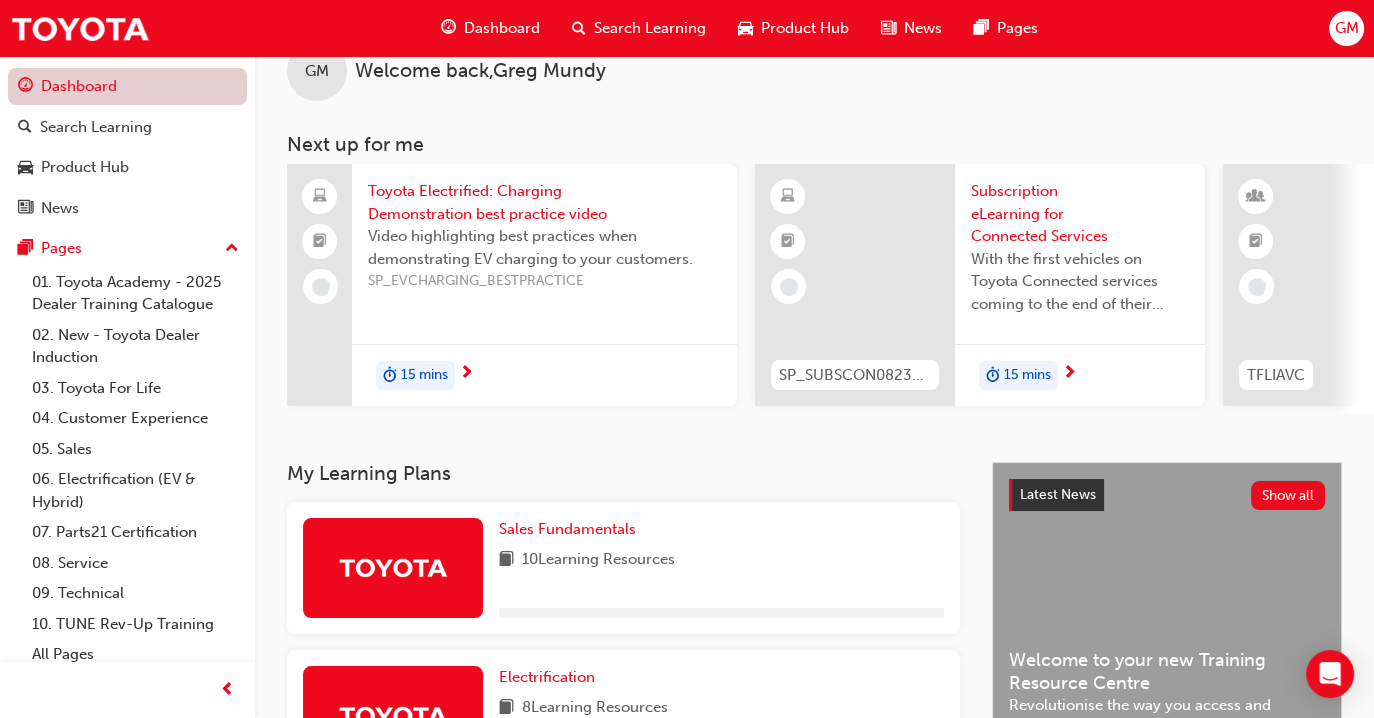 scroll, scrollTop: 205, scrollLeft: 0, axis: vertical 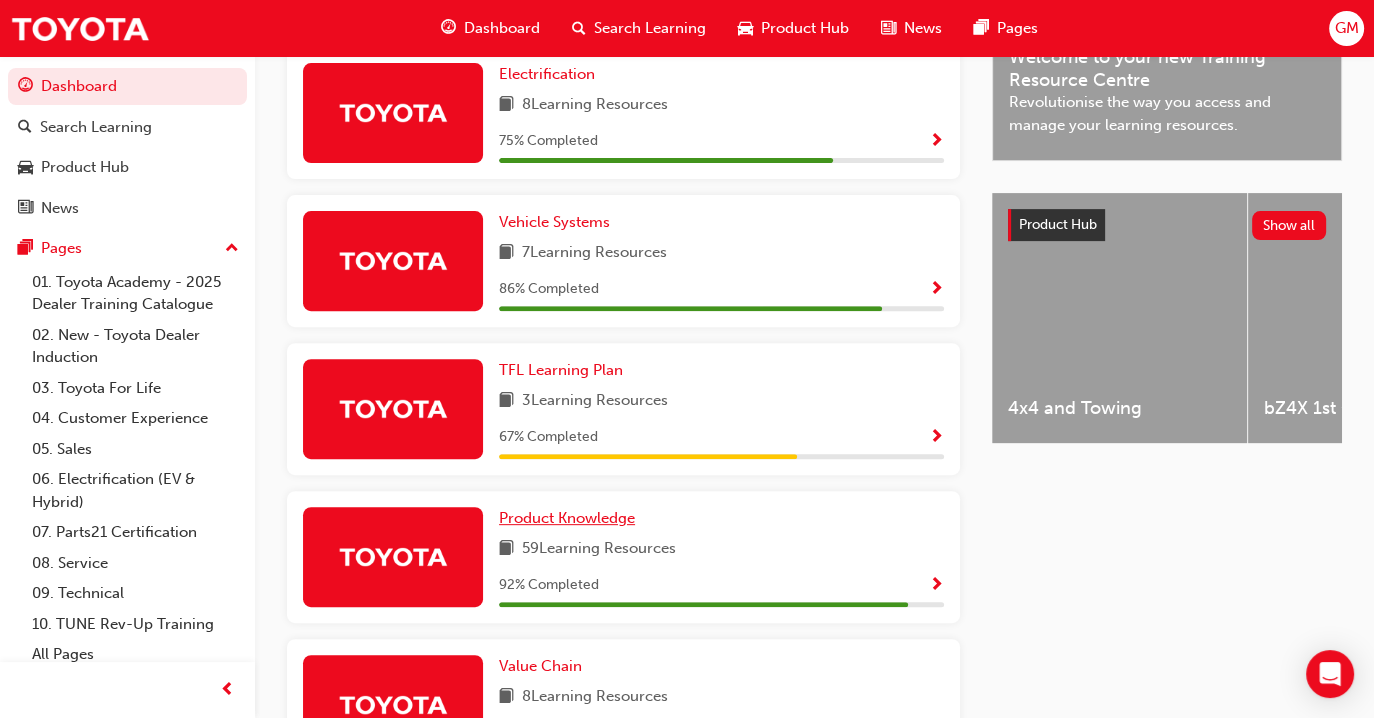 click on "Product Knowledge" at bounding box center (567, 518) 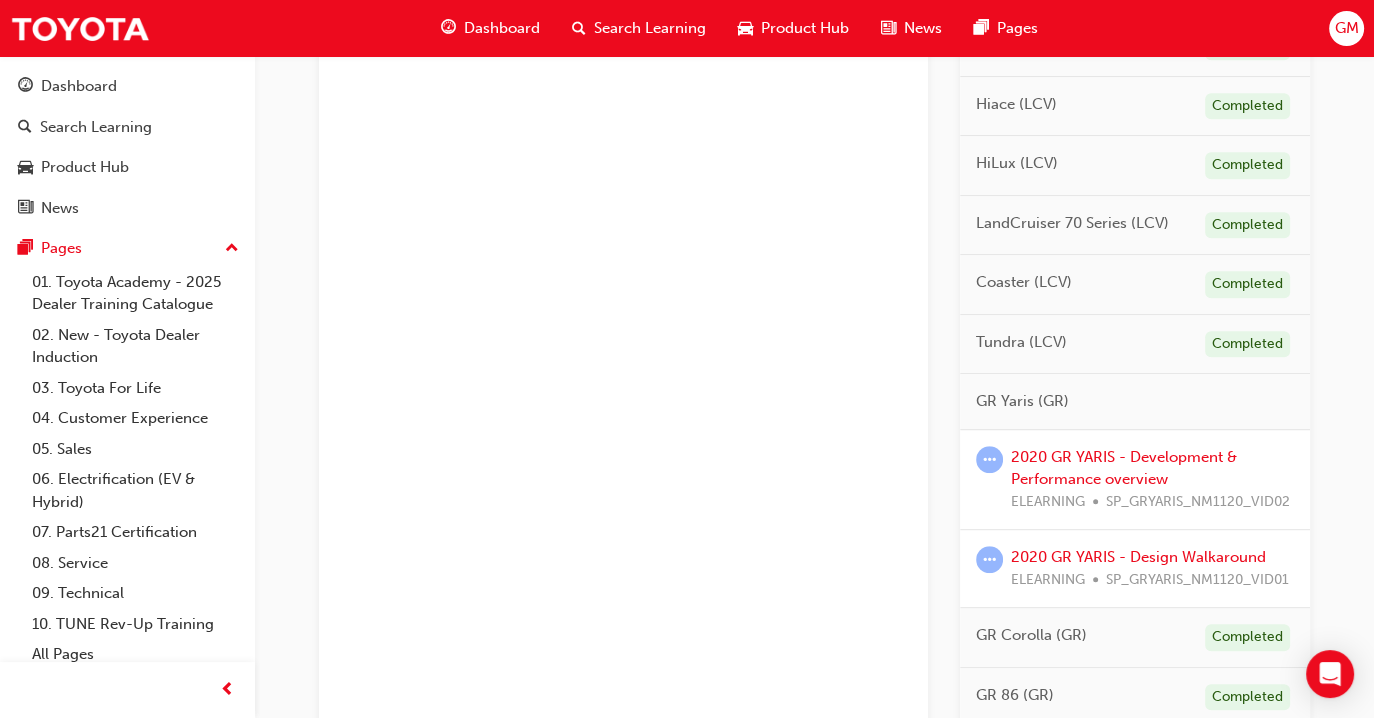 scroll, scrollTop: 966, scrollLeft: 0, axis: vertical 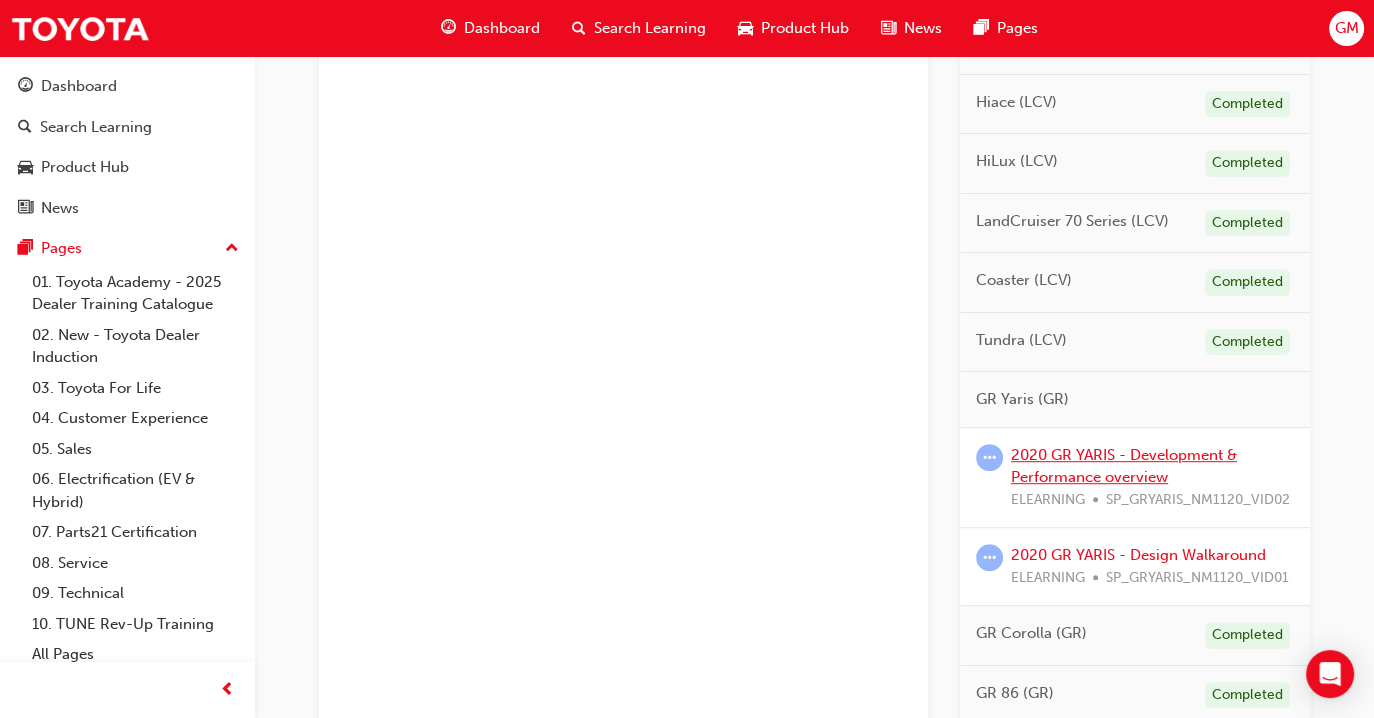 click on "2020 GR YARIS - Development & Performance overview" at bounding box center (1124, 466) 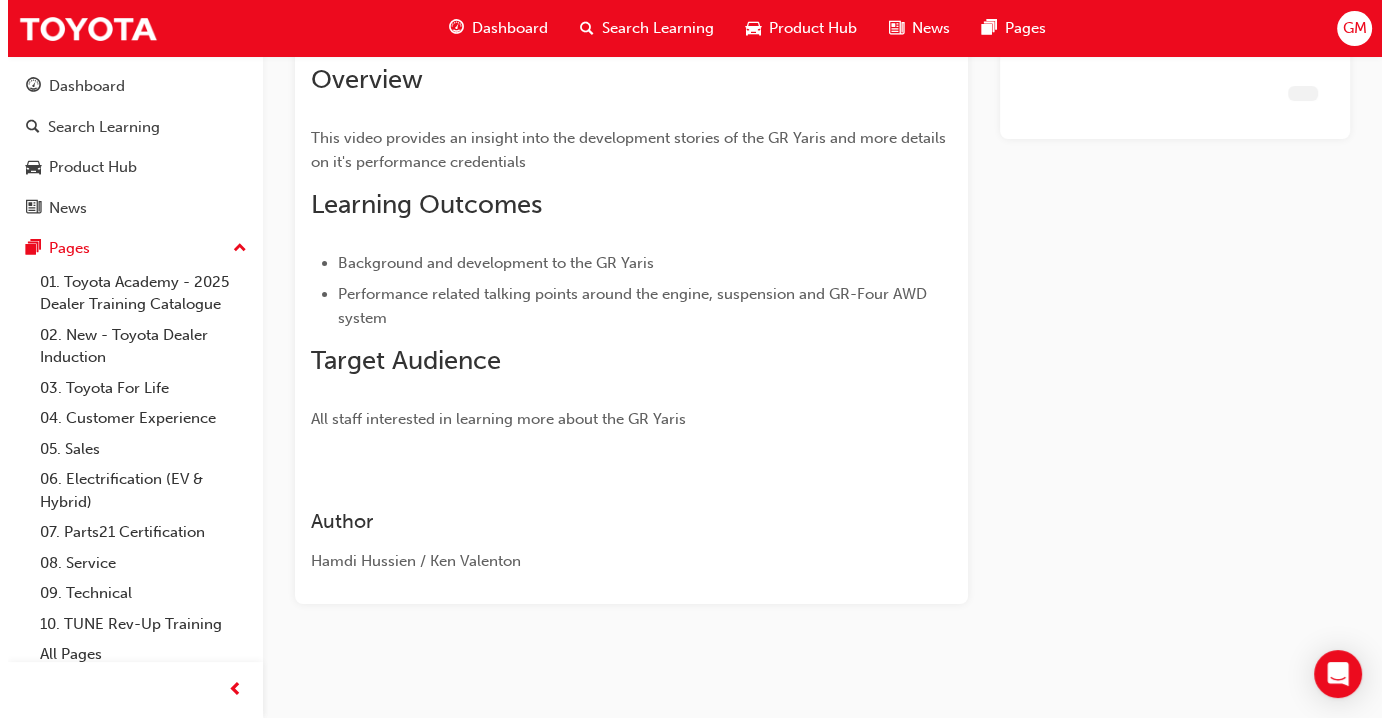 scroll, scrollTop: 0, scrollLeft: 0, axis: both 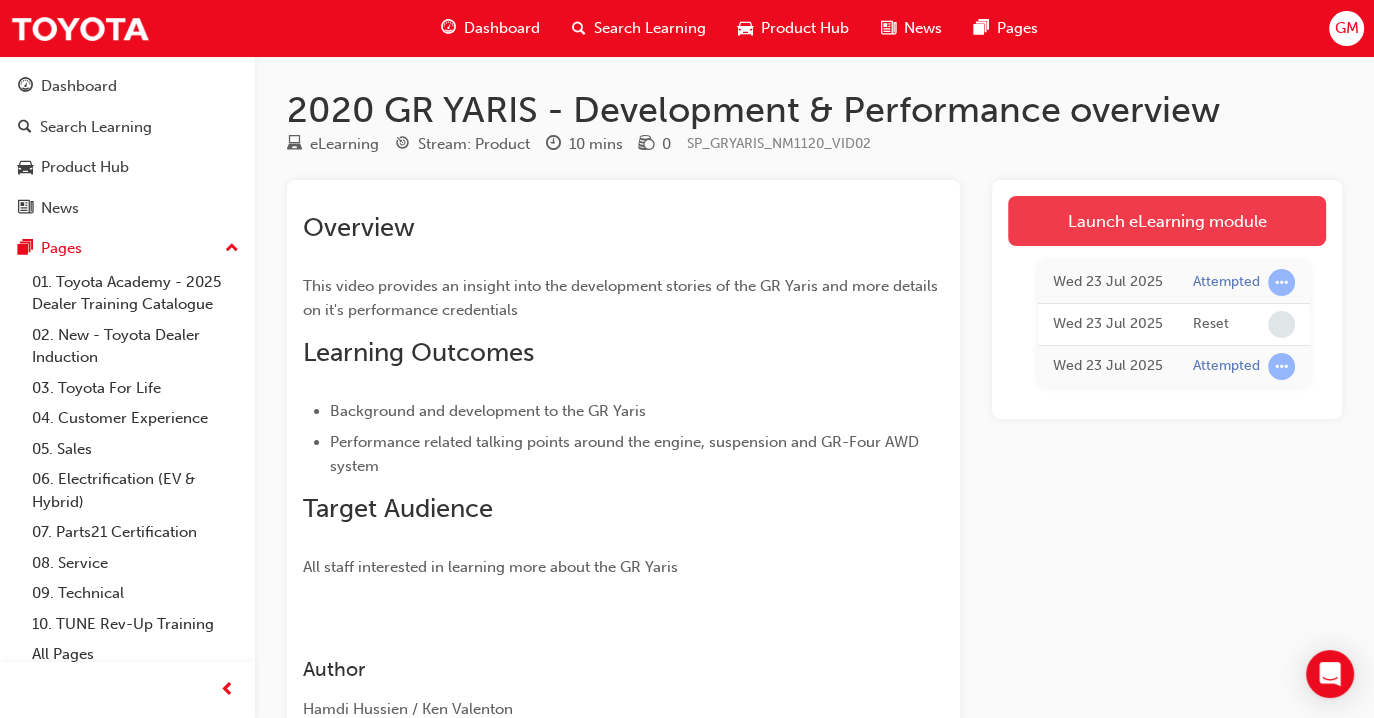 click on "Launch eLearning module" at bounding box center (1167, 221) 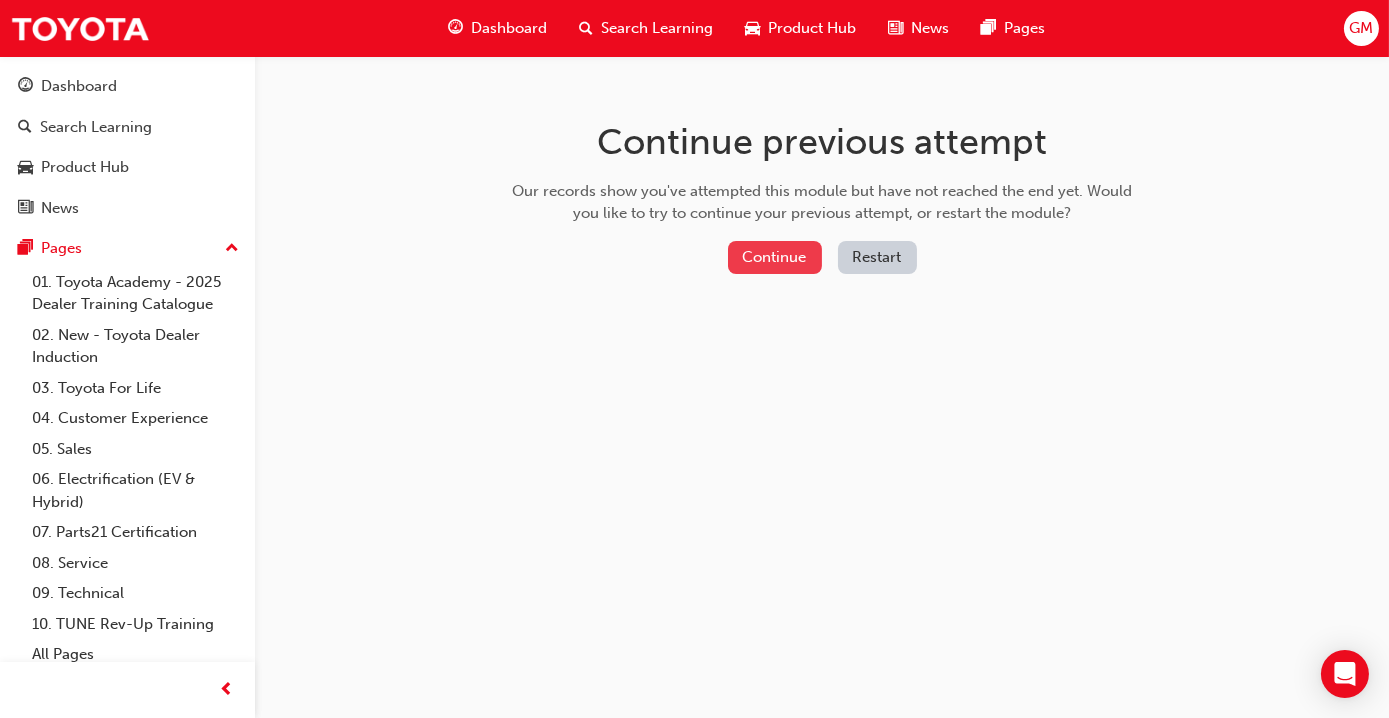 click on "Continue" at bounding box center (775, 257) 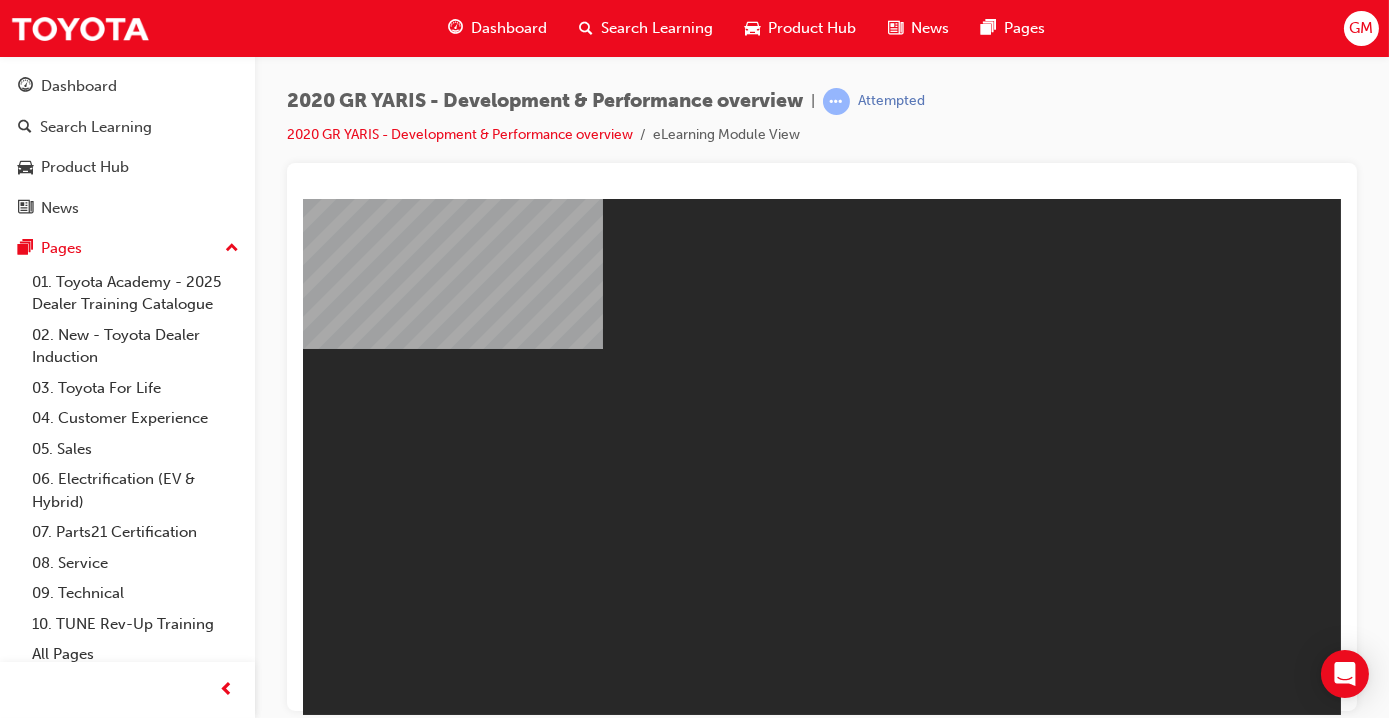 scroll, scrollTop: 0, scrollLeft: 0, axis: both 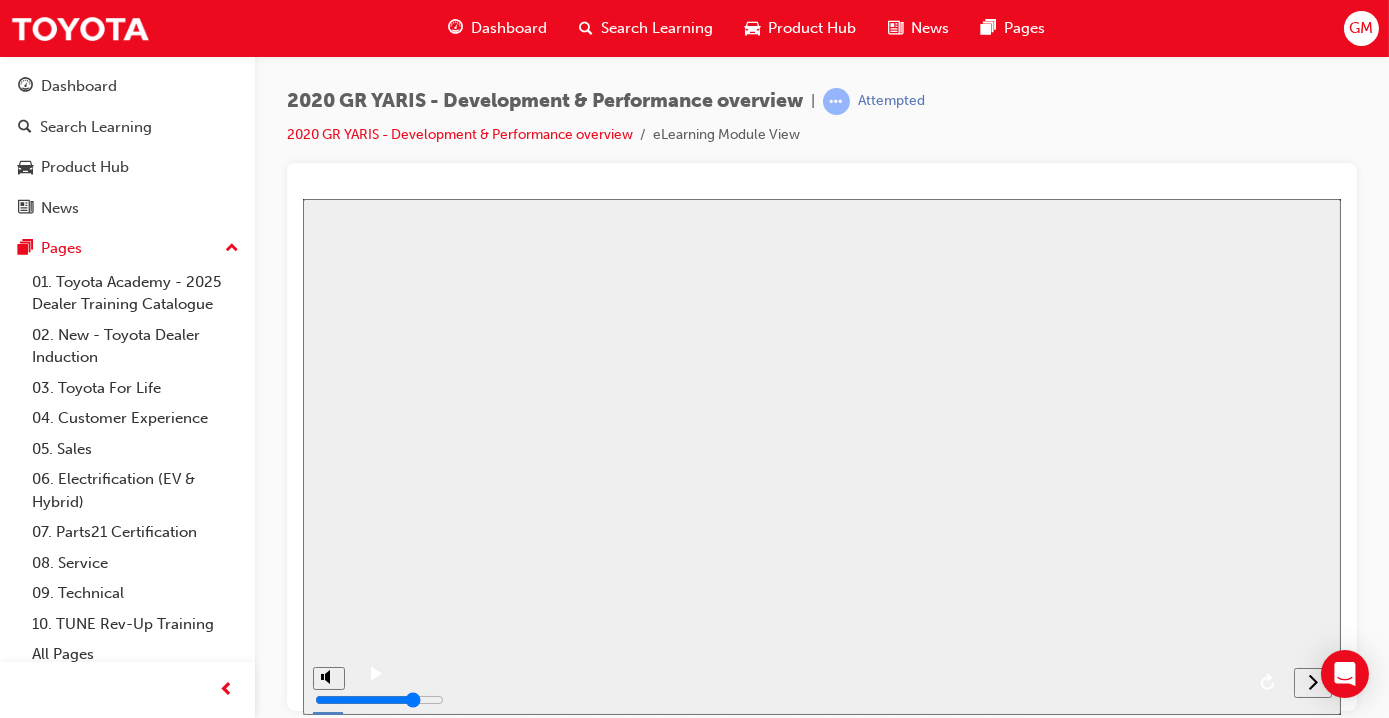 click on "Resume" at bounding box center [335, 906] 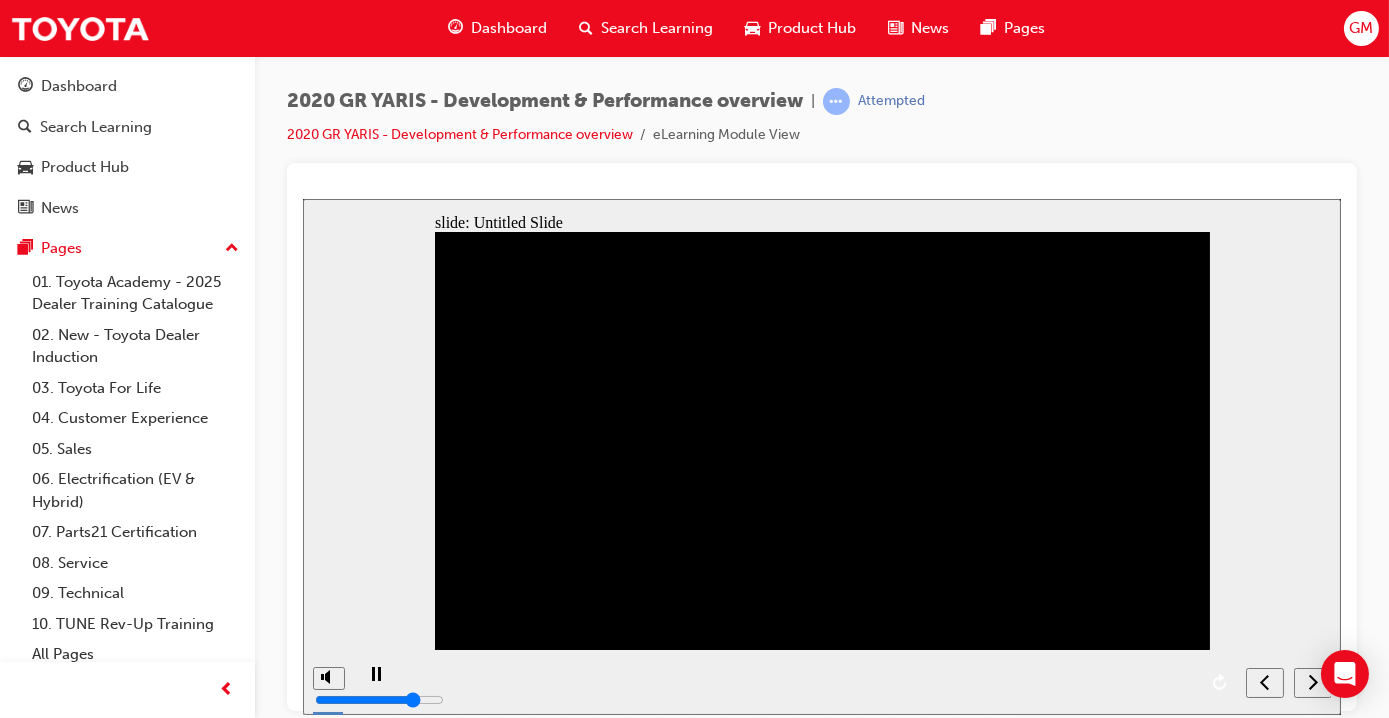 click at bounding box center (1312, 682) 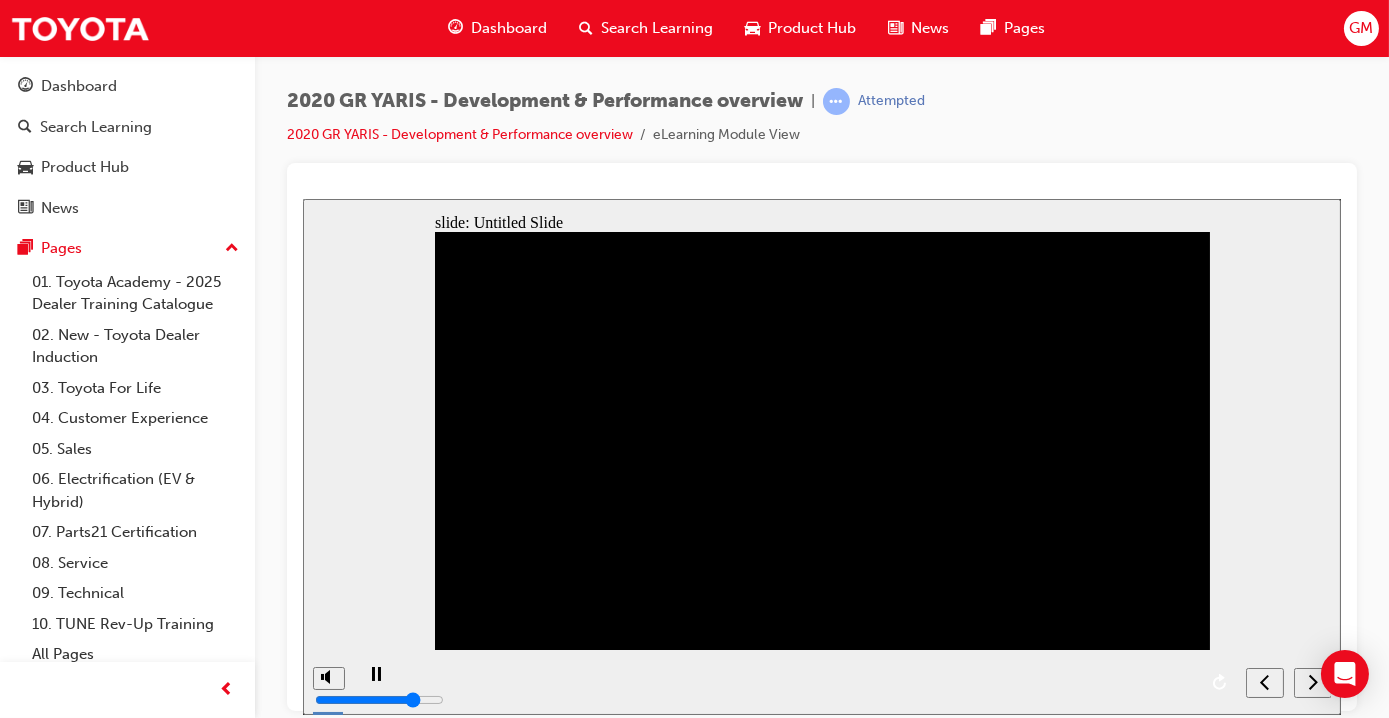 click 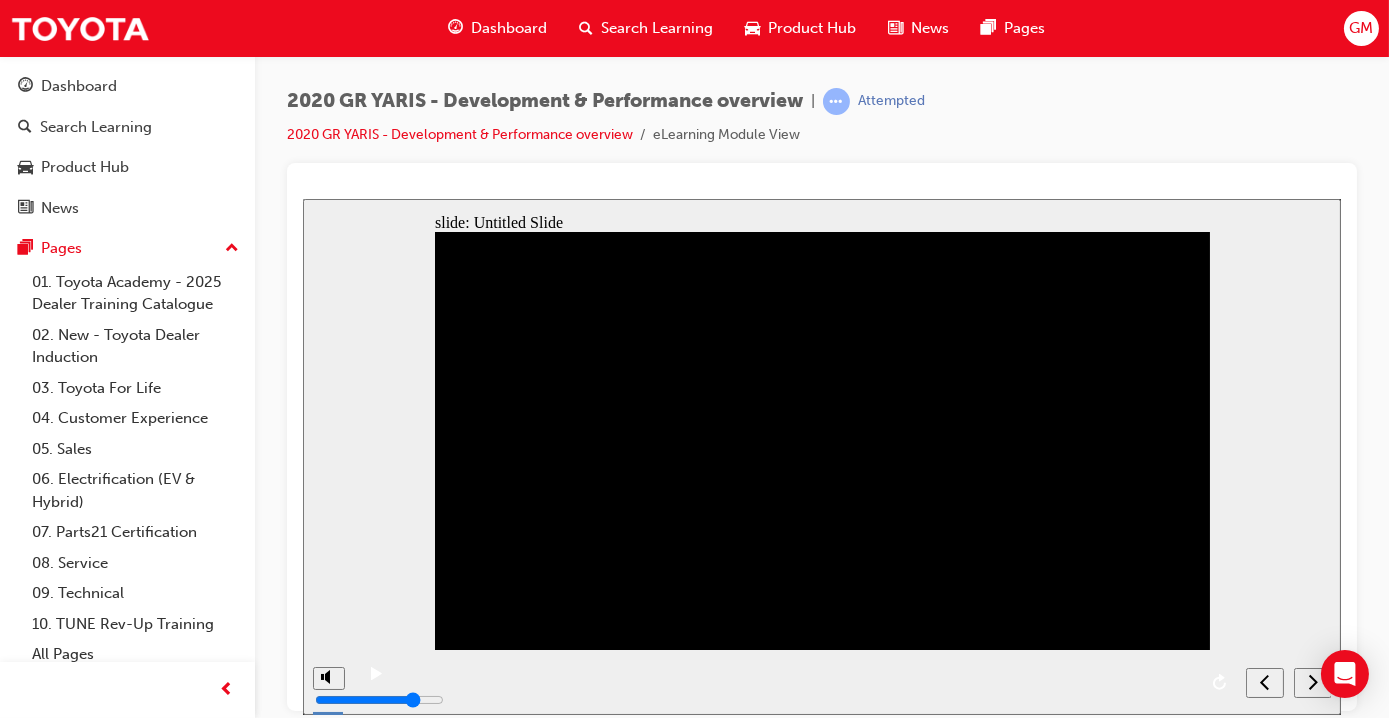 click 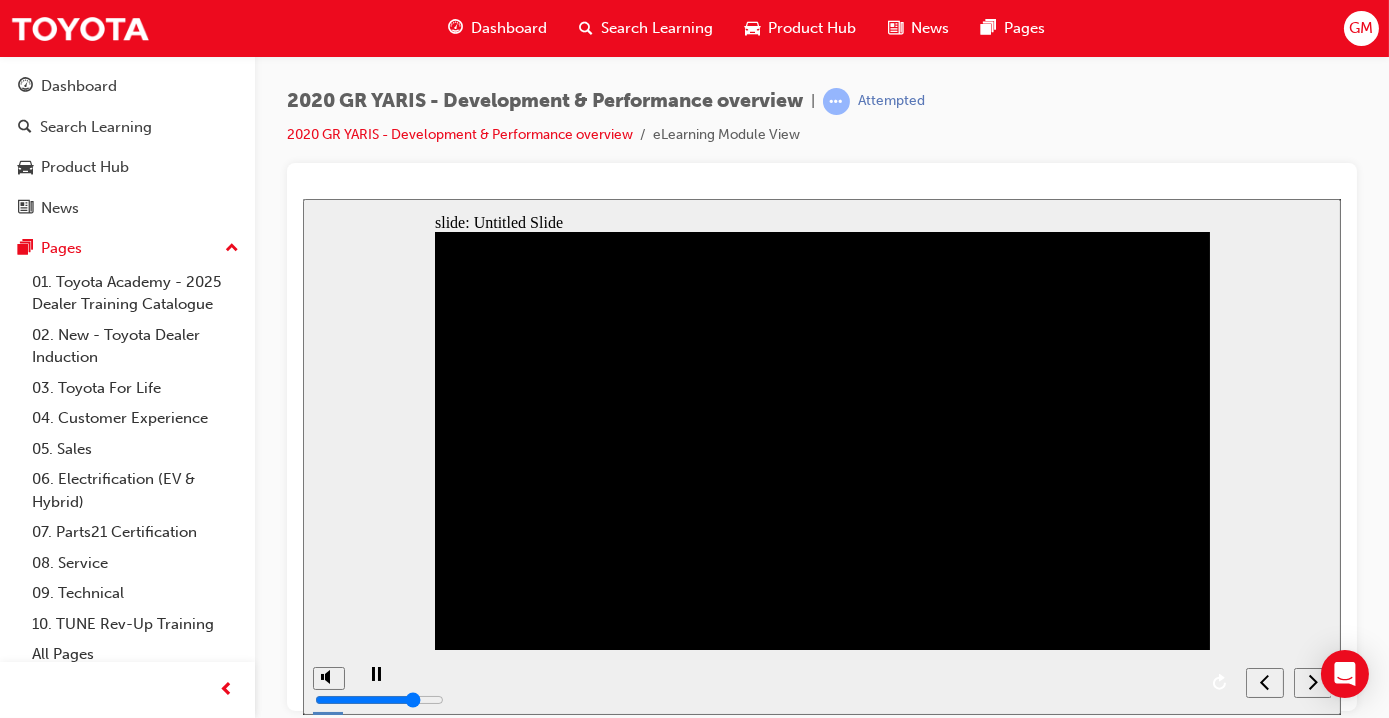 drag, startPoint x: 885, startPoint y: 685, endPoint x: 910, endPoint y: 684, distance: 25.019993 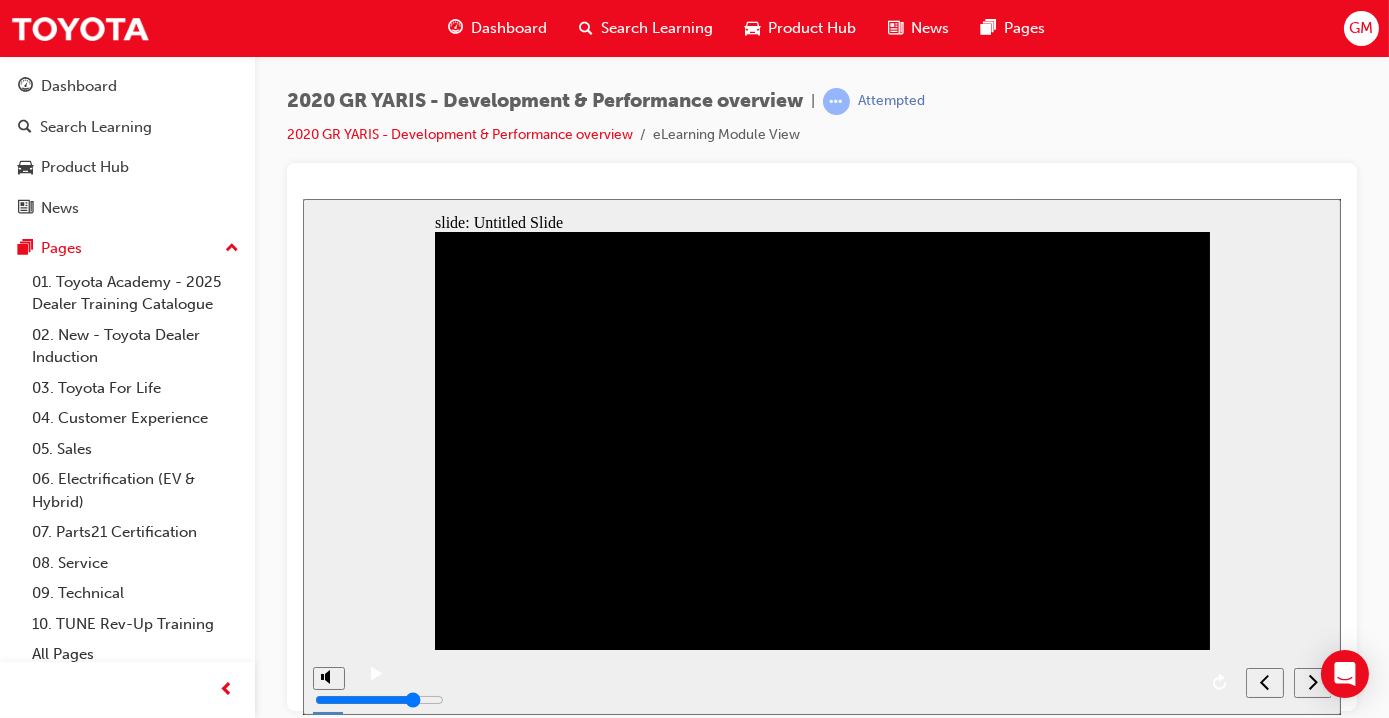 click 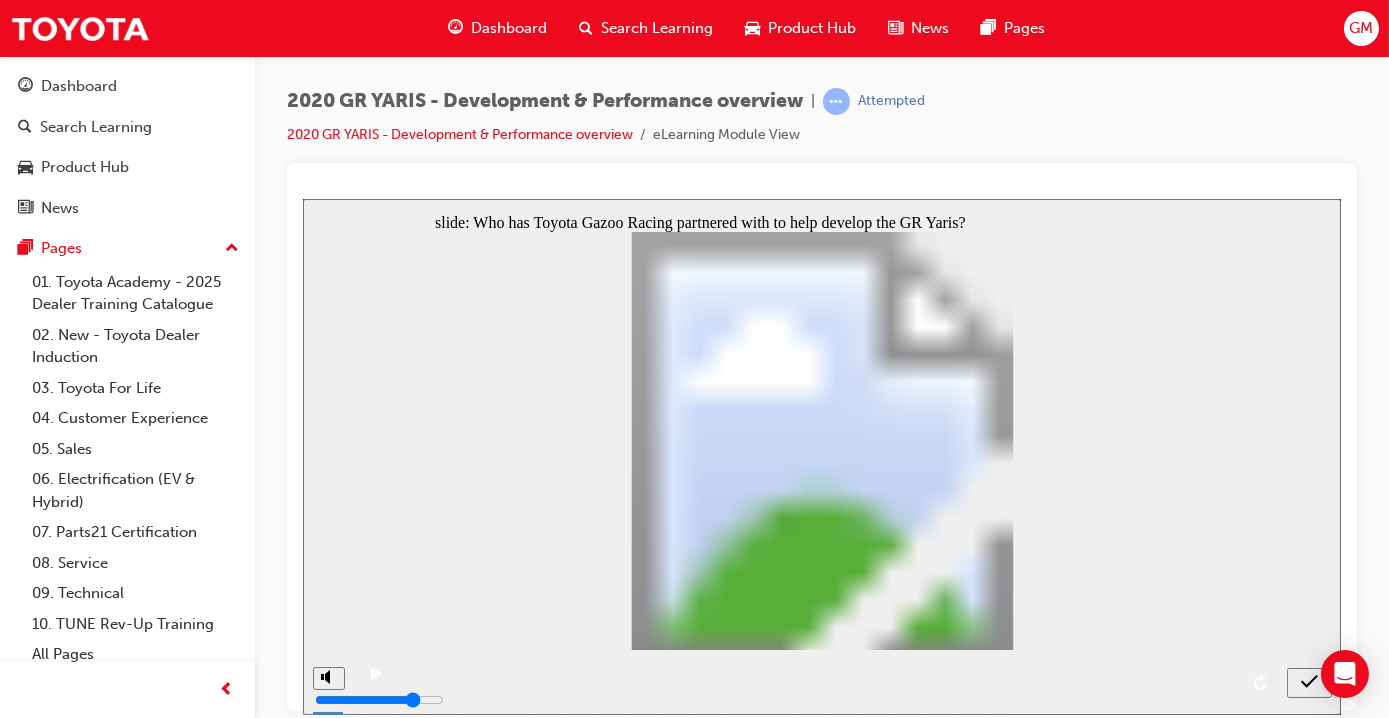 click 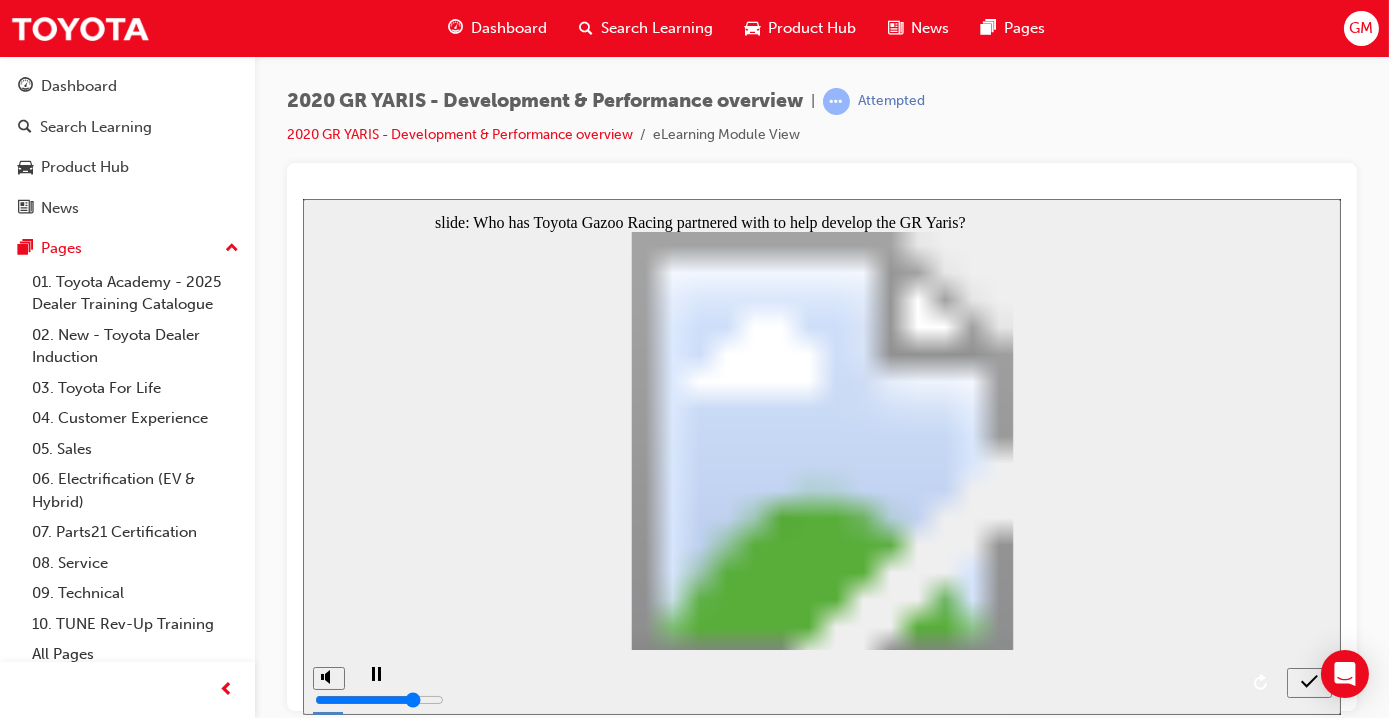 click 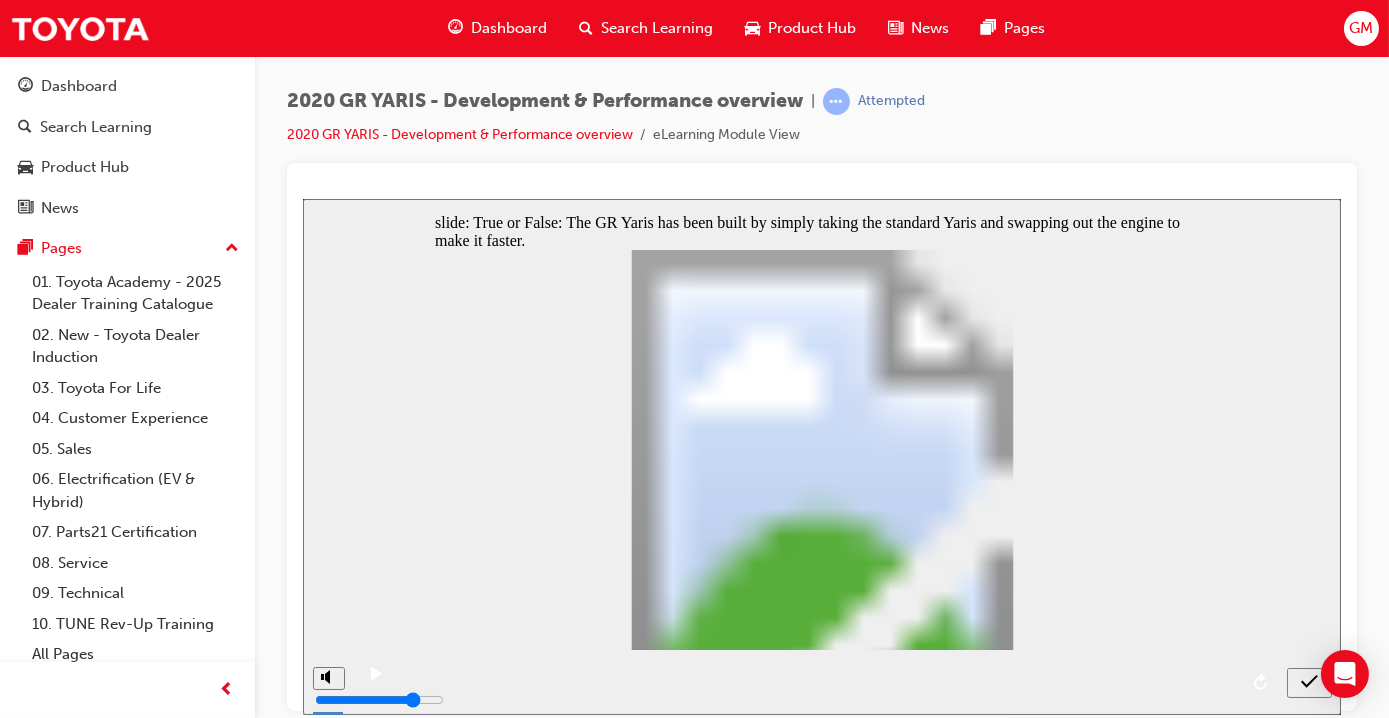 click 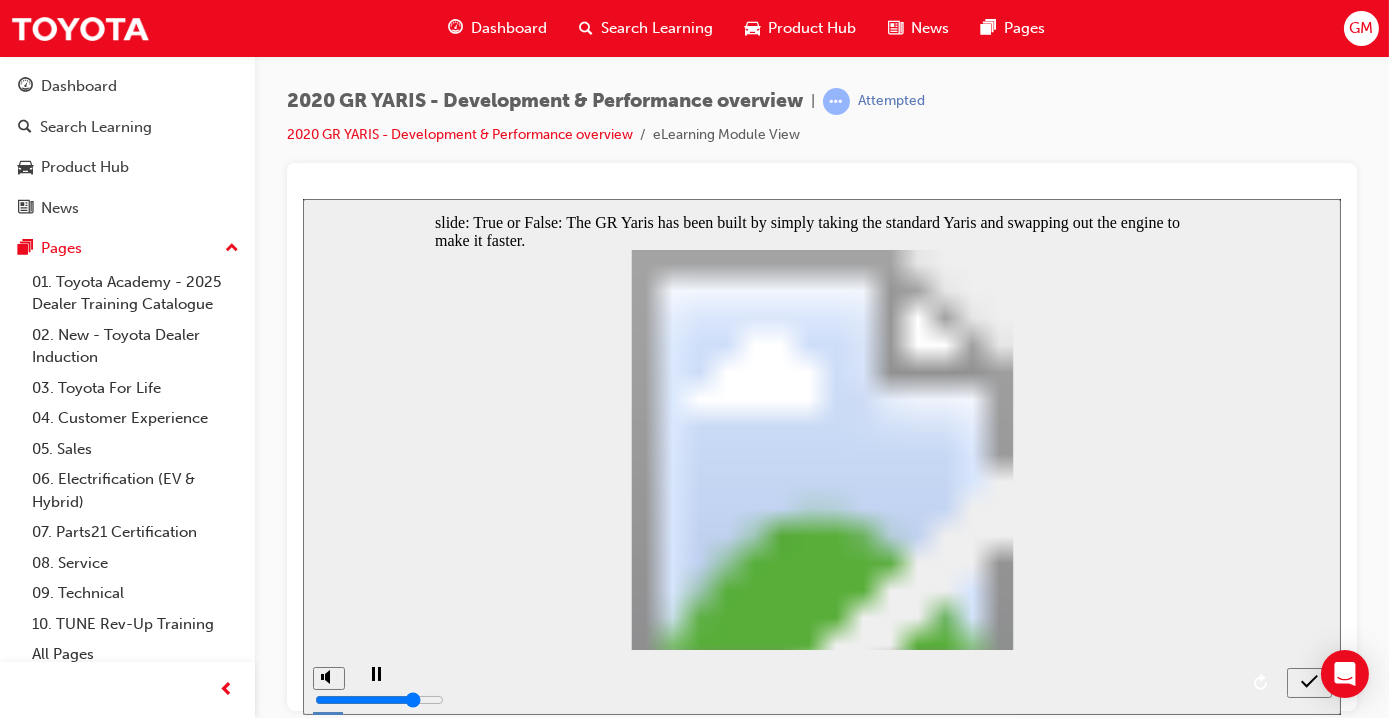 click 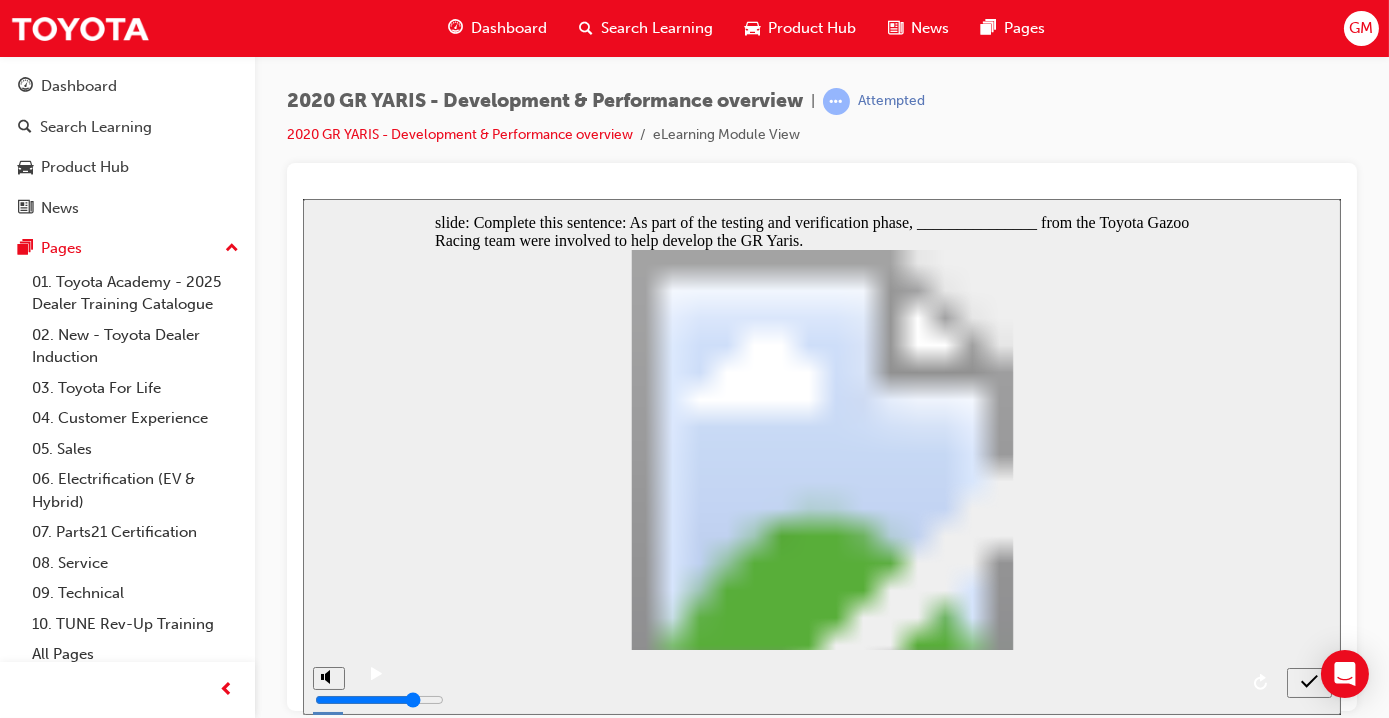 click 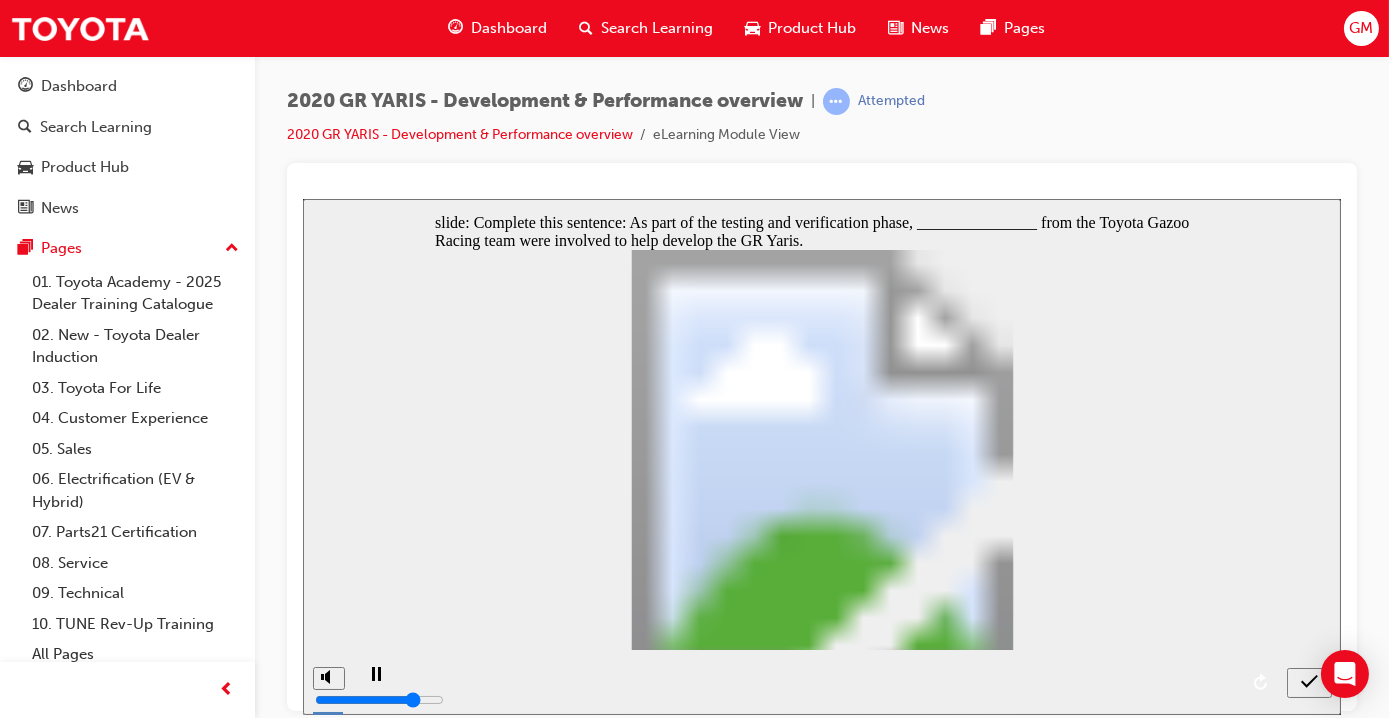 click 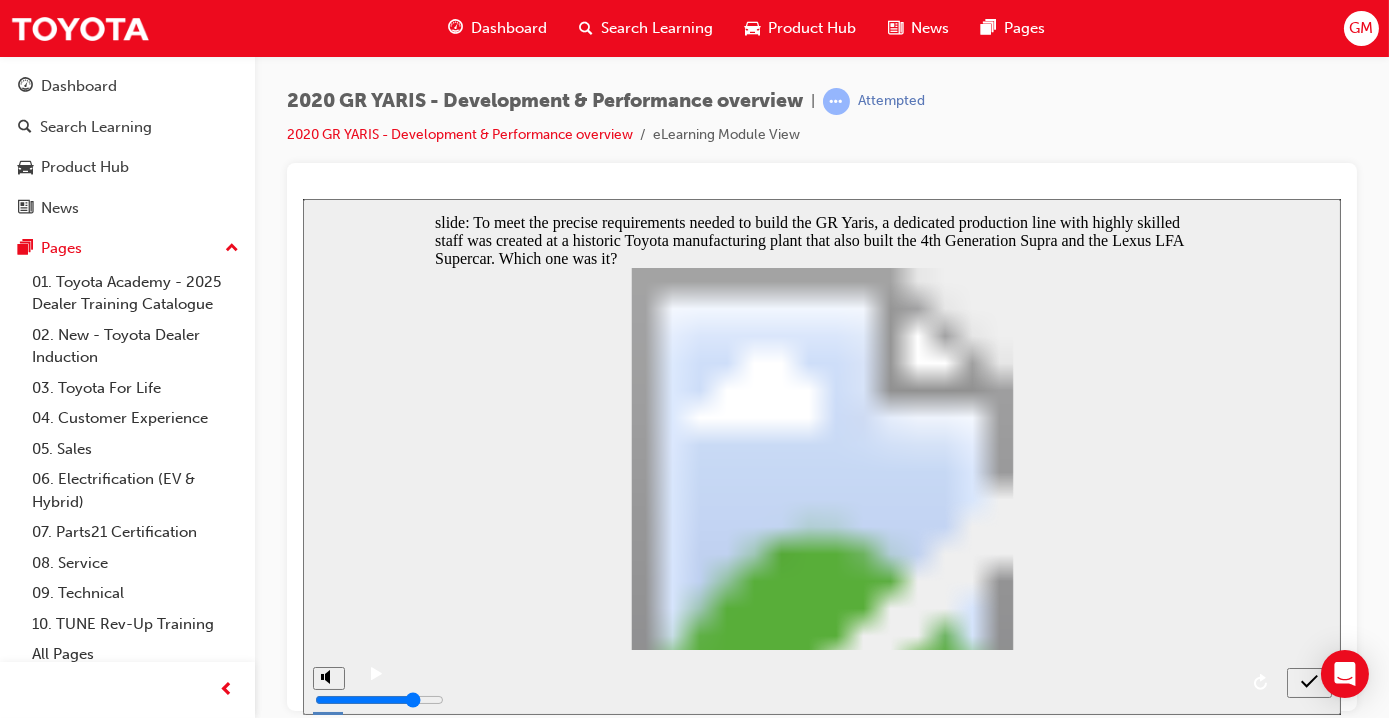 click 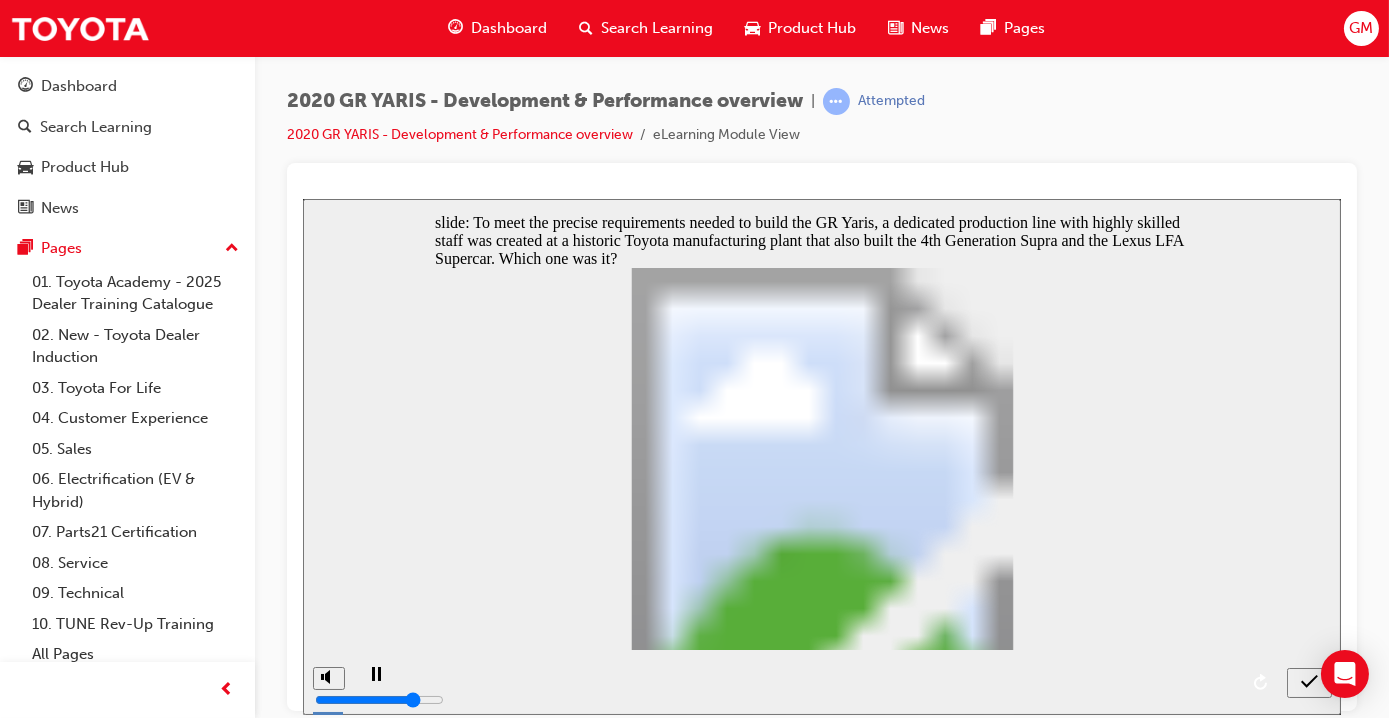 click 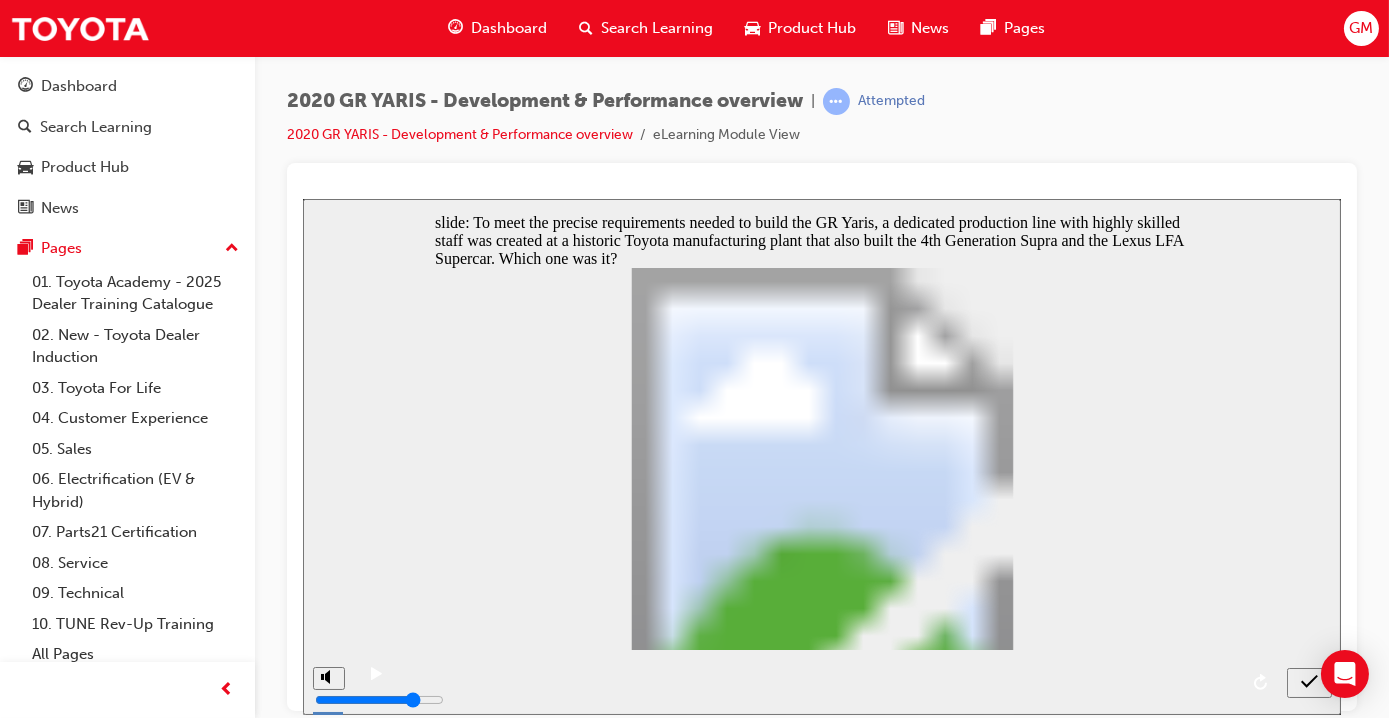 click 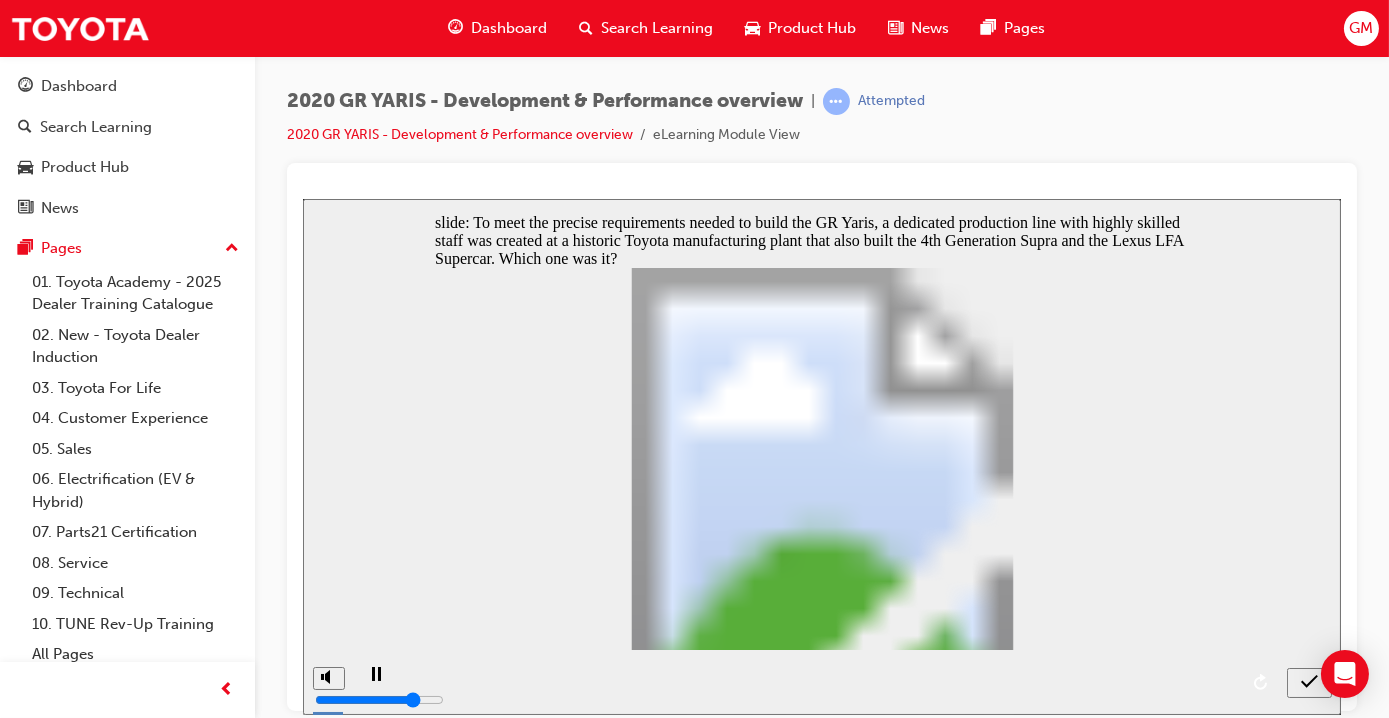 click 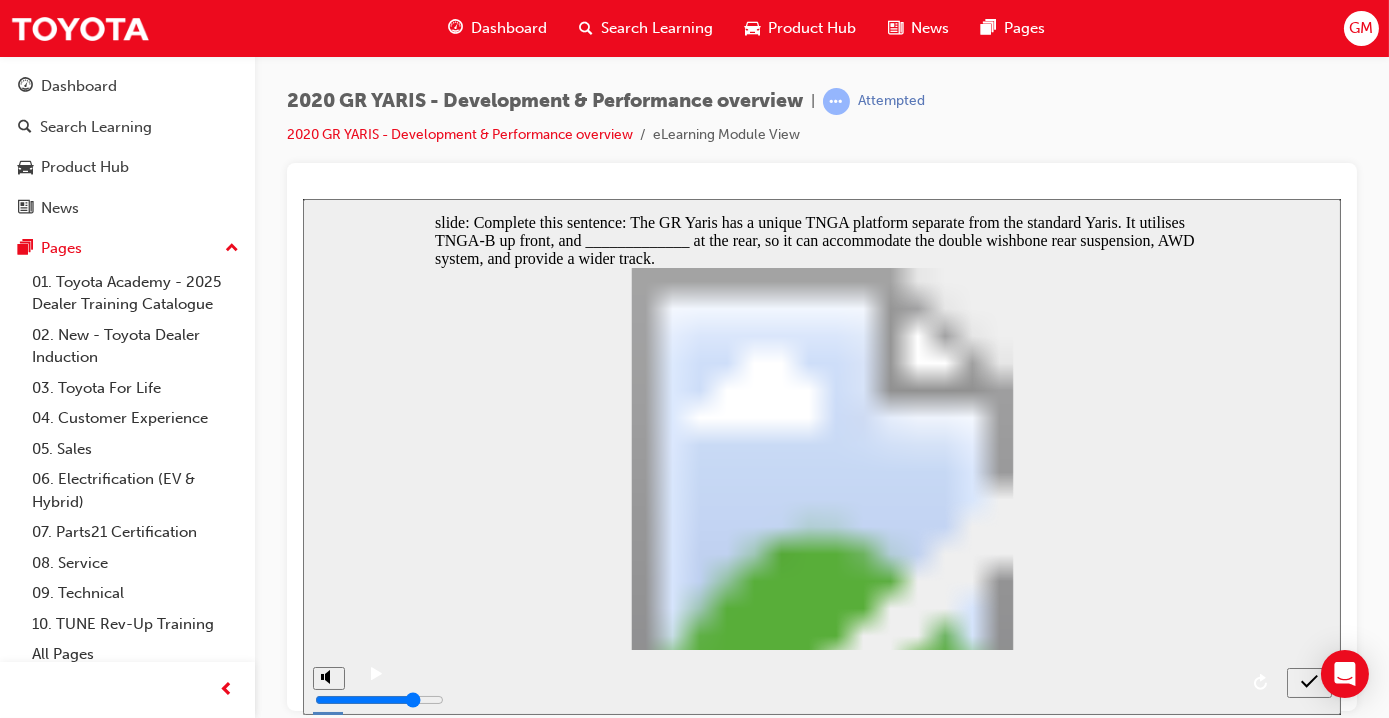 click 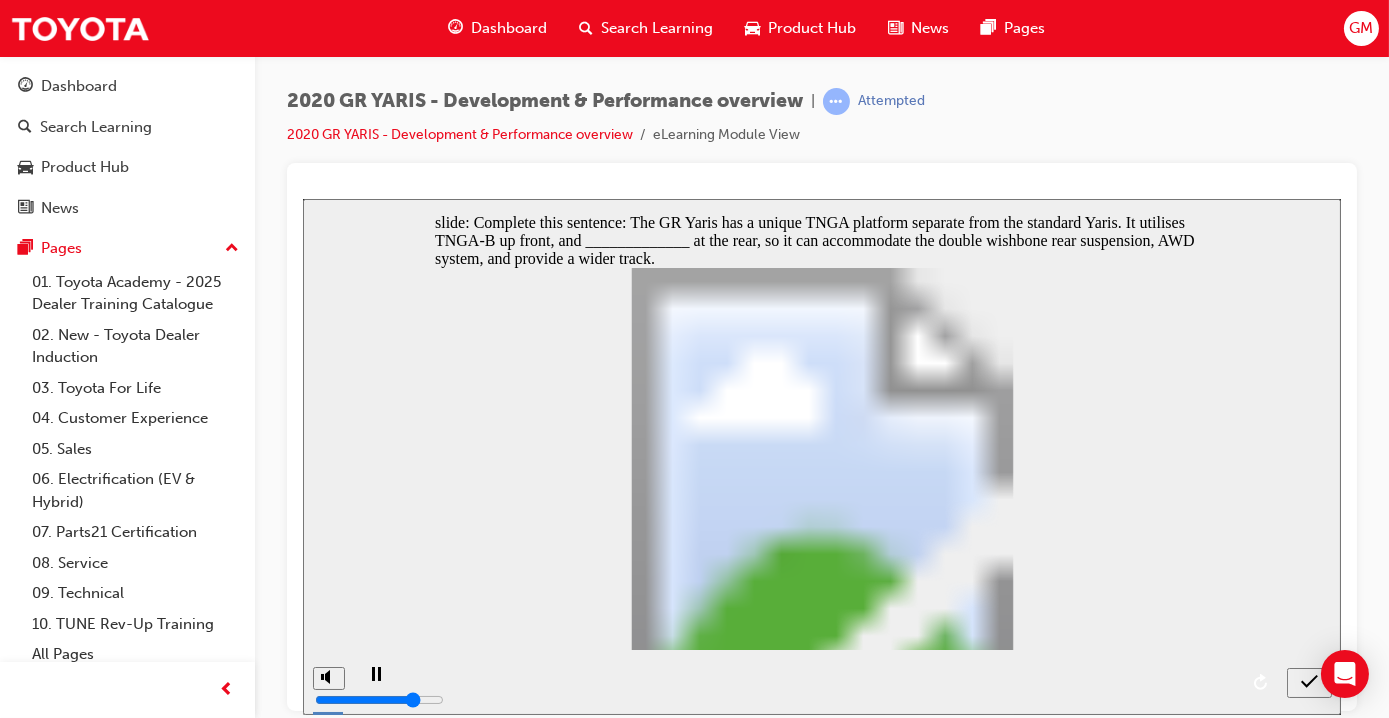 click 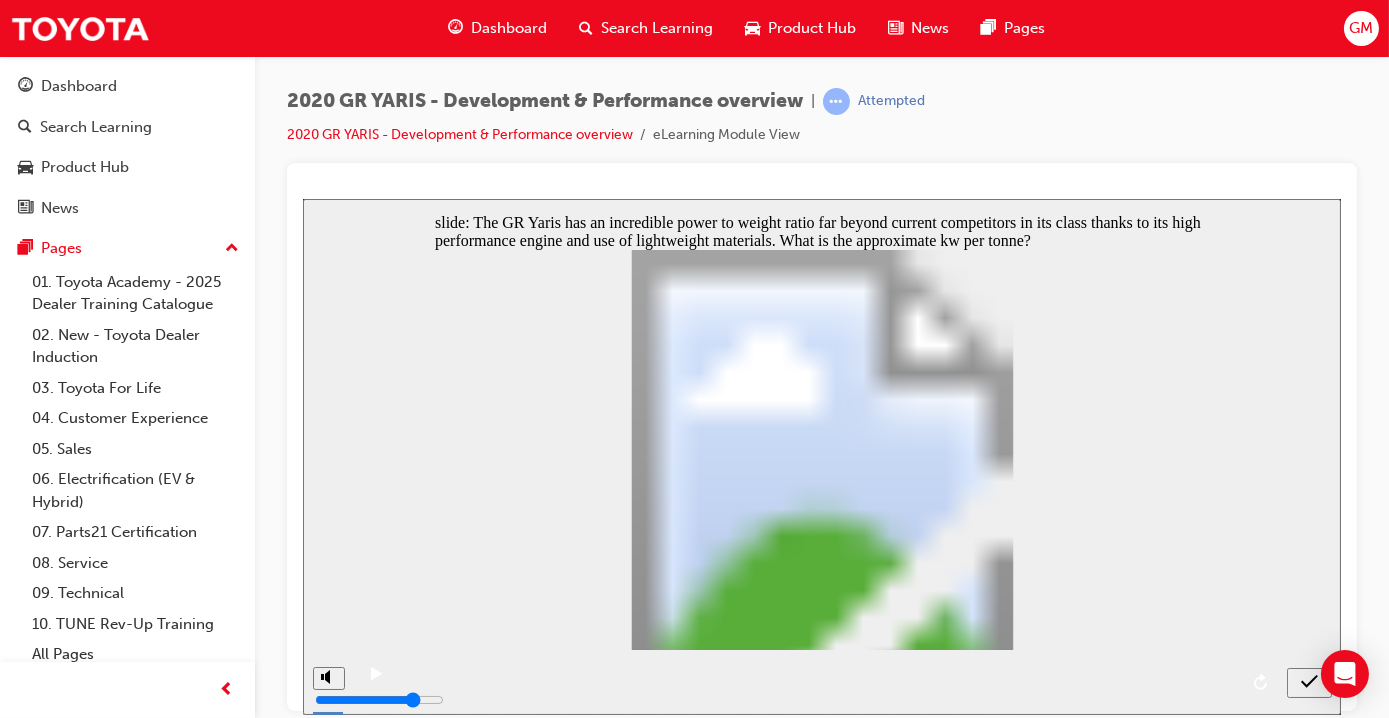click 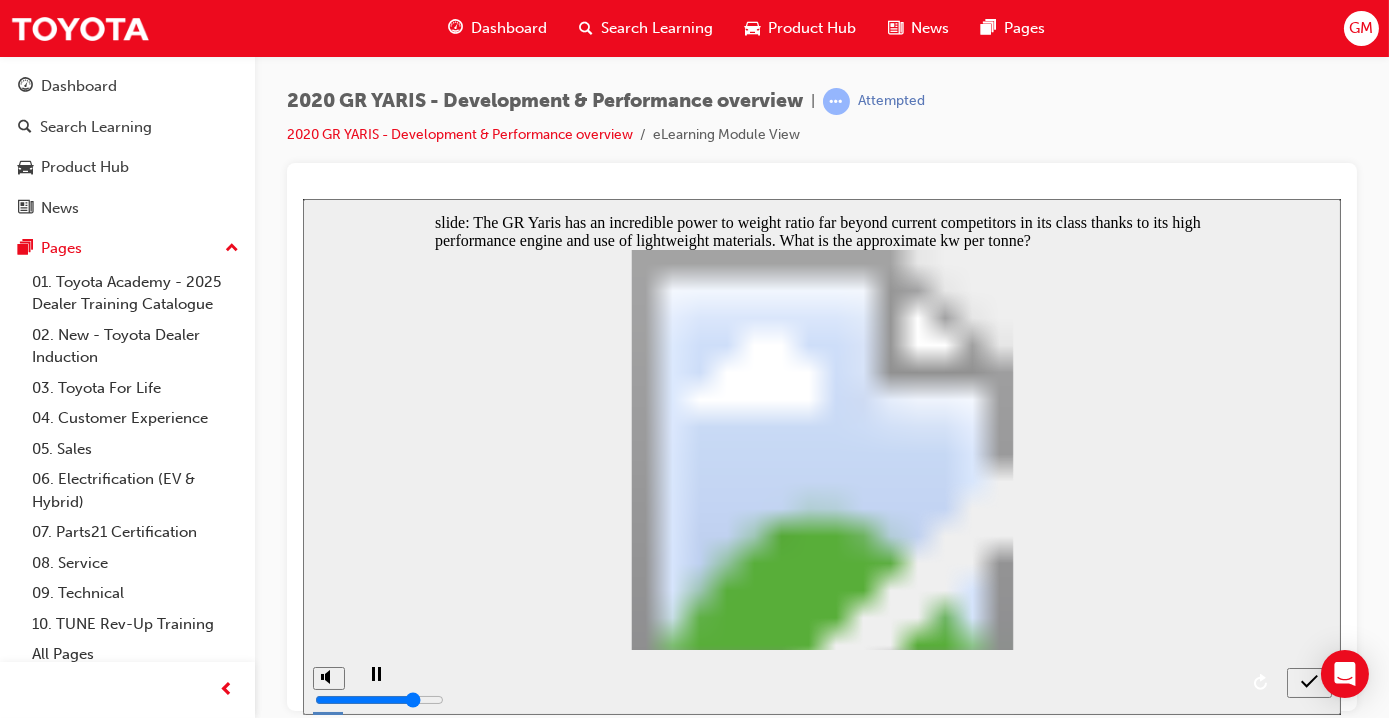 click 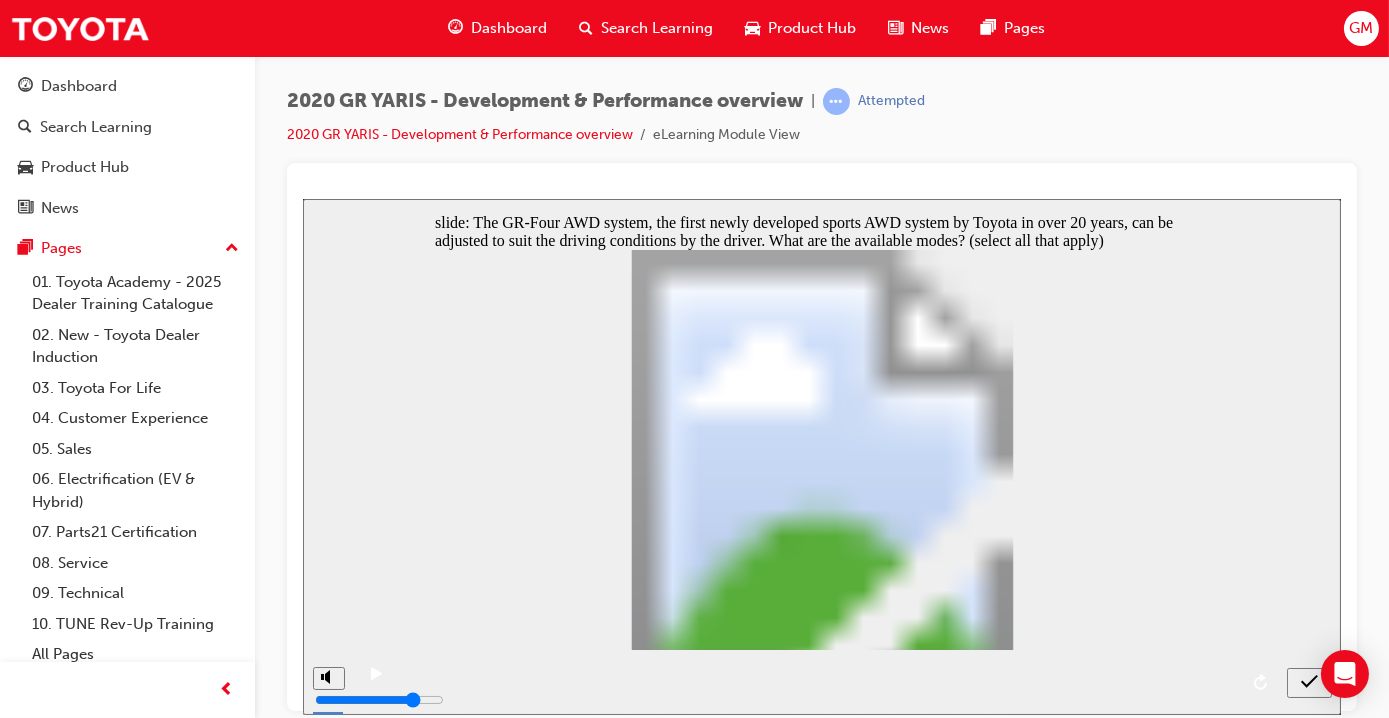 click 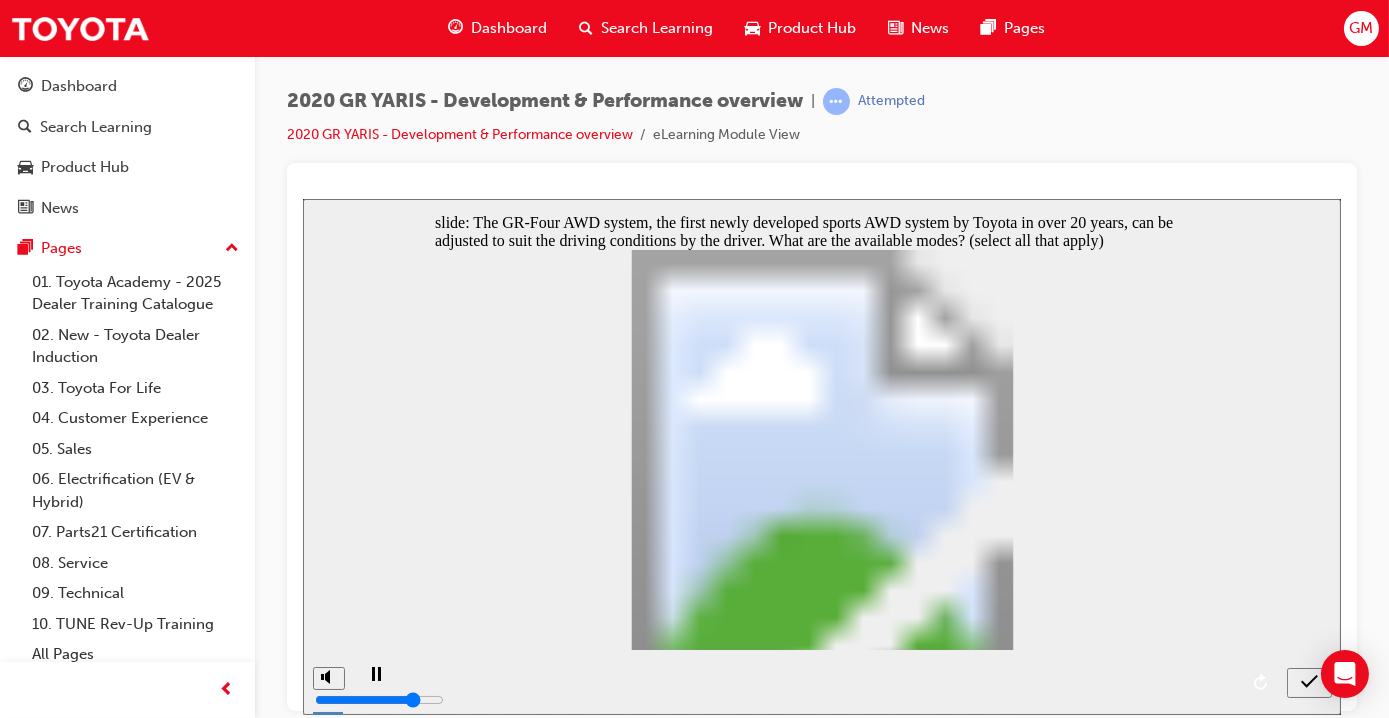 click 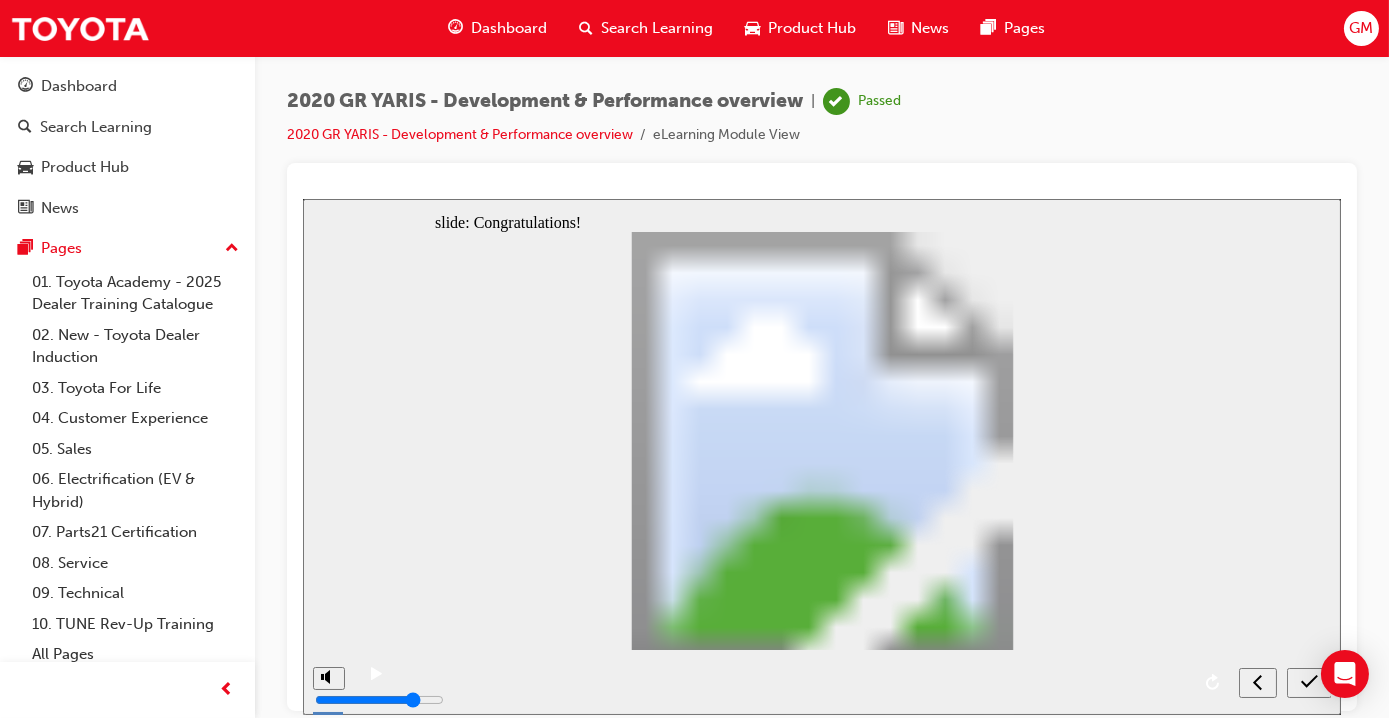 click 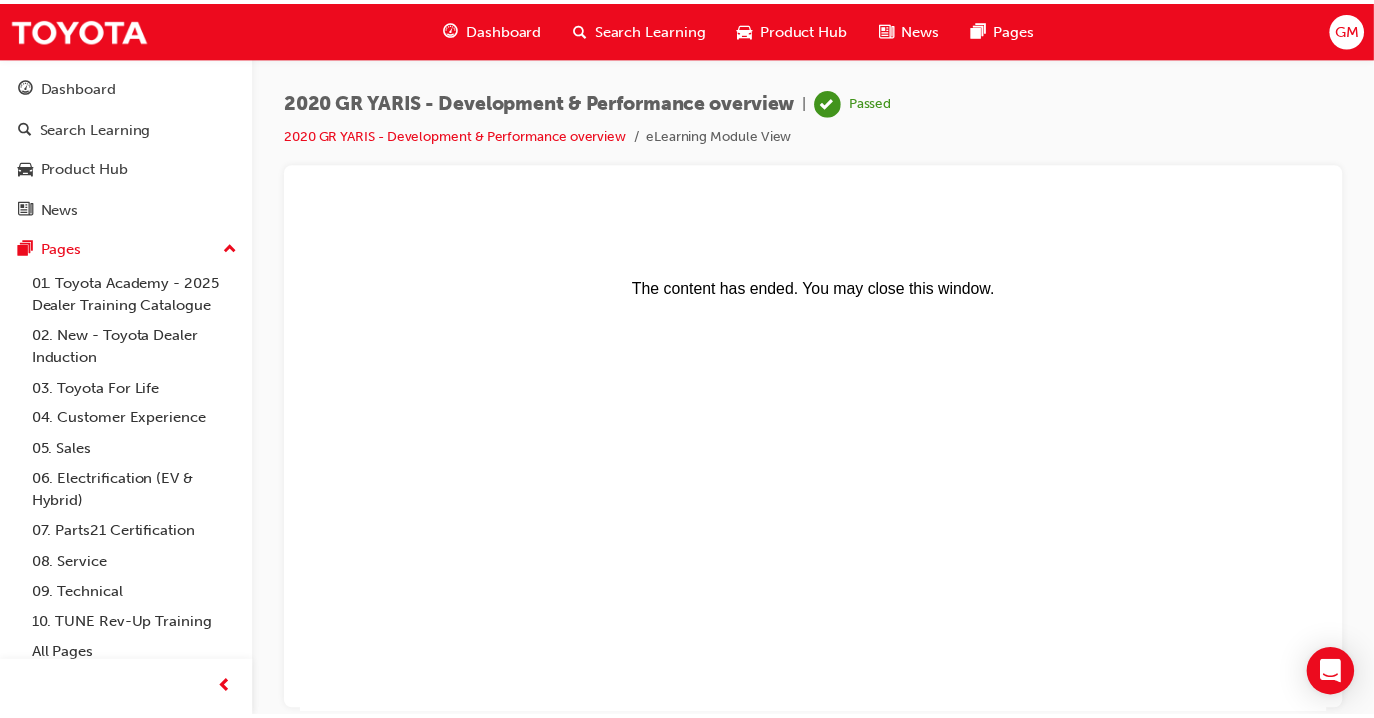scroll, scrollTop: 0, scrollLeft: 0, axis: both 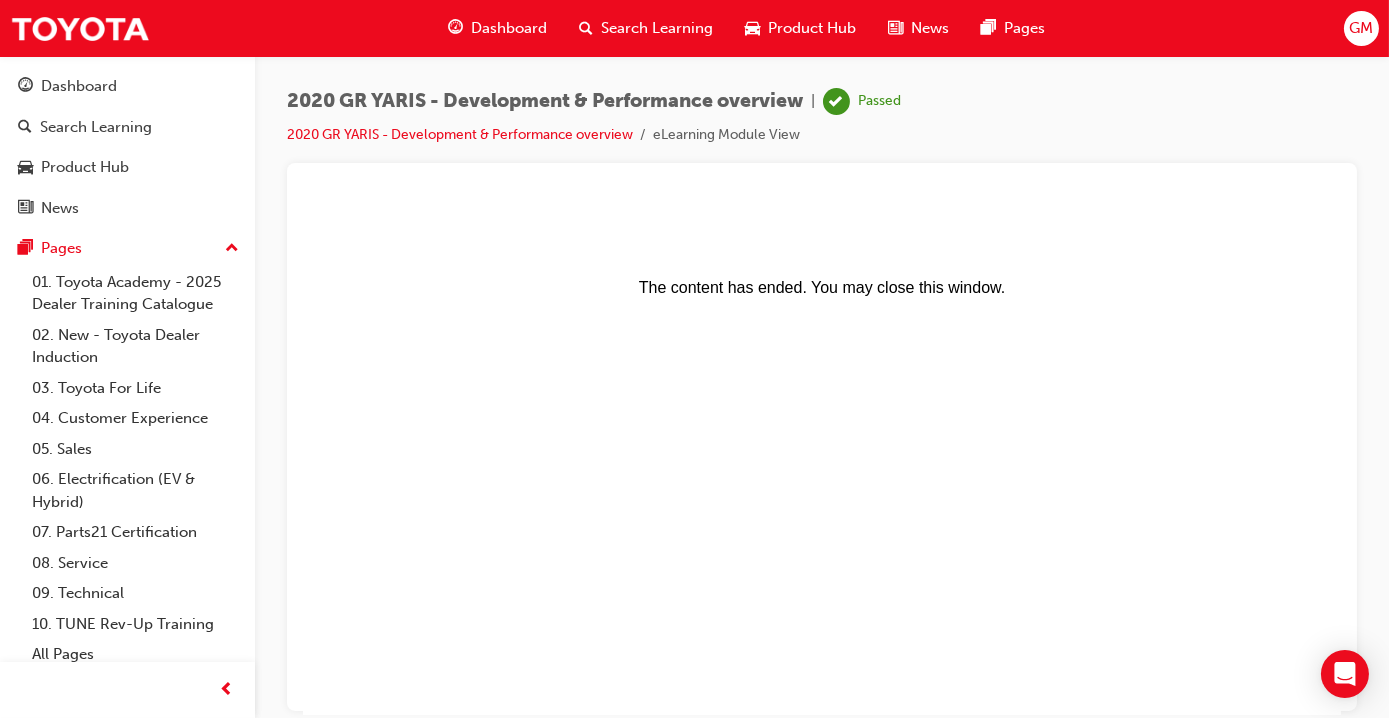 click on "Search Learning" at bounding box center [657, 28] 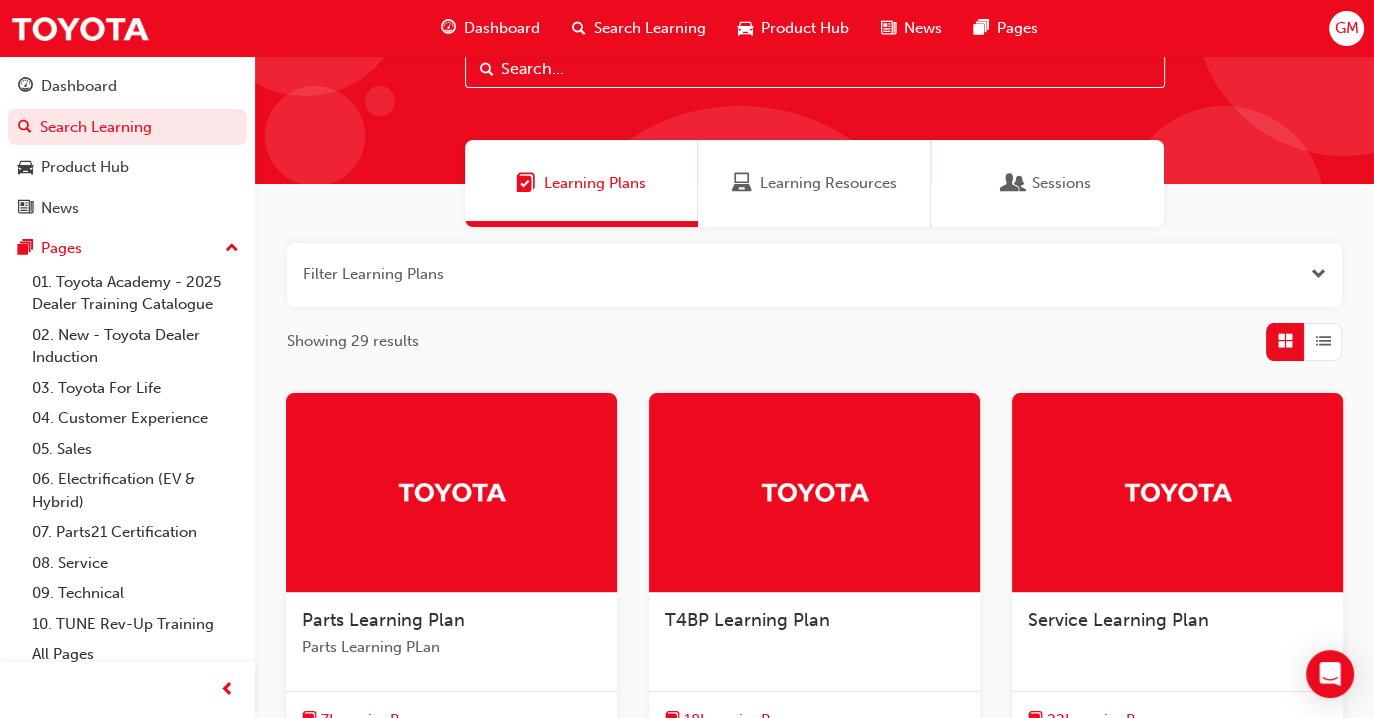 scroll, scrollTop: 0, scrollLeft: 0, axis: both 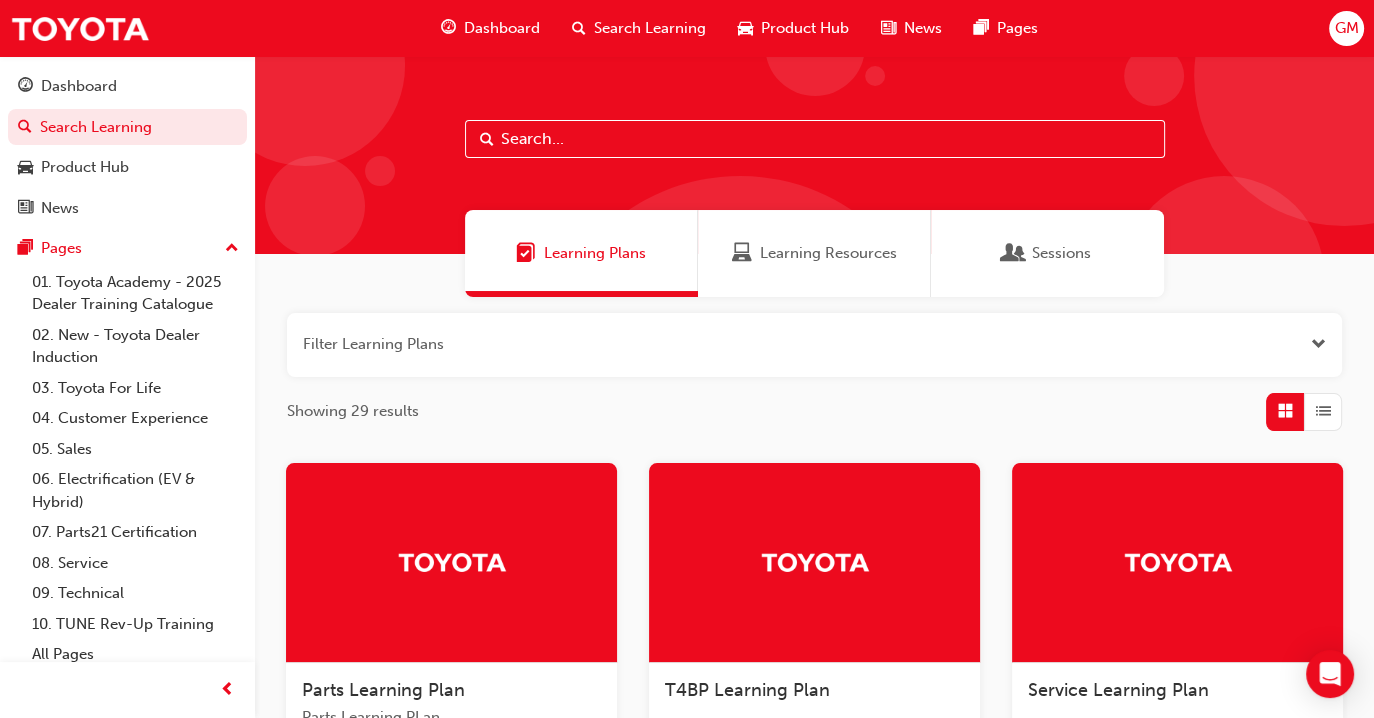 click on "Search Learning" at bounding box center [650, 28] 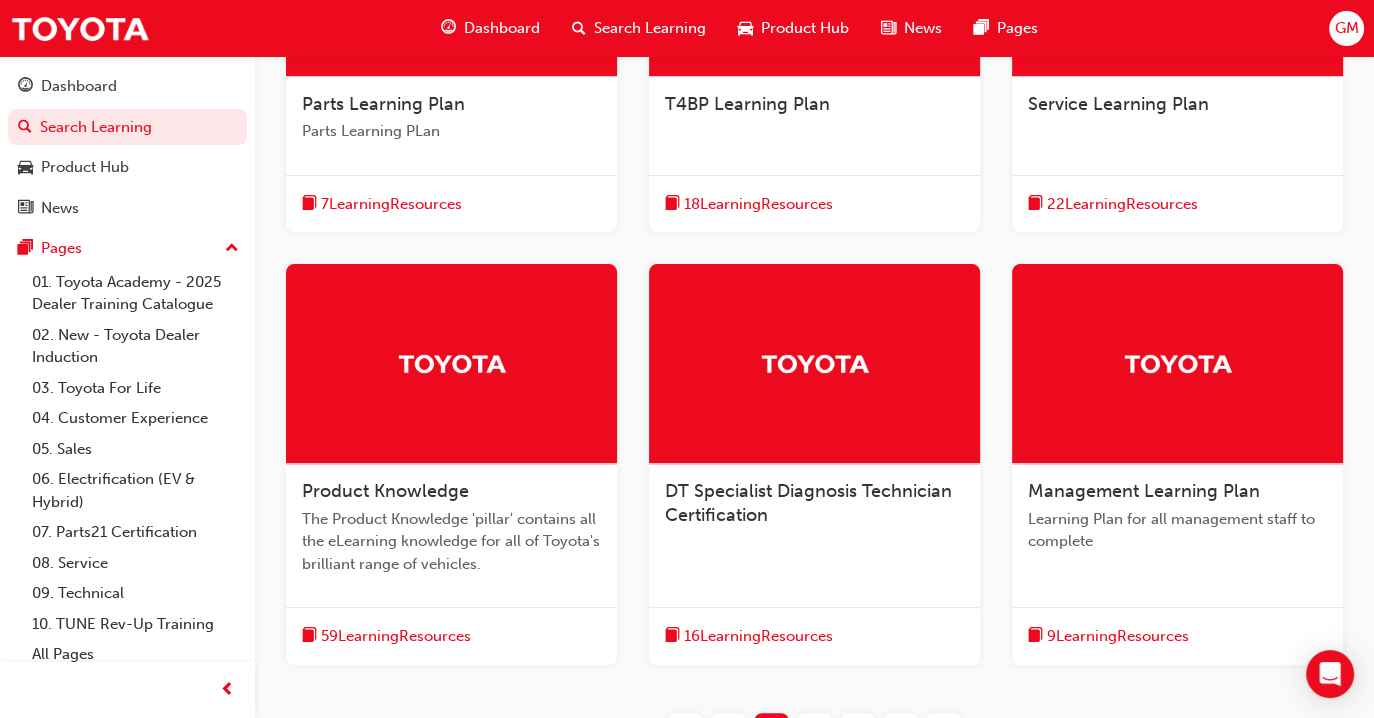 scroll, scrollTop: 578, scrollLeft: 0, axis: vertical 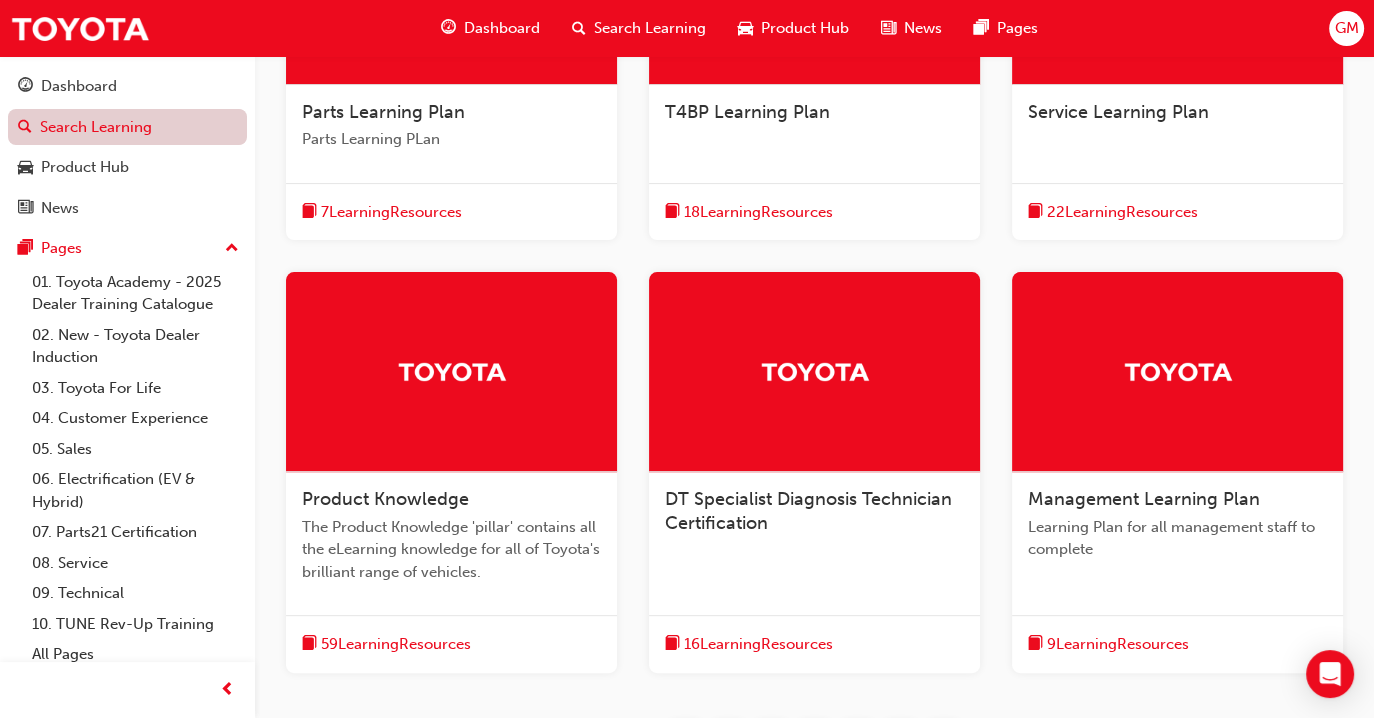 click on "Search Learning" at bounding box center (127, 127) 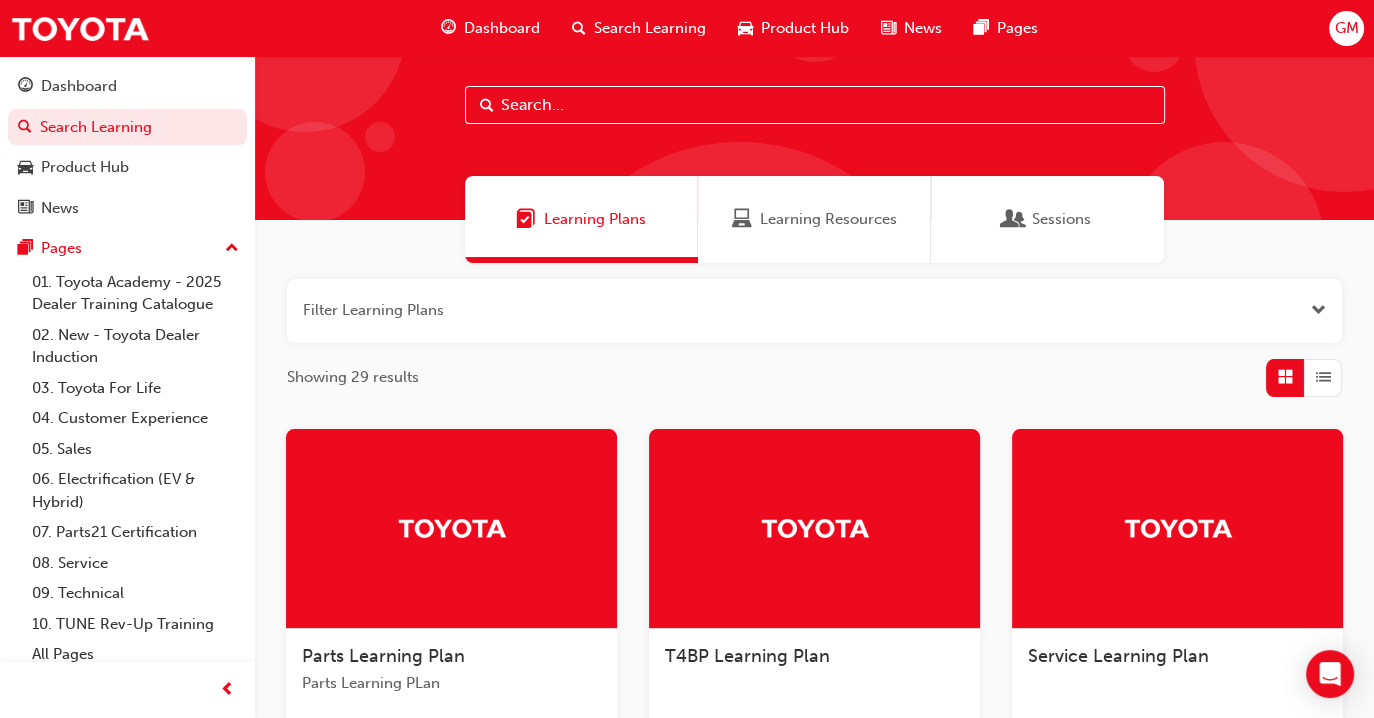 scroll, scrollTop: 28, scrollLeft: 0, axis: vertical 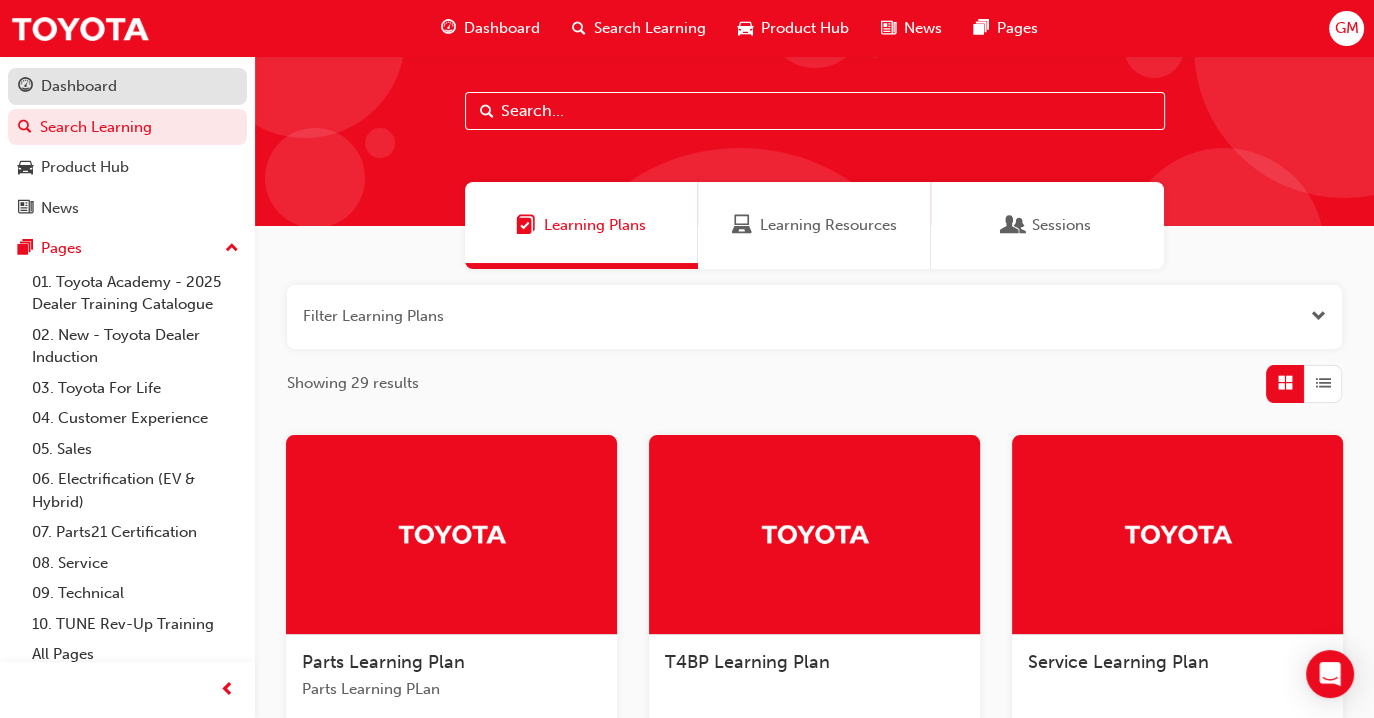 click on "Dashboard" at bounding box center [79, 86] 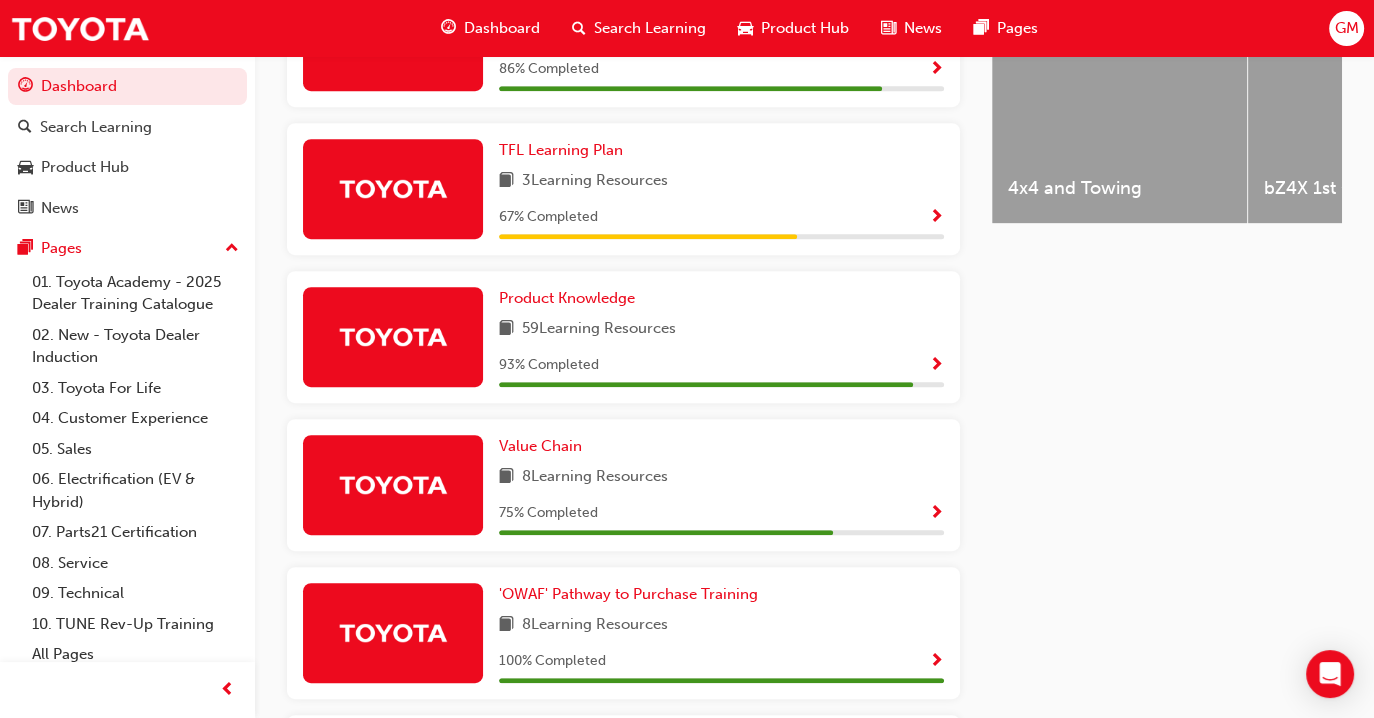 scroll, scrollTop: 874, scrollLeft: 0, axis: vertical 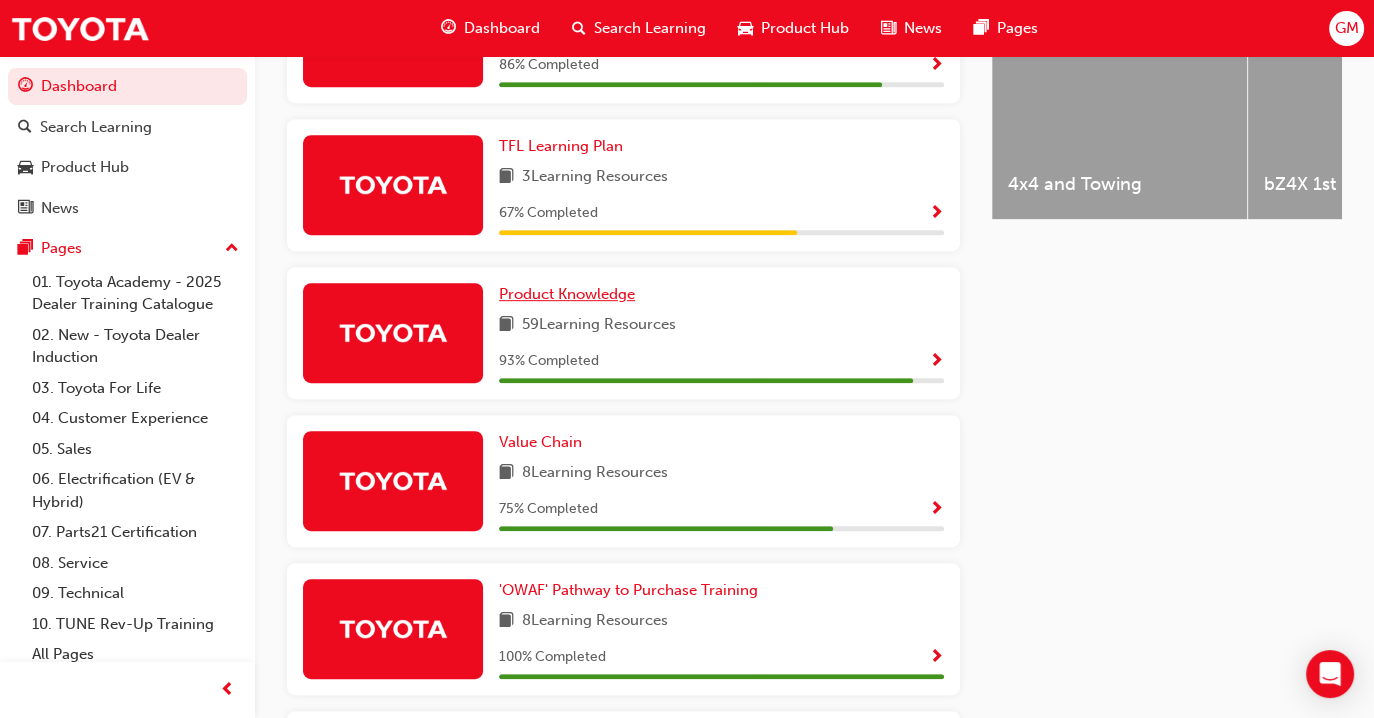 click on "Product Knowledge" at bounding box center [567, 294] 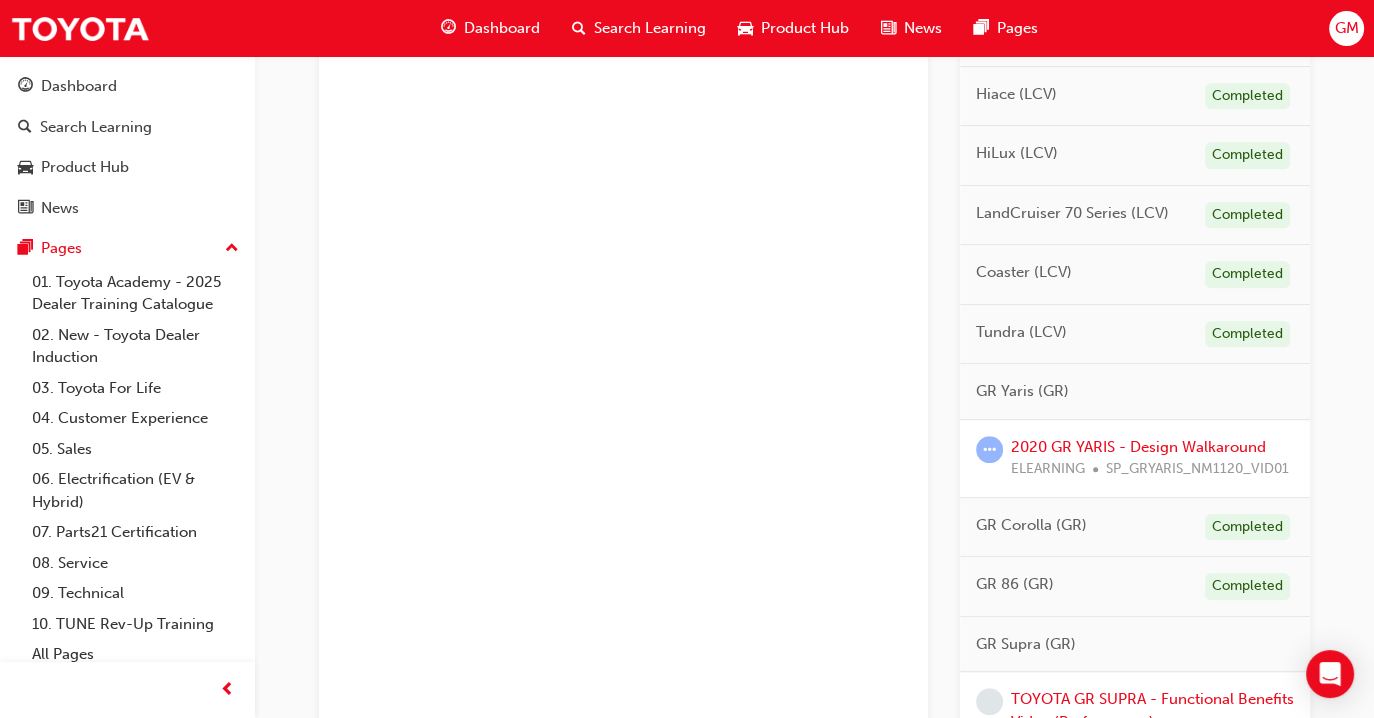 scroll, scrollTop: 976, scrollLeft: 0, axis: vertical 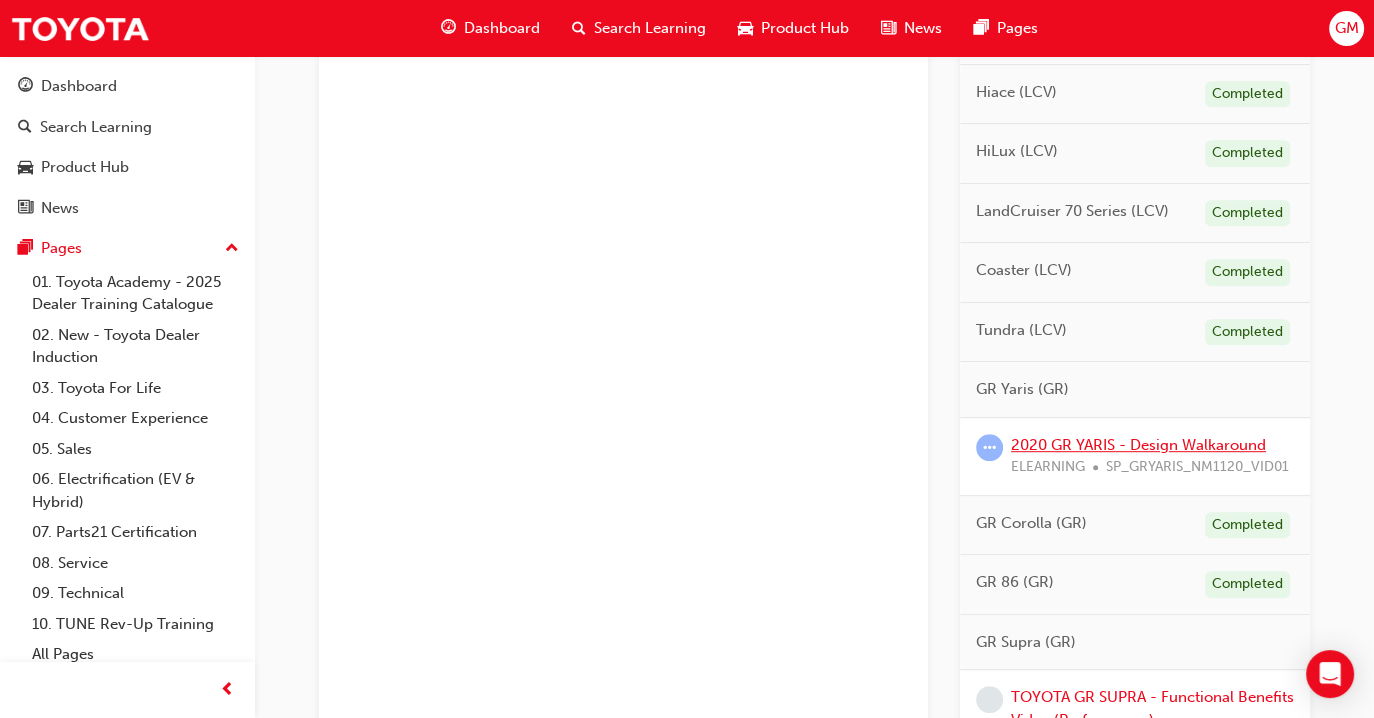 click on "2020 GR YARIS - Design Walkaround" at bounding box center (1138, 445) 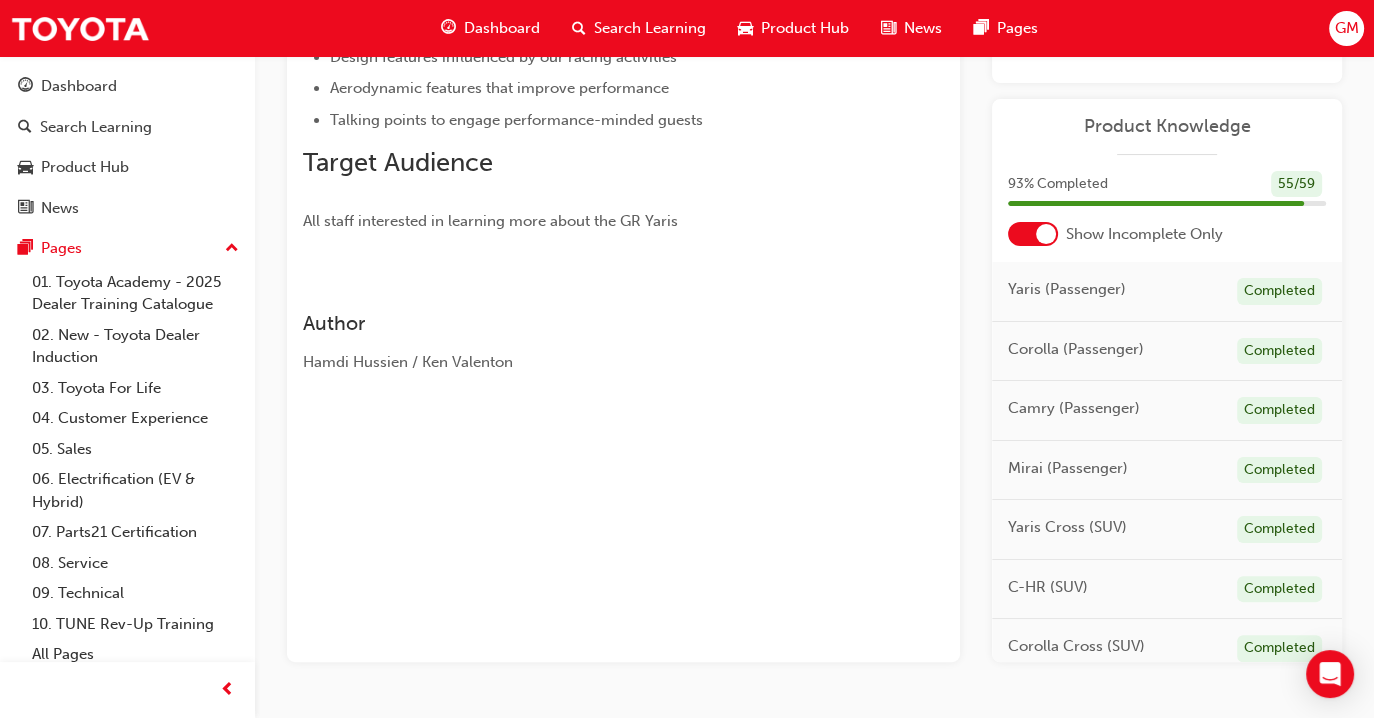 scroll, scrollTop: 434, scrollLeft: 0, axis: vertical 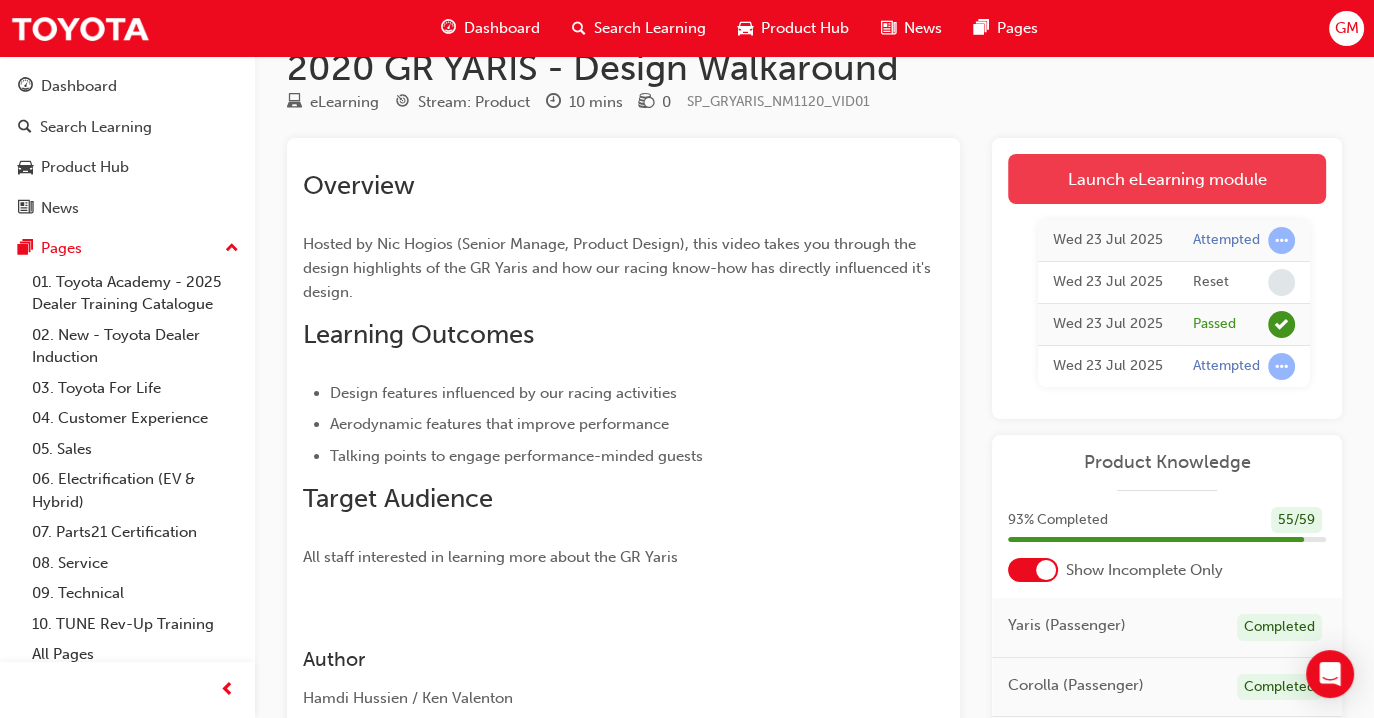 click on "Launch eLearning module" at bounding box center [1167, 179] 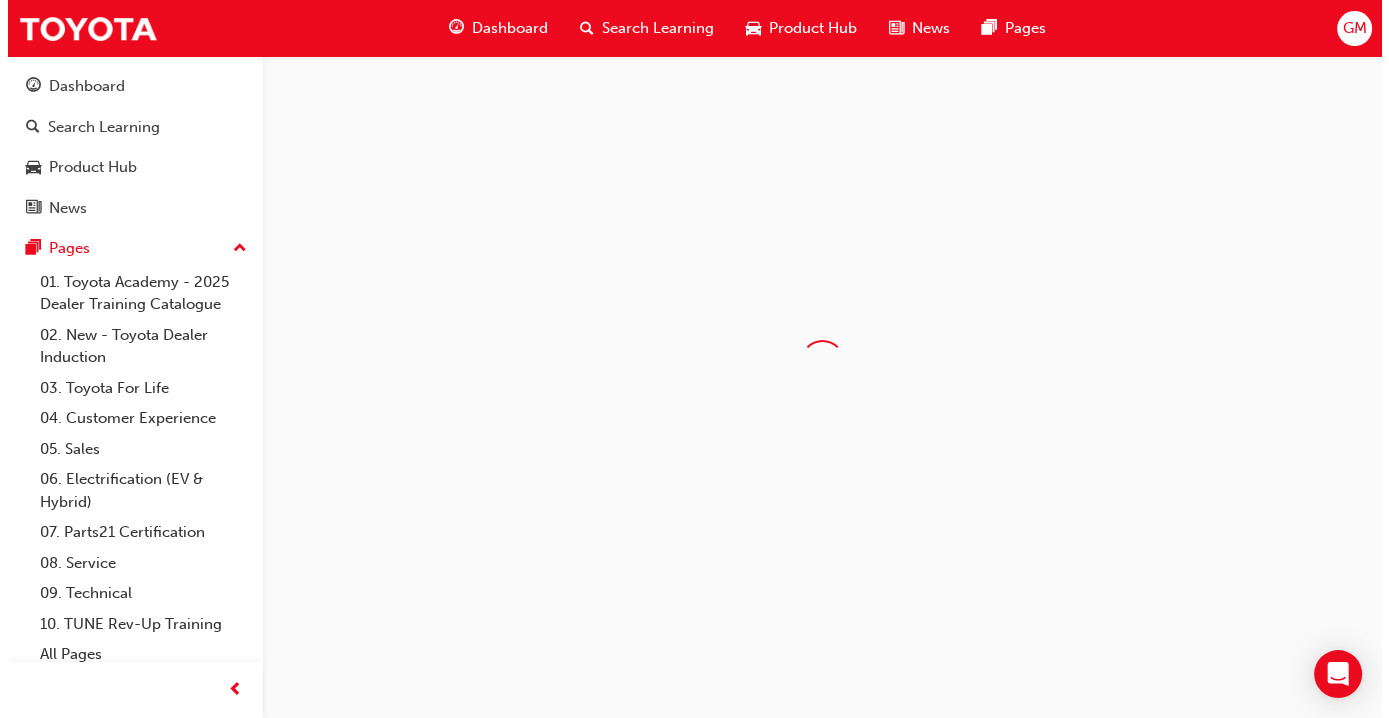 scroll, scrollTop: 0, scrollLeft: 0, axis: both 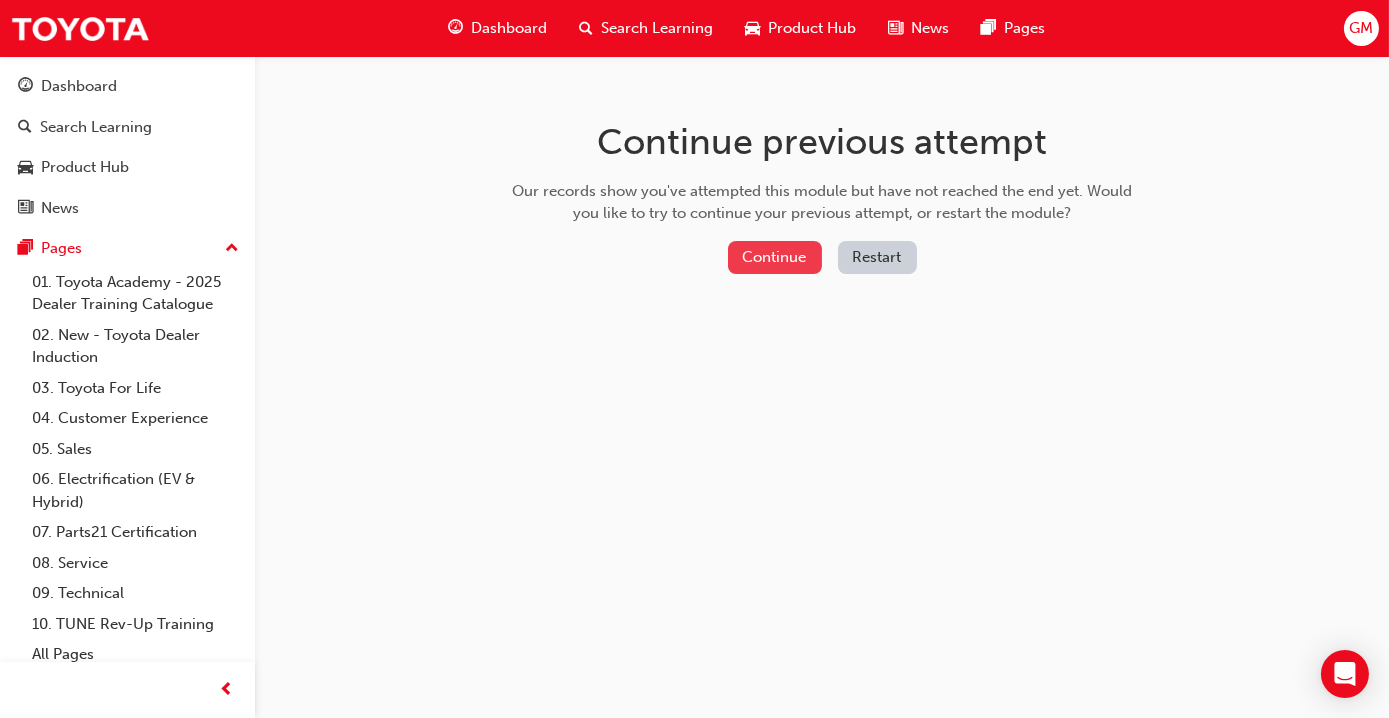 click on "Continue" at bounding box center [775, 257] 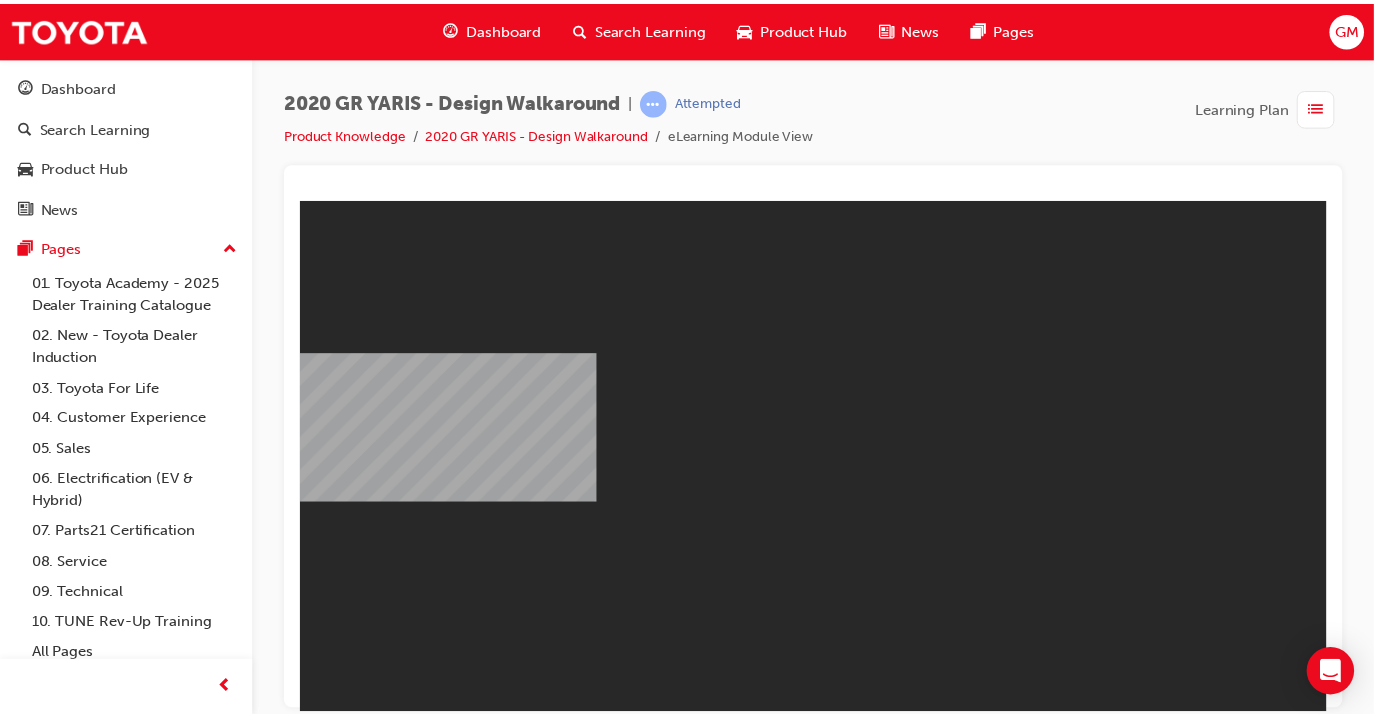 scroll, scrollTop: 0, scrollLeft: 0, axis: both 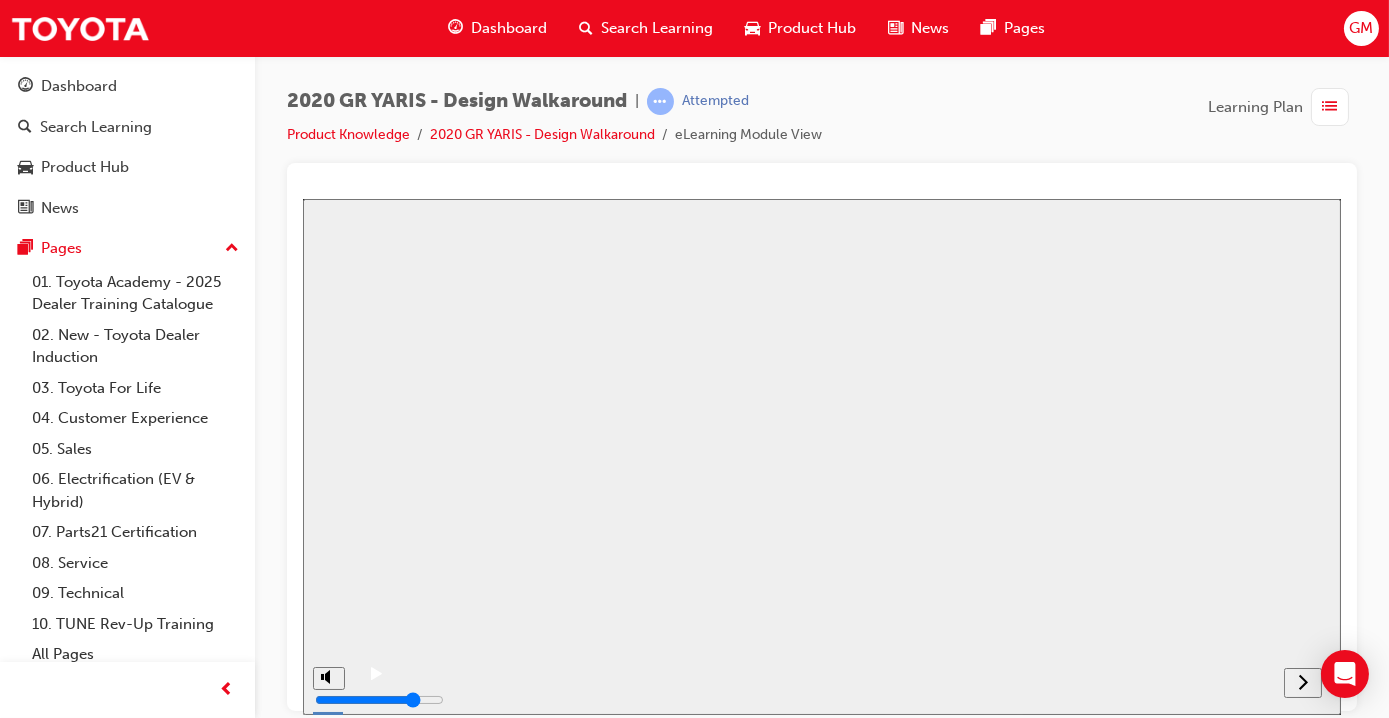 click on "Resume" at bounding box center [335, 906] 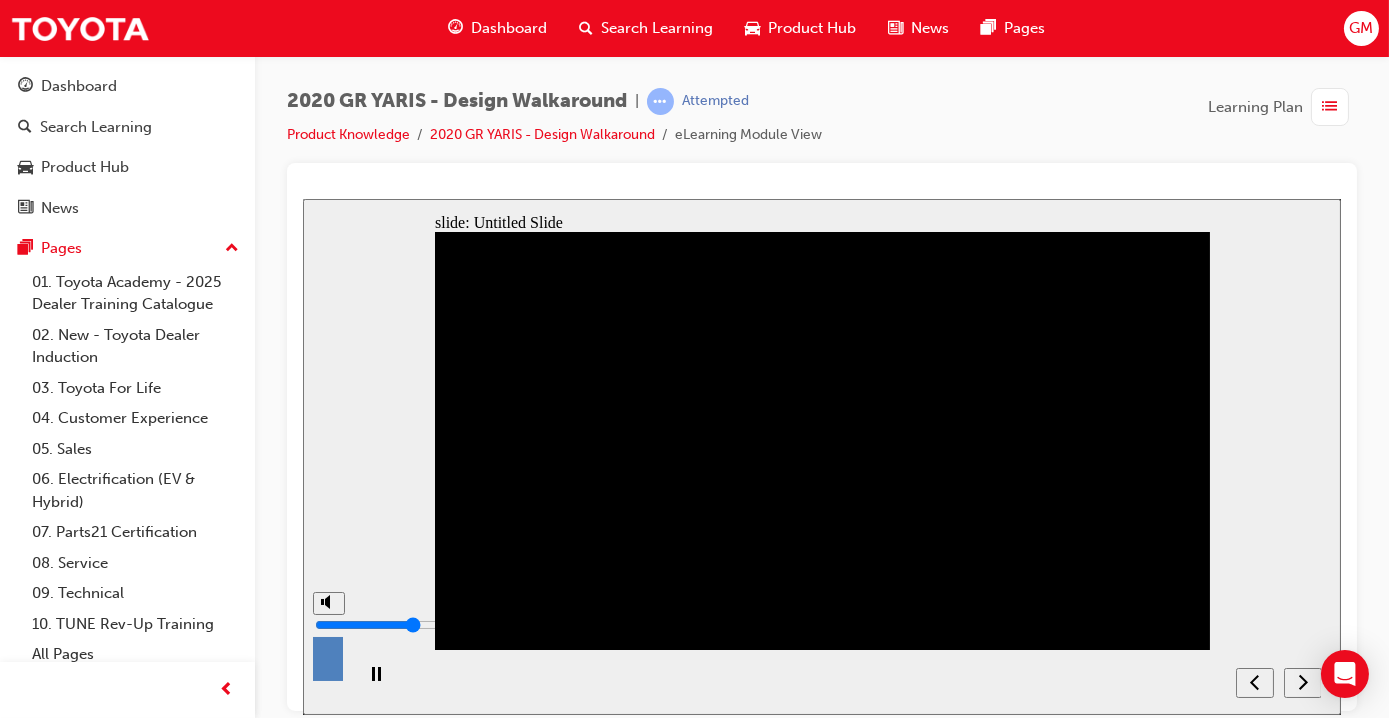 click at bounding box center [327, 666] 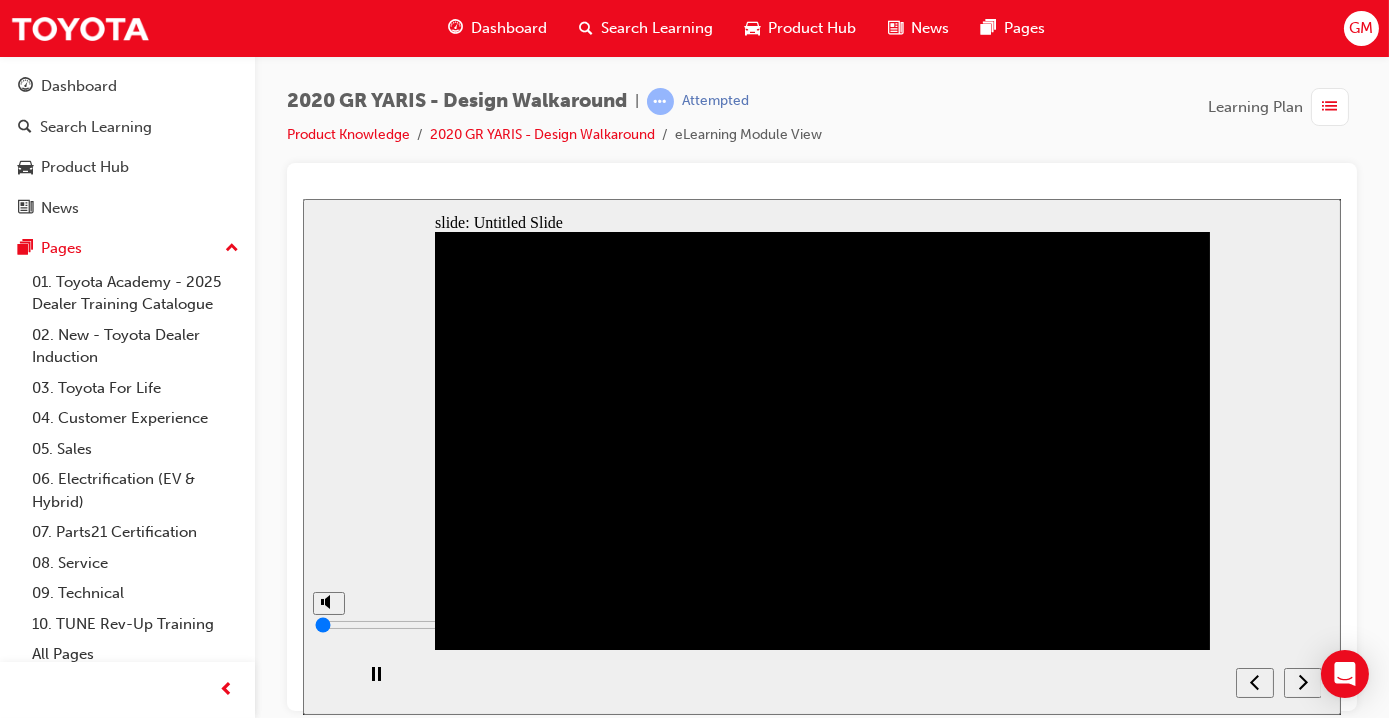 drag, startPoint x: 330, startPoint y: 609, endPoint x: 329, endPoint y: 656, distance: 47.010635 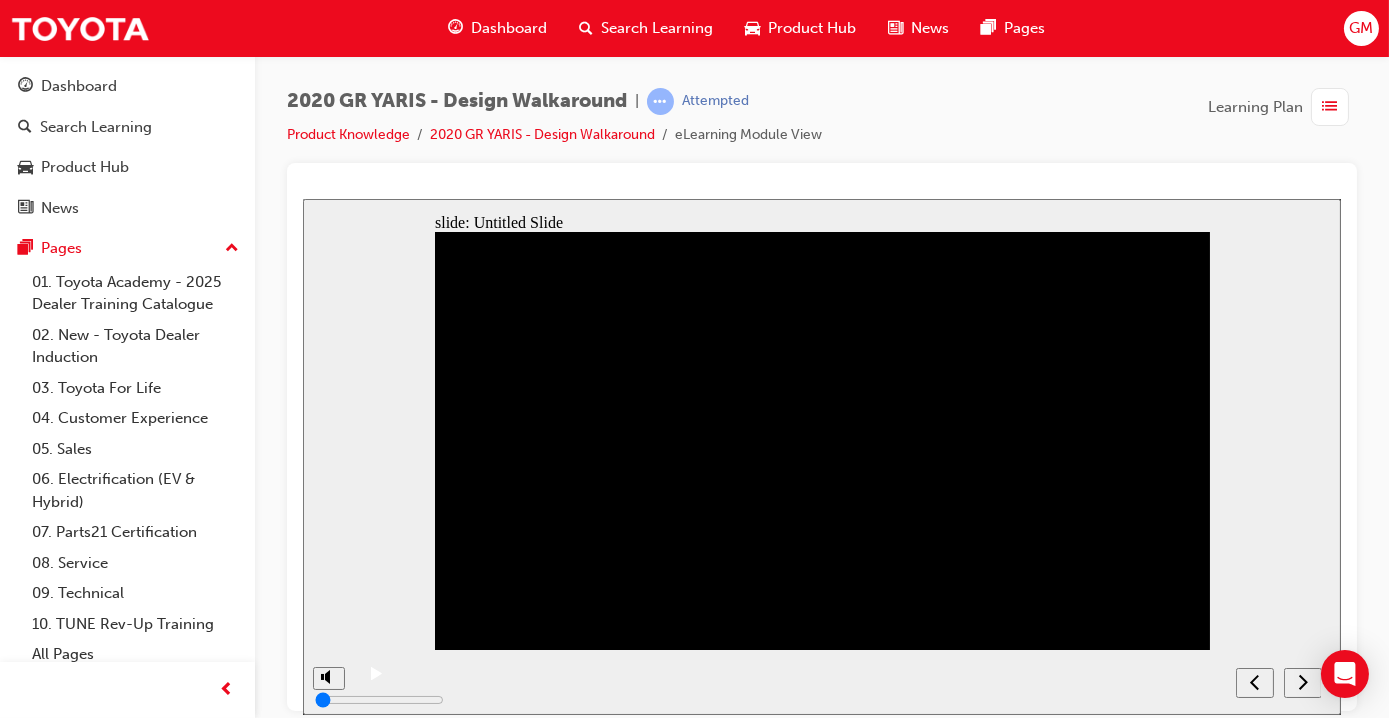 click 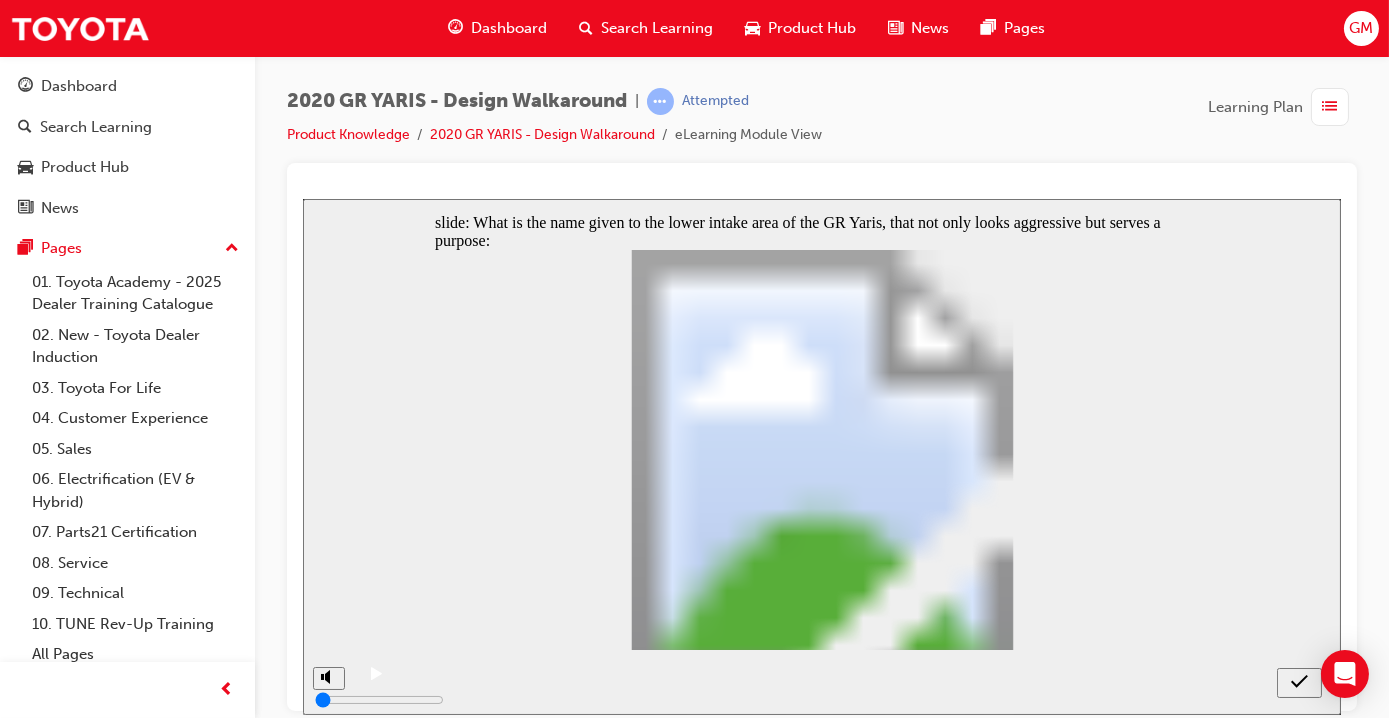 click 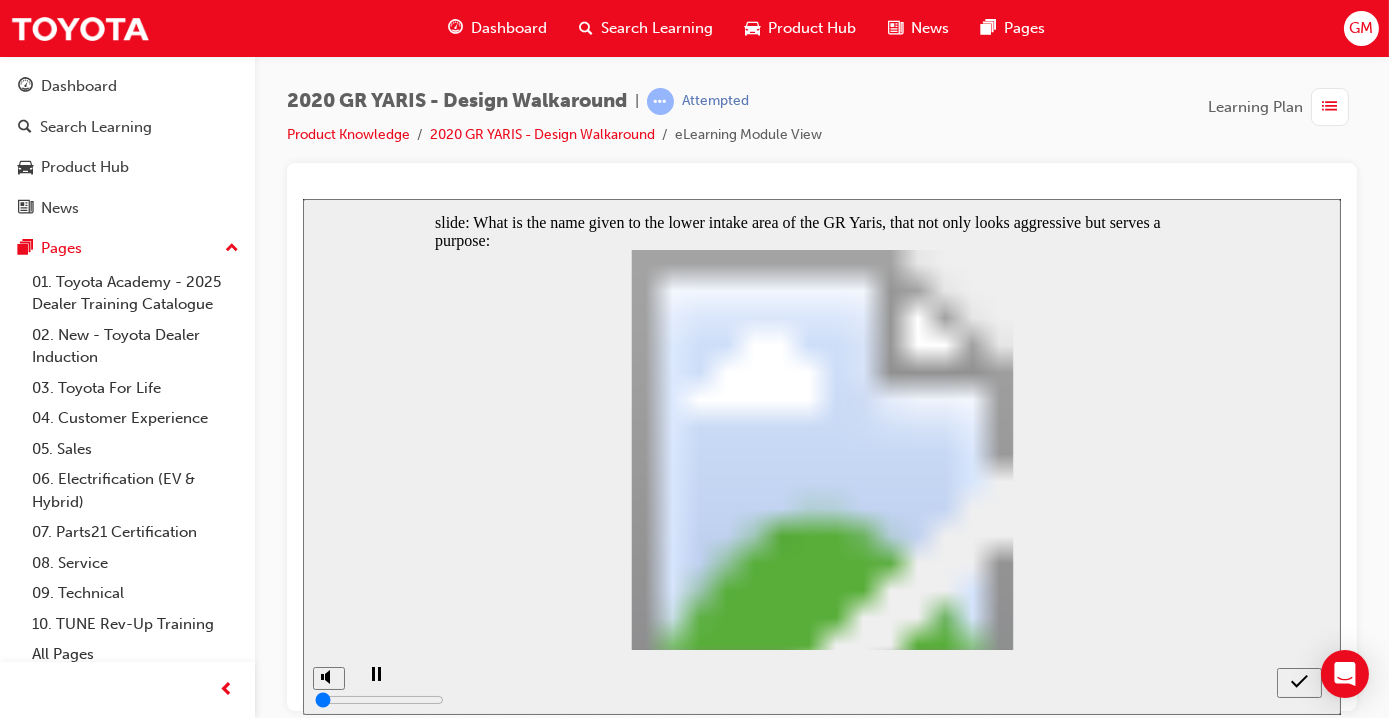 click 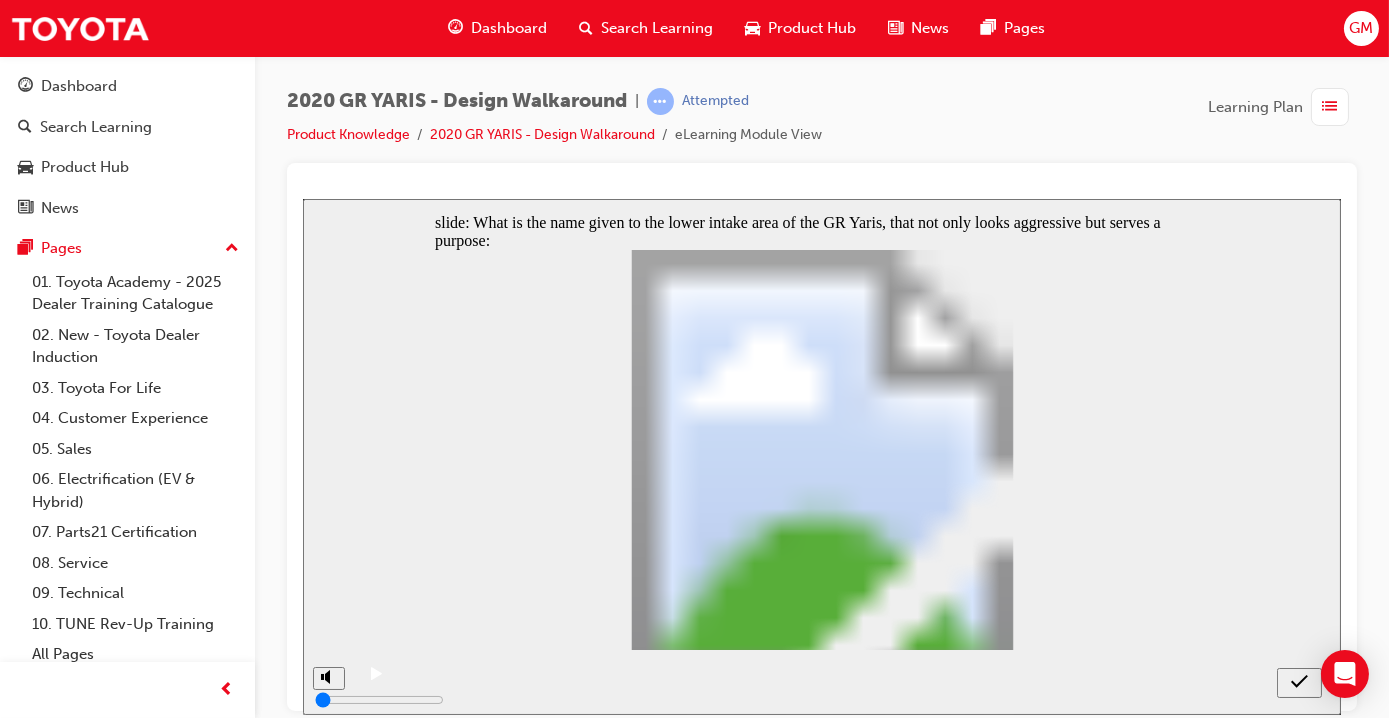 click 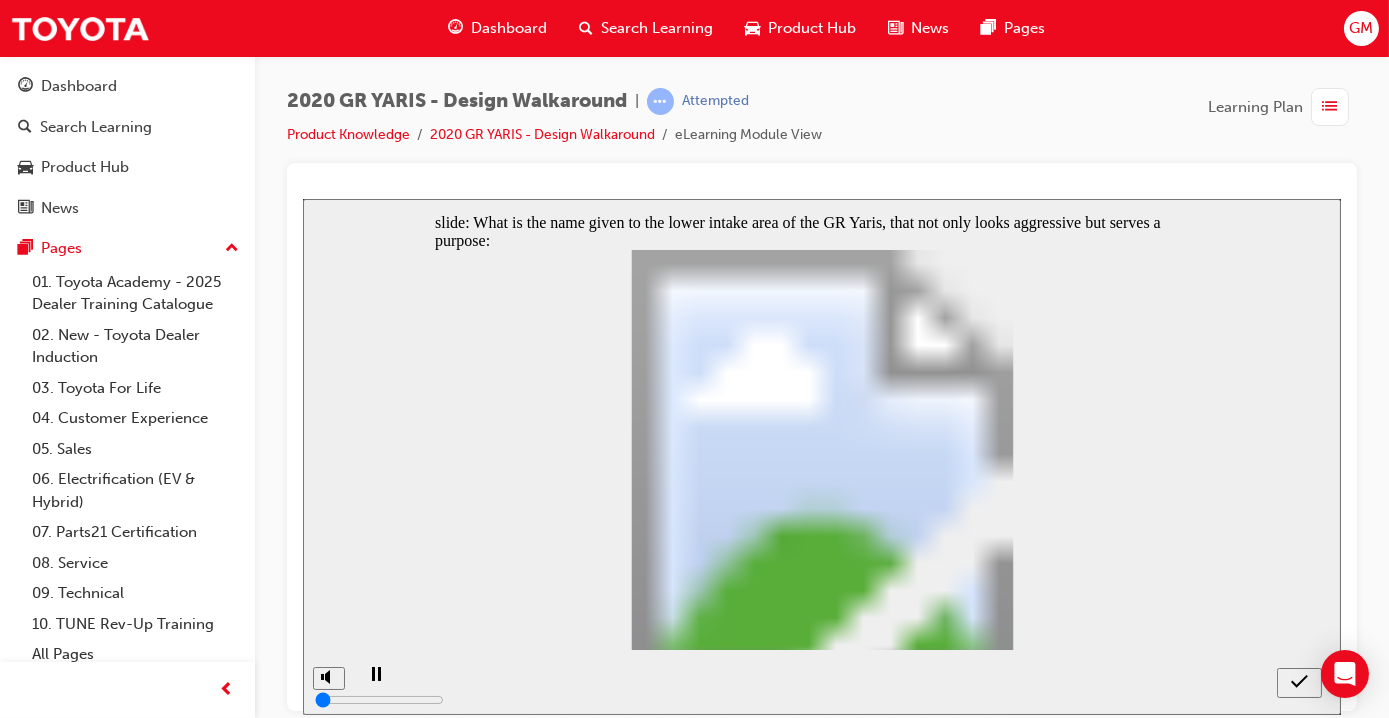 click 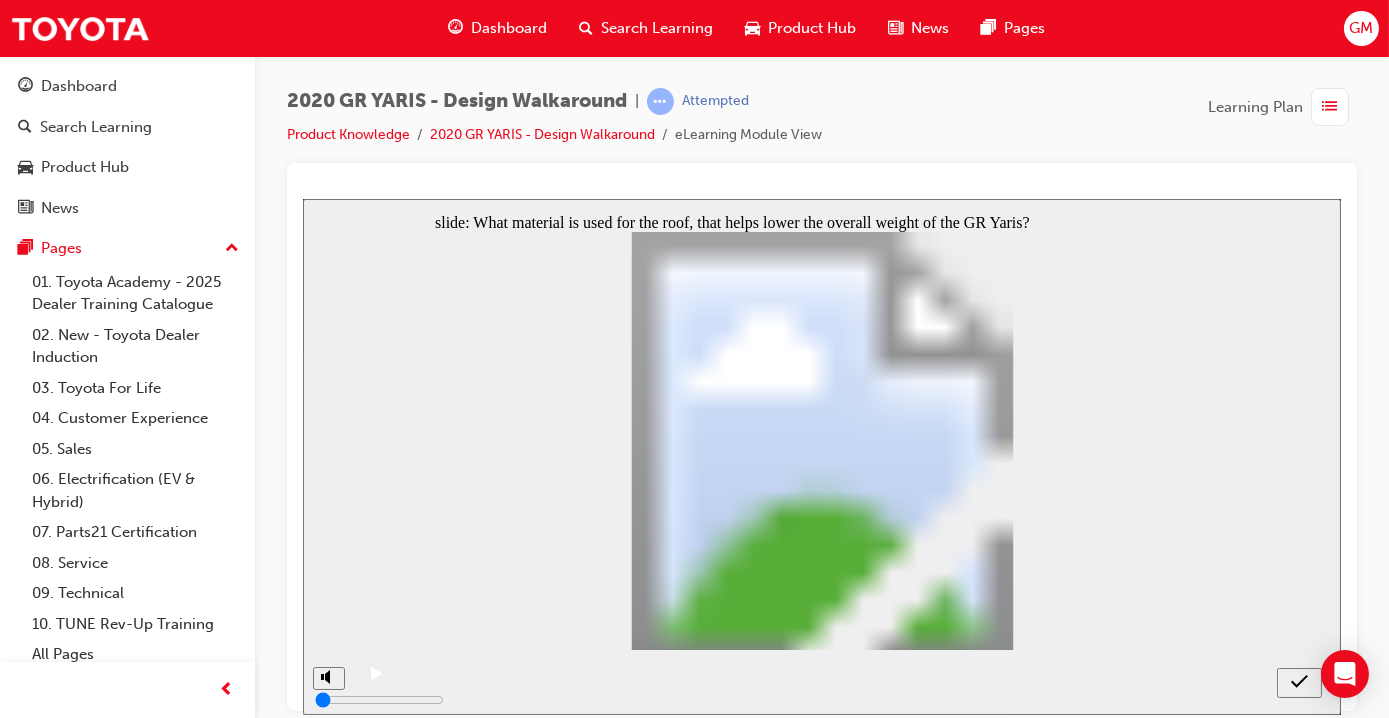click 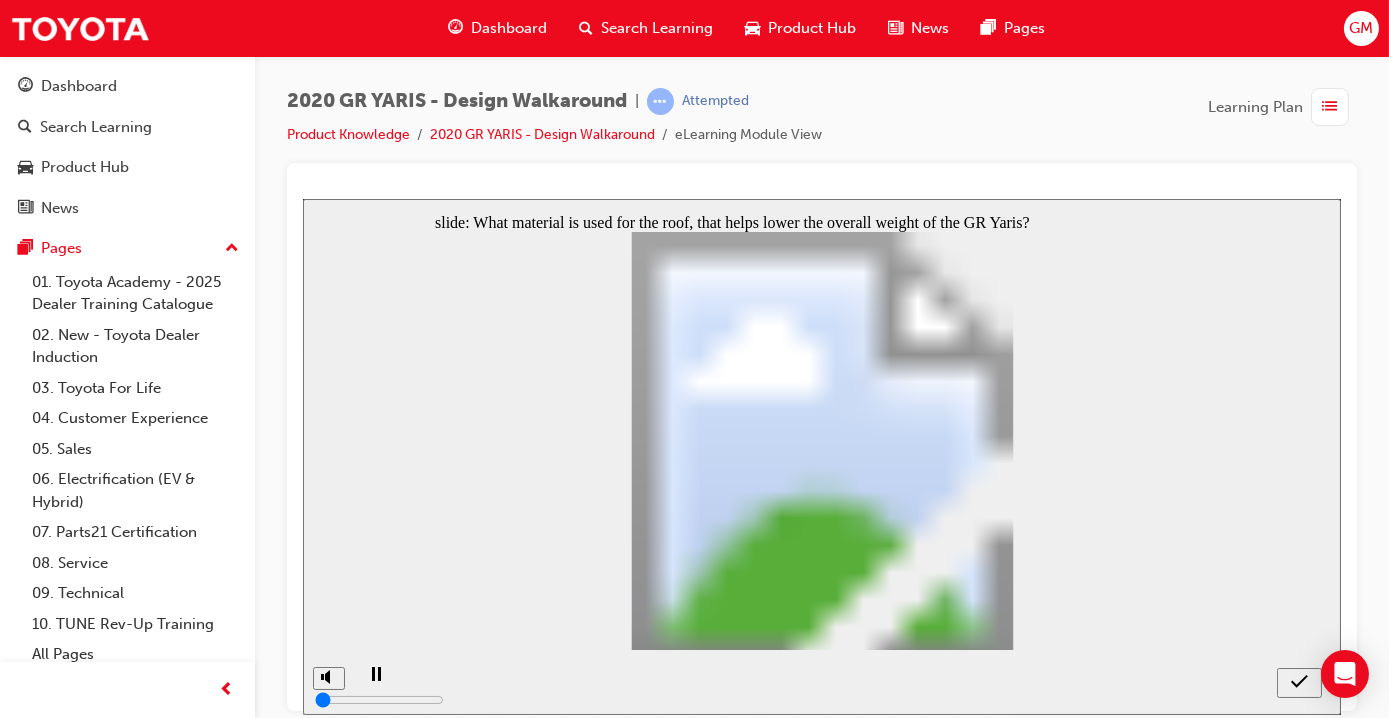 click 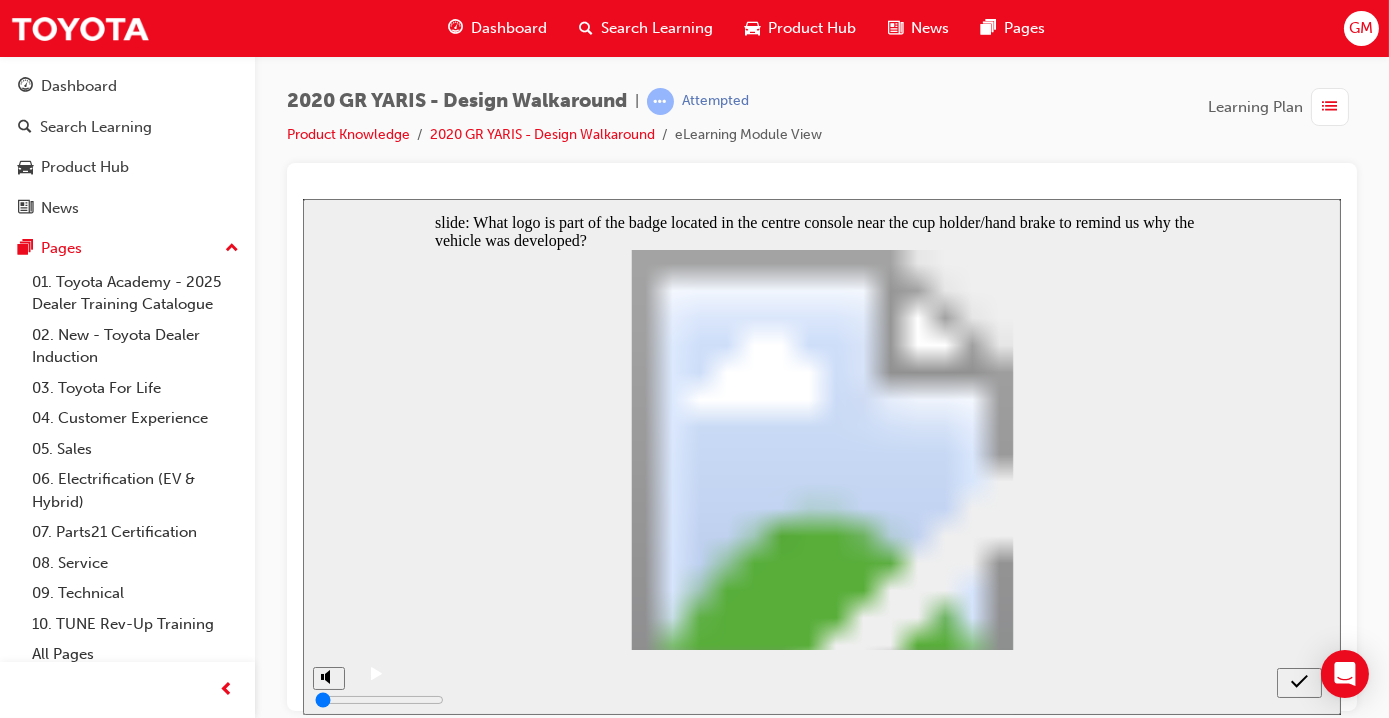 click 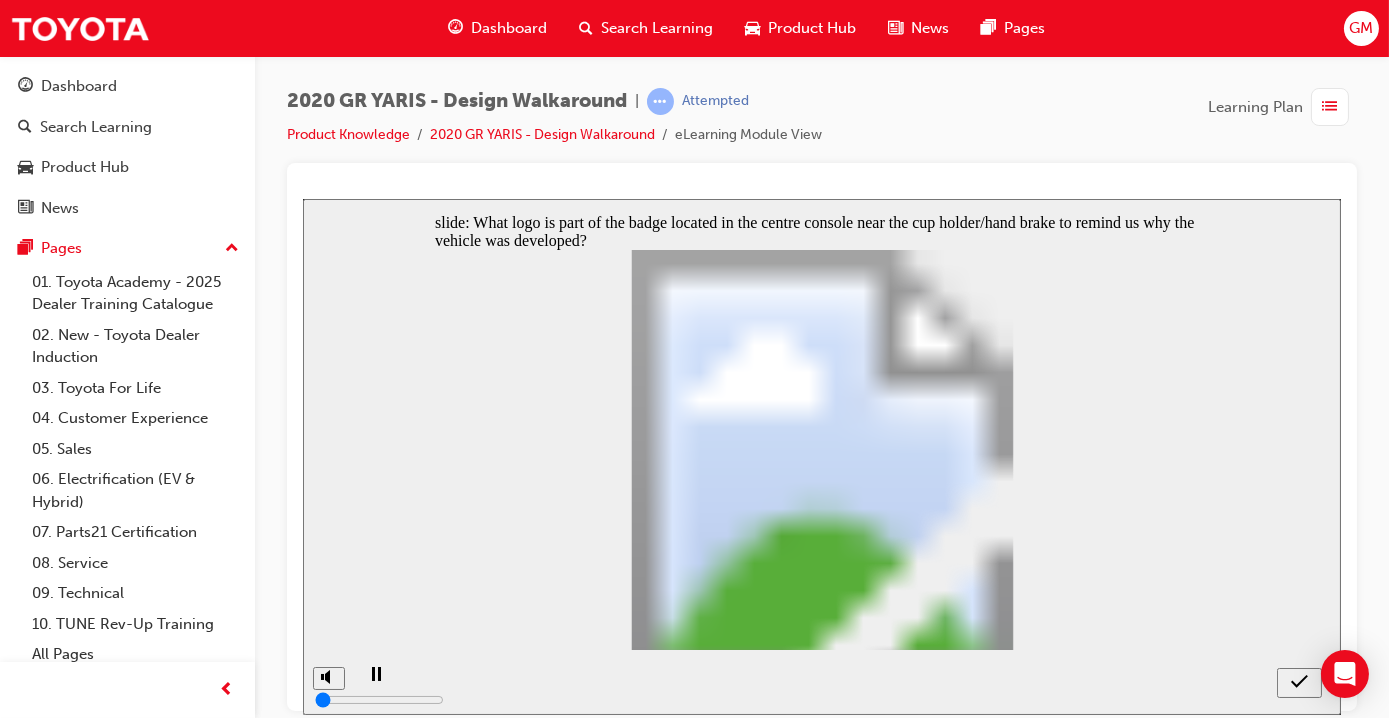 click 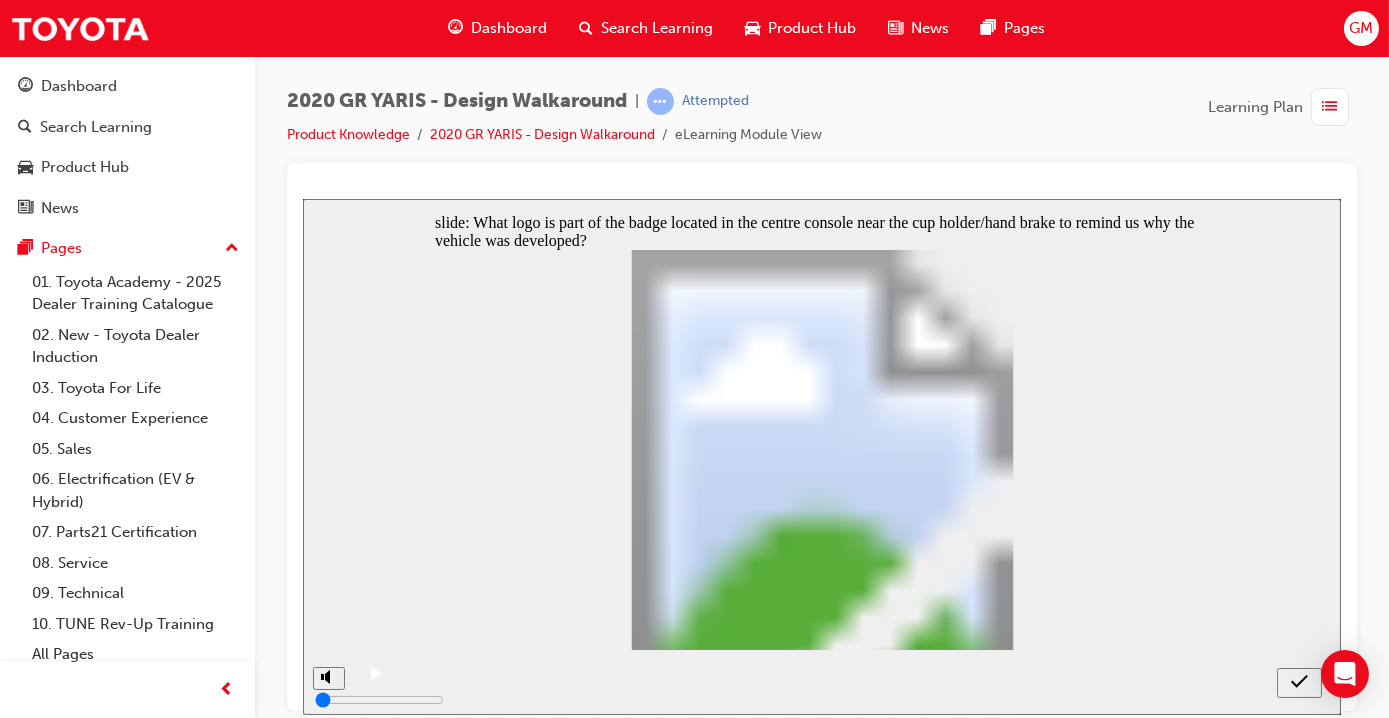 click 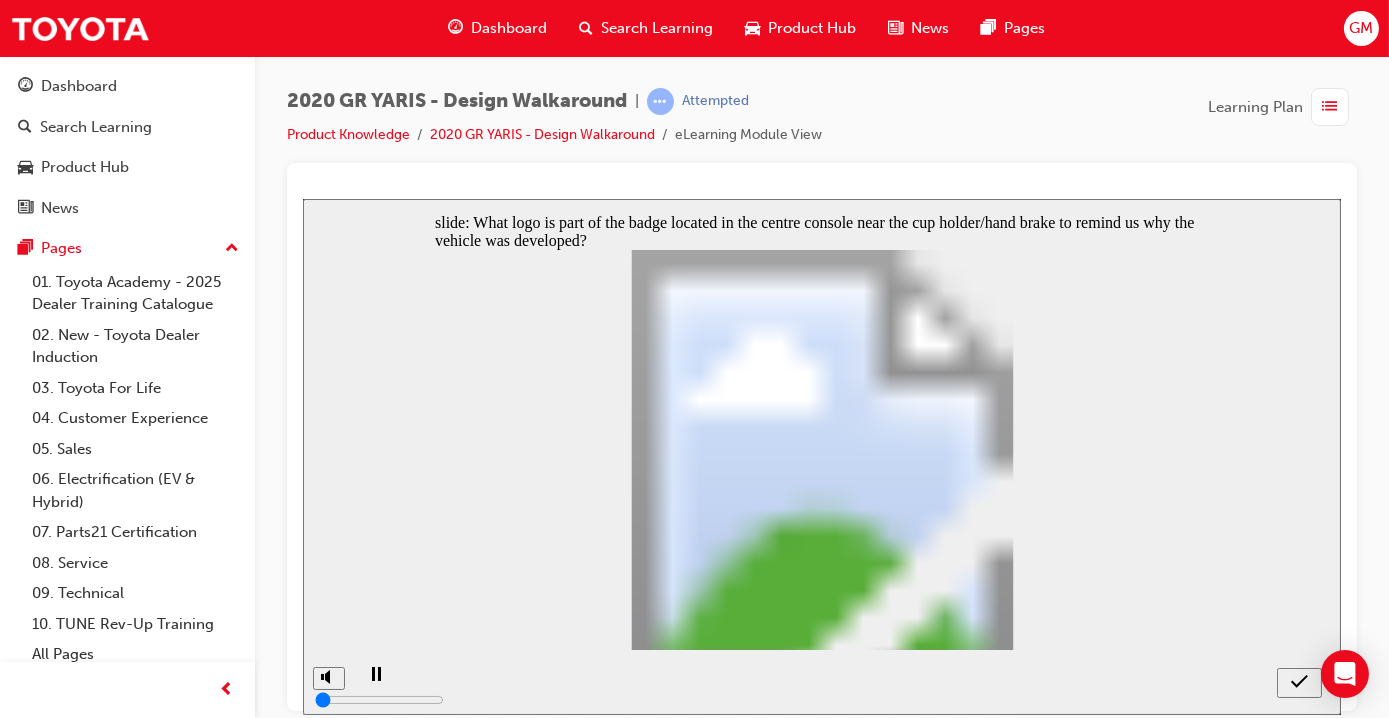 click 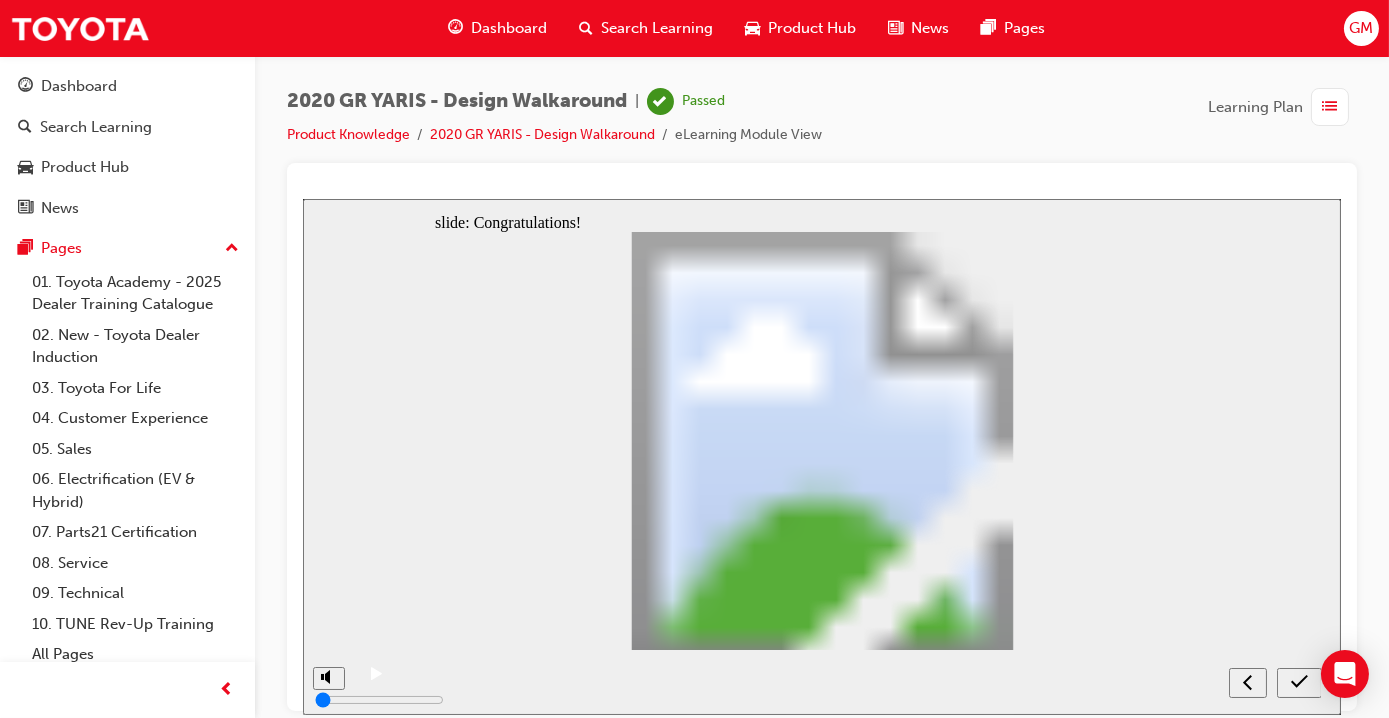 click on "Search Learning" at bounding box center [657, 28] 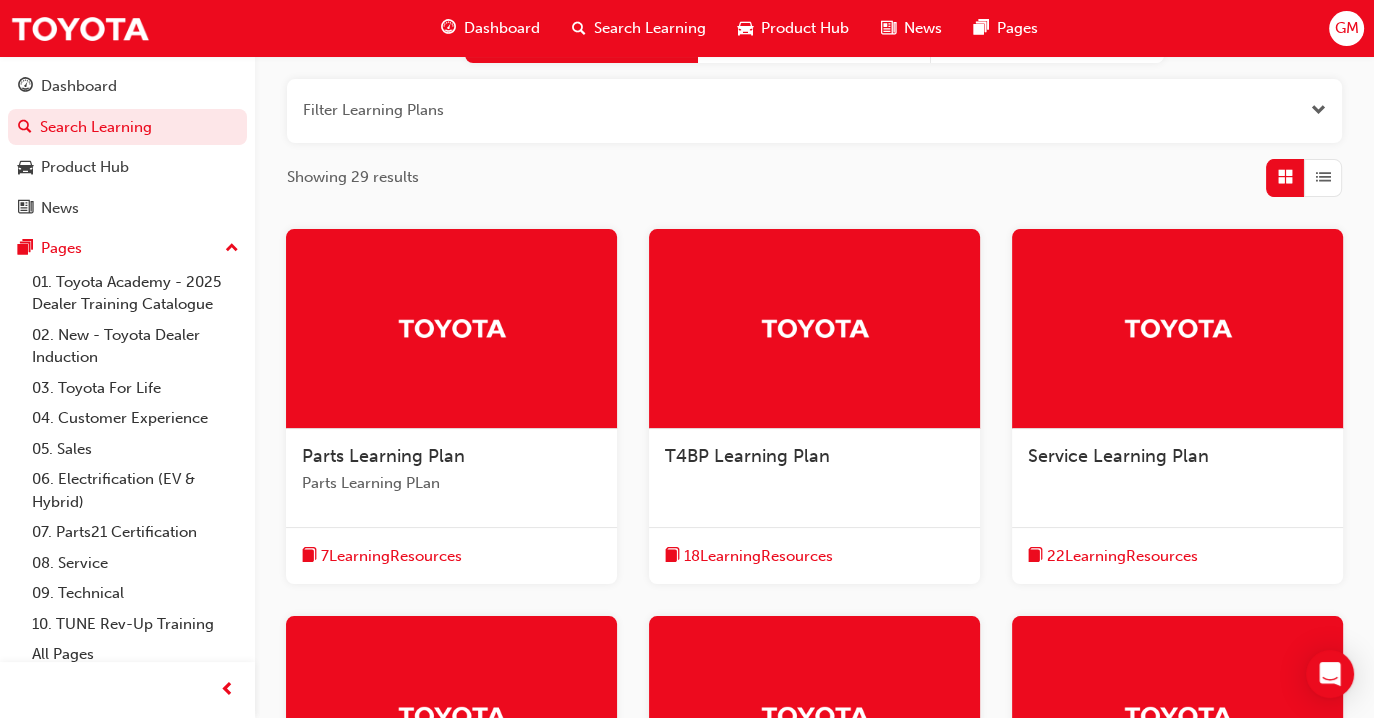 scroll, scrollTop: 0, scrollLeft: 0, axis: both 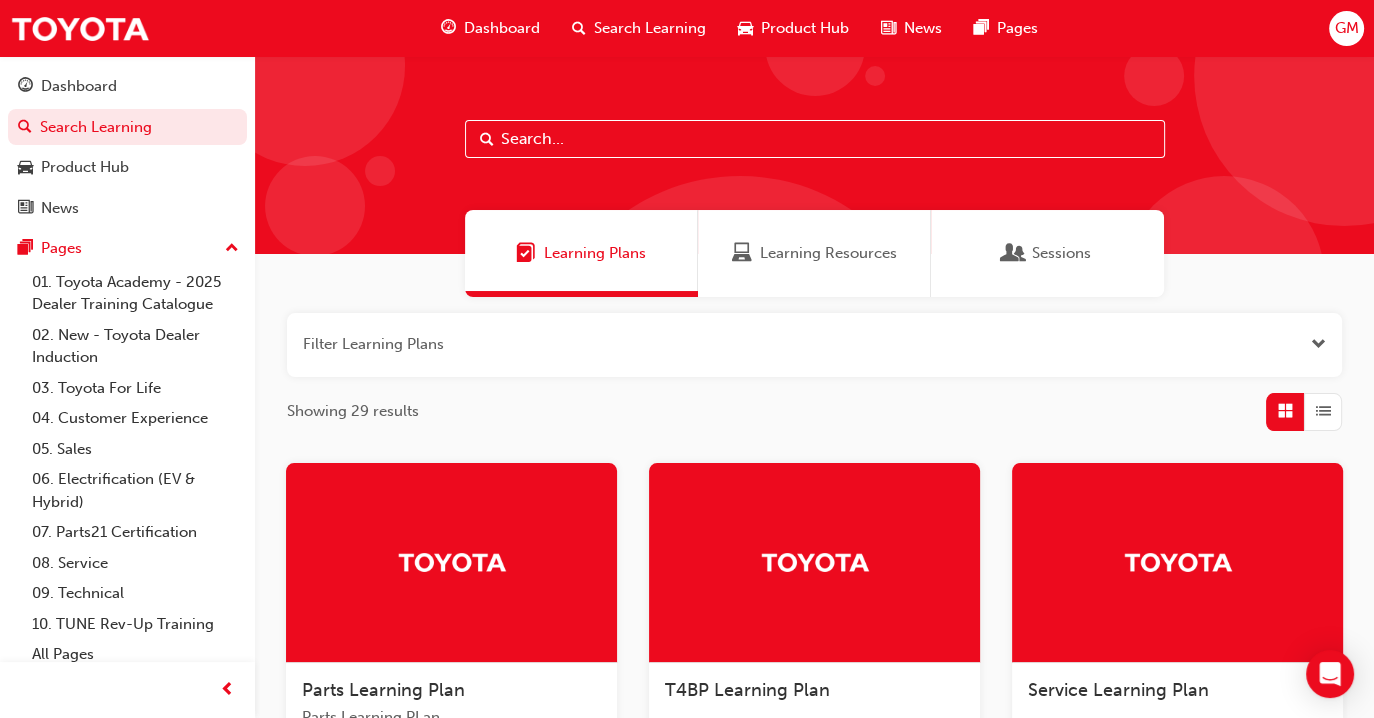 click on "Search Learning" at bounding box center (650, 28) 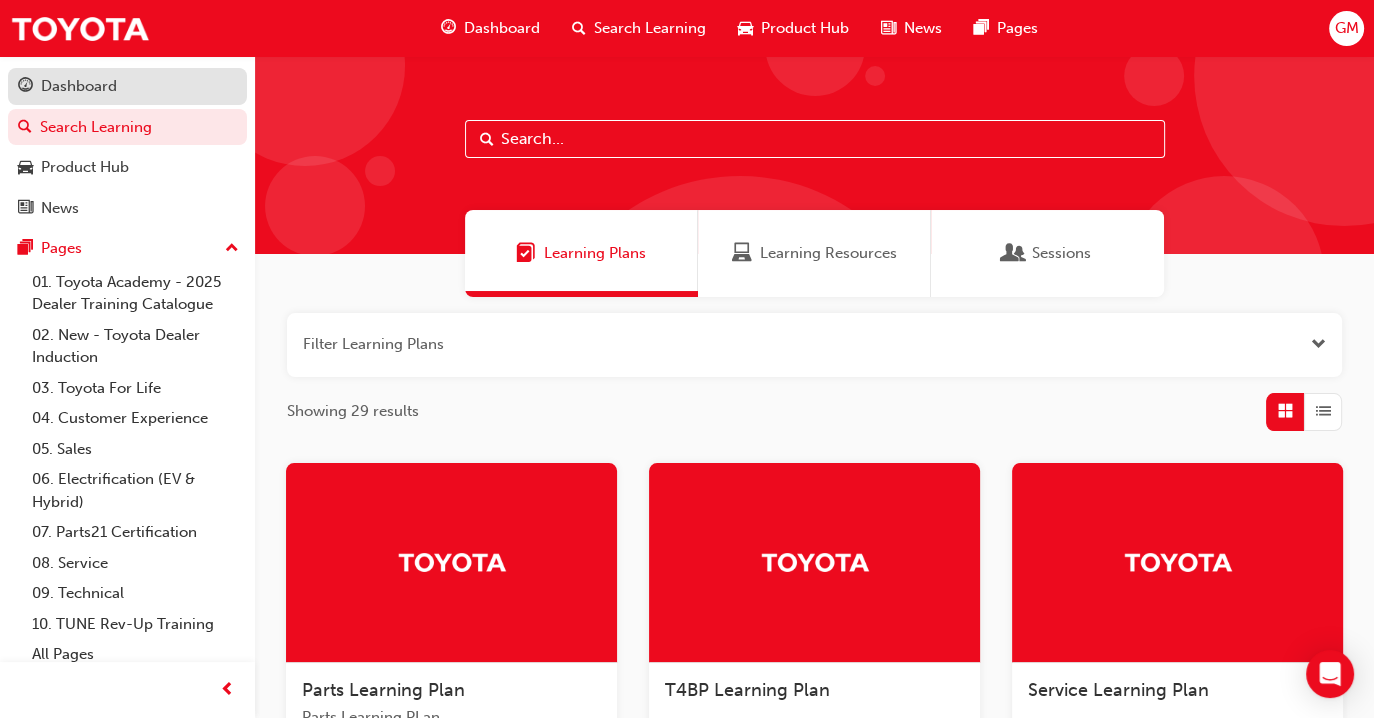 click on "Dashboard" at bounding box center (79, 86) 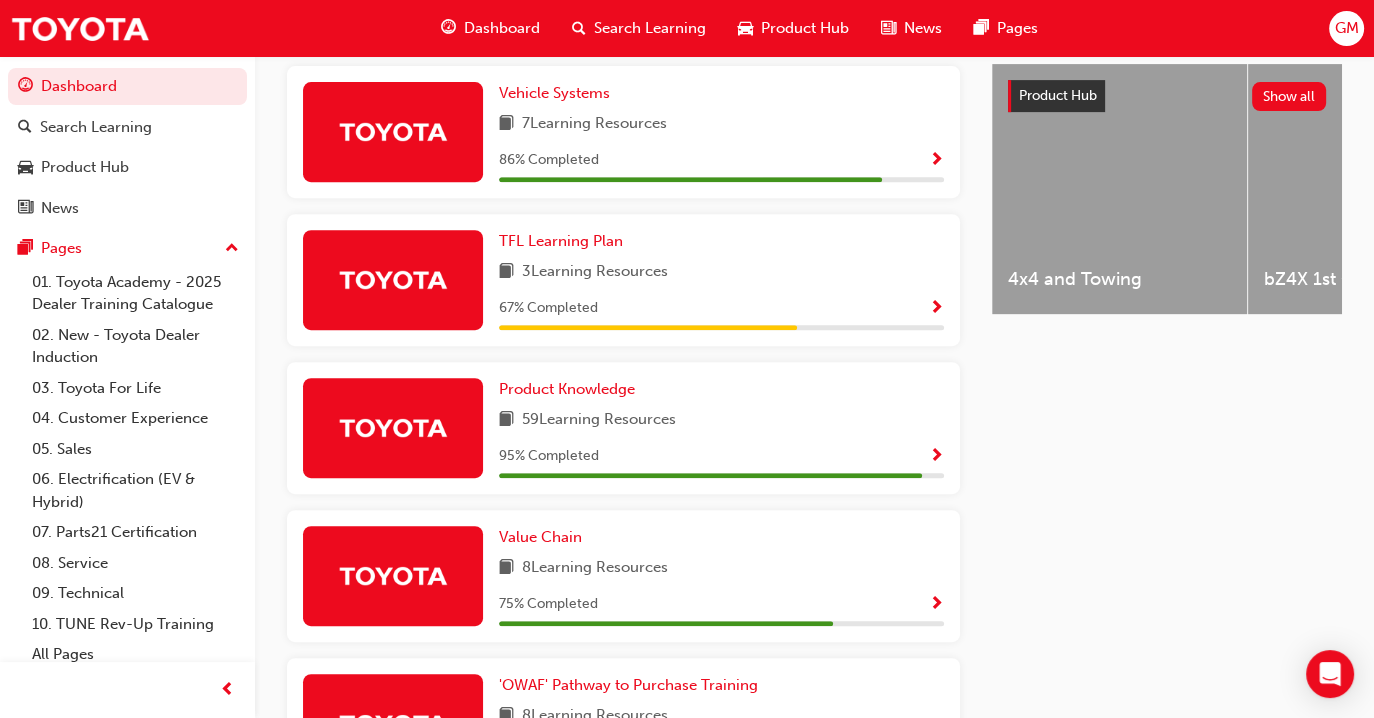 scroll, scrollTop: 781, scrollLeft: 0, axis: vertical 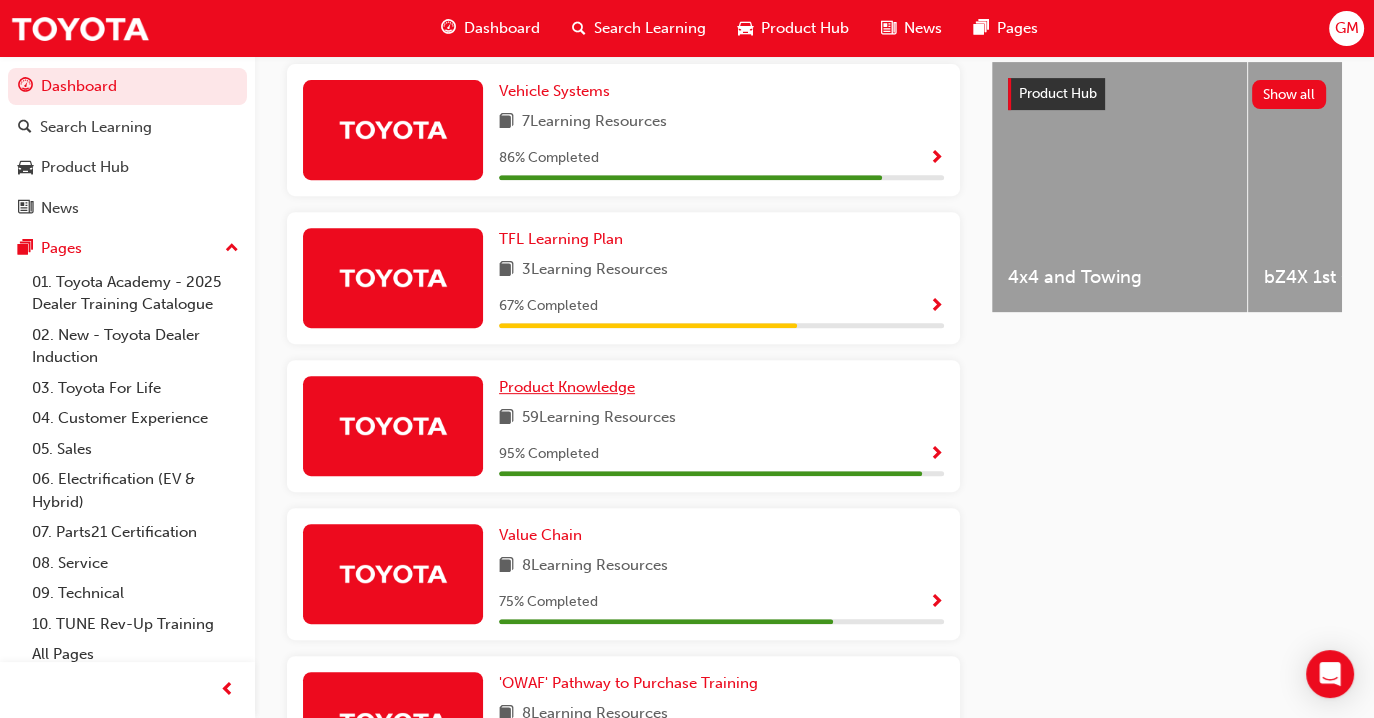 click on "Product Knowledge" at bounding box center (567, 387) 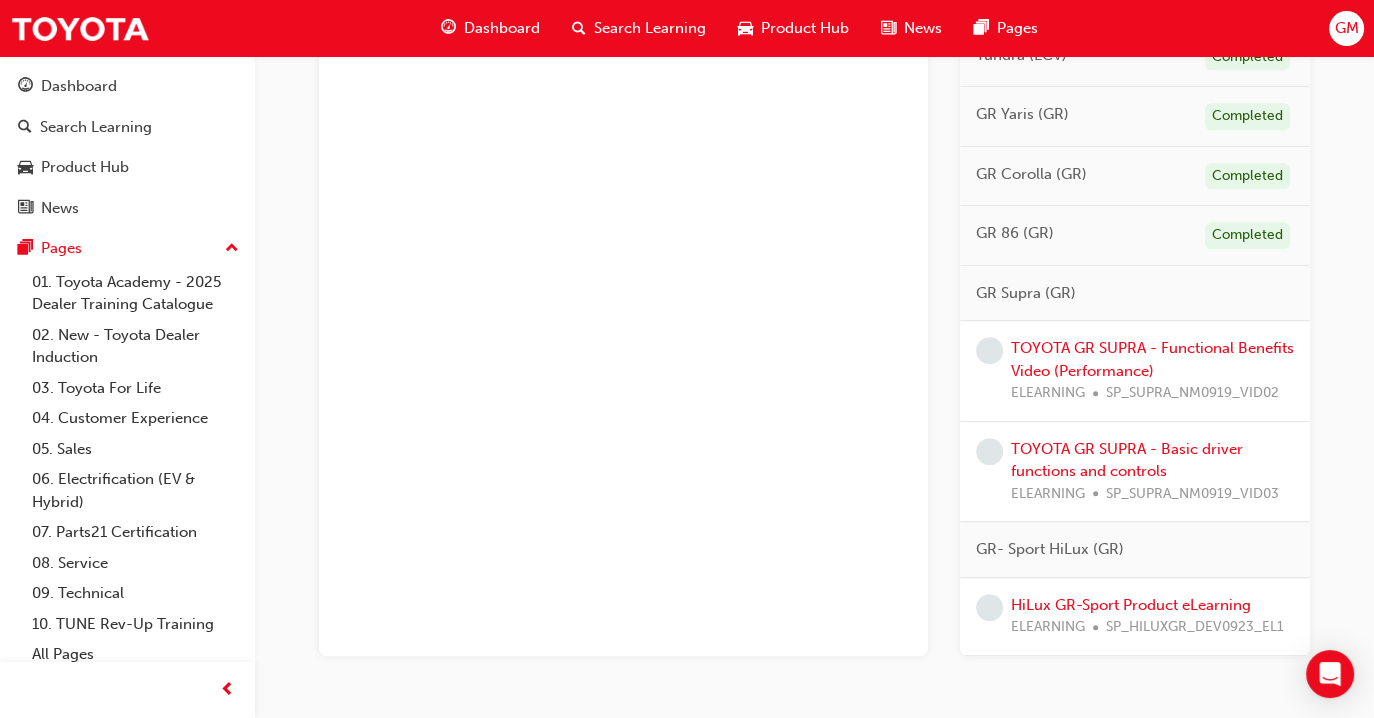 scroll, scrollTop: 1253, scrollLeft: 0, axis: vertical 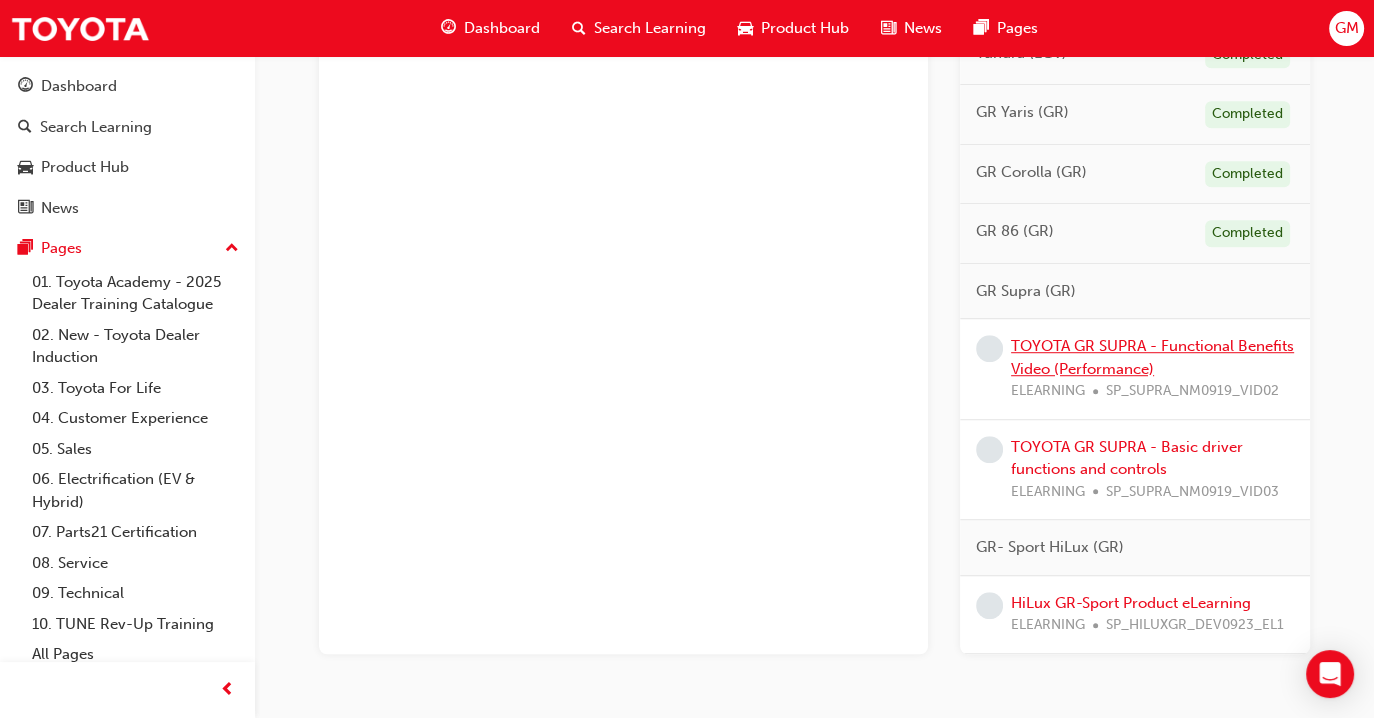 click on "TOYOTA GR SUPRA - Functional Benefits Video (Performance)" at bounding box center [1152, 357] 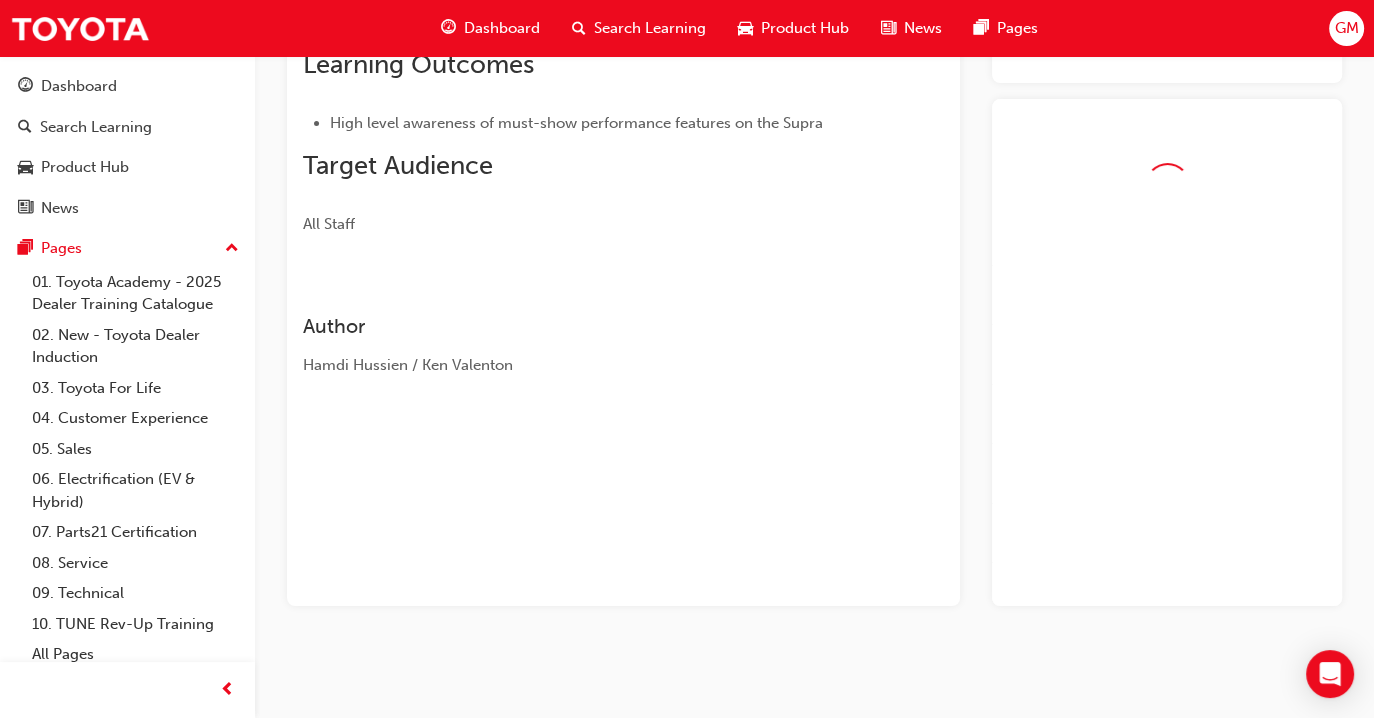 scroll, scrollTop: 320, scrollLeft: 0, axis: vertical 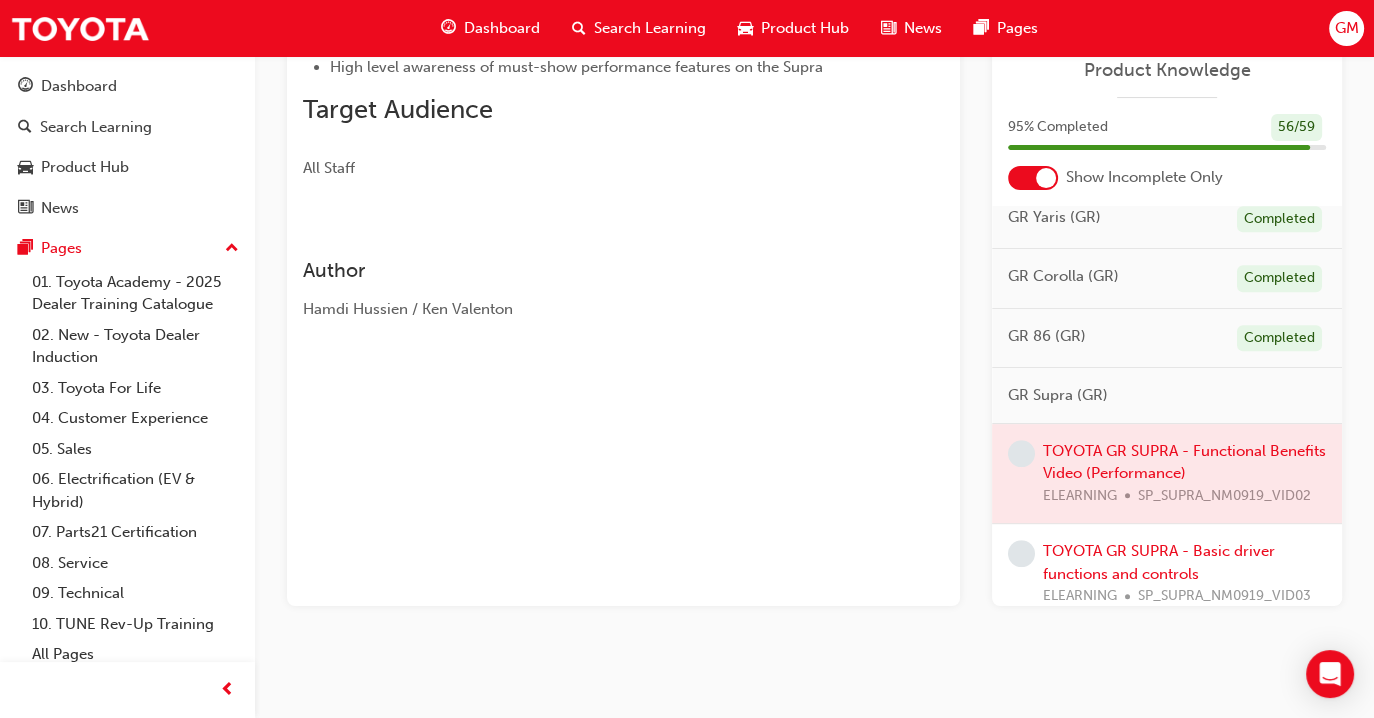 click at bounding box center (1167, 474) 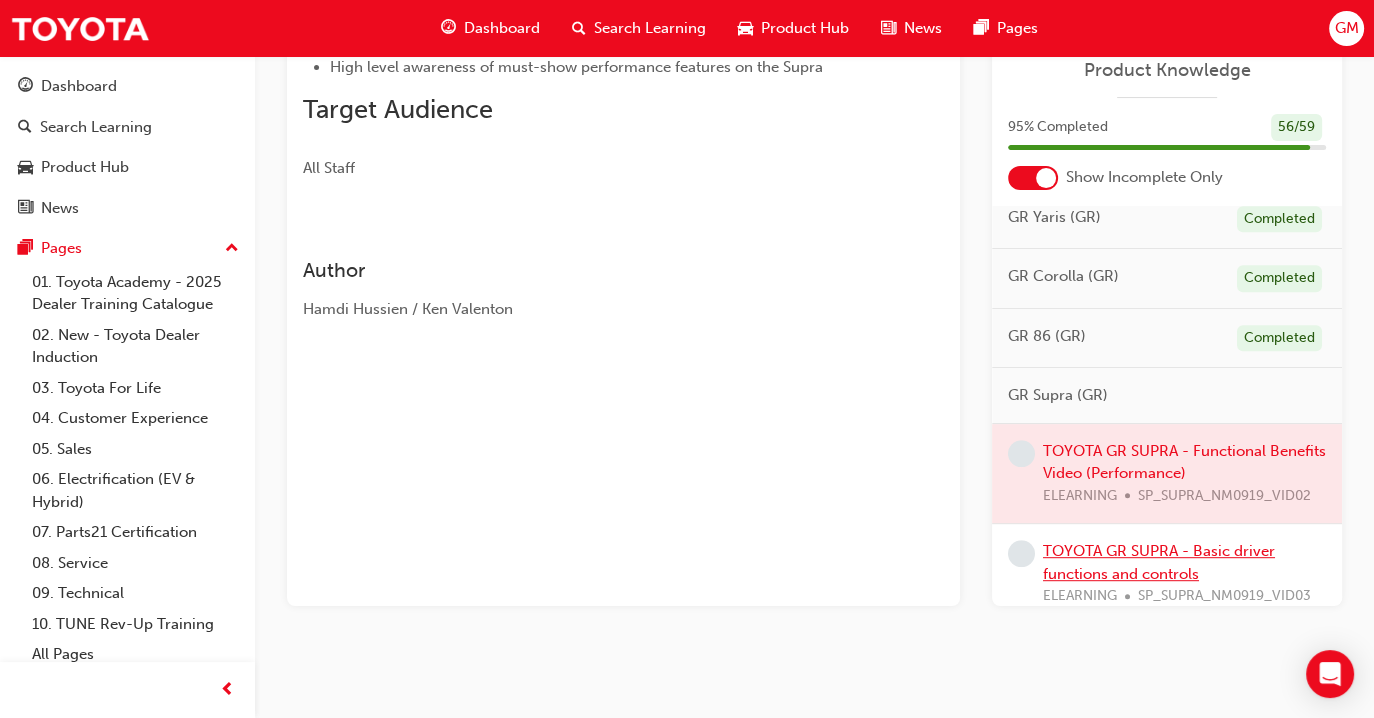 click on "TOYOTA GR SUPRA - Basic driver functions and controls" at bounding box center (1159, 562) 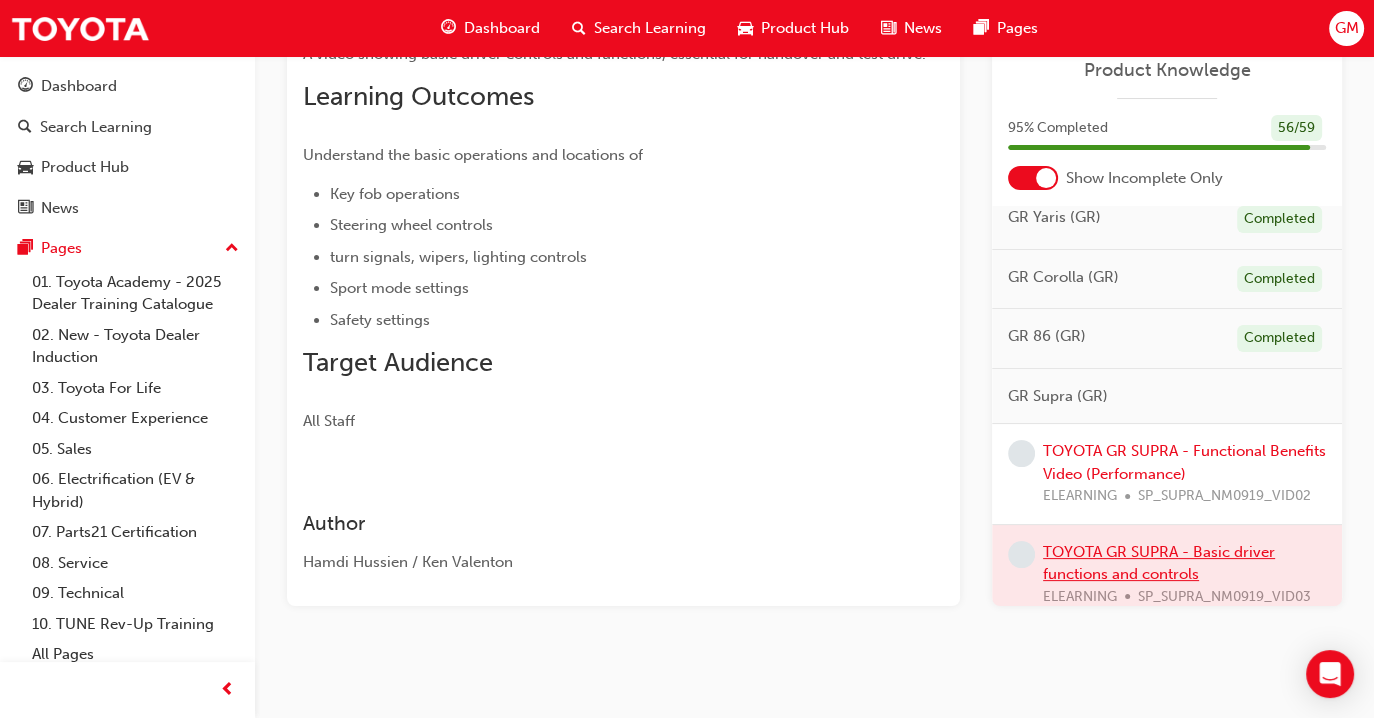 scroll, scrollTop: 320, scrollLeft: 0, axis: vertical 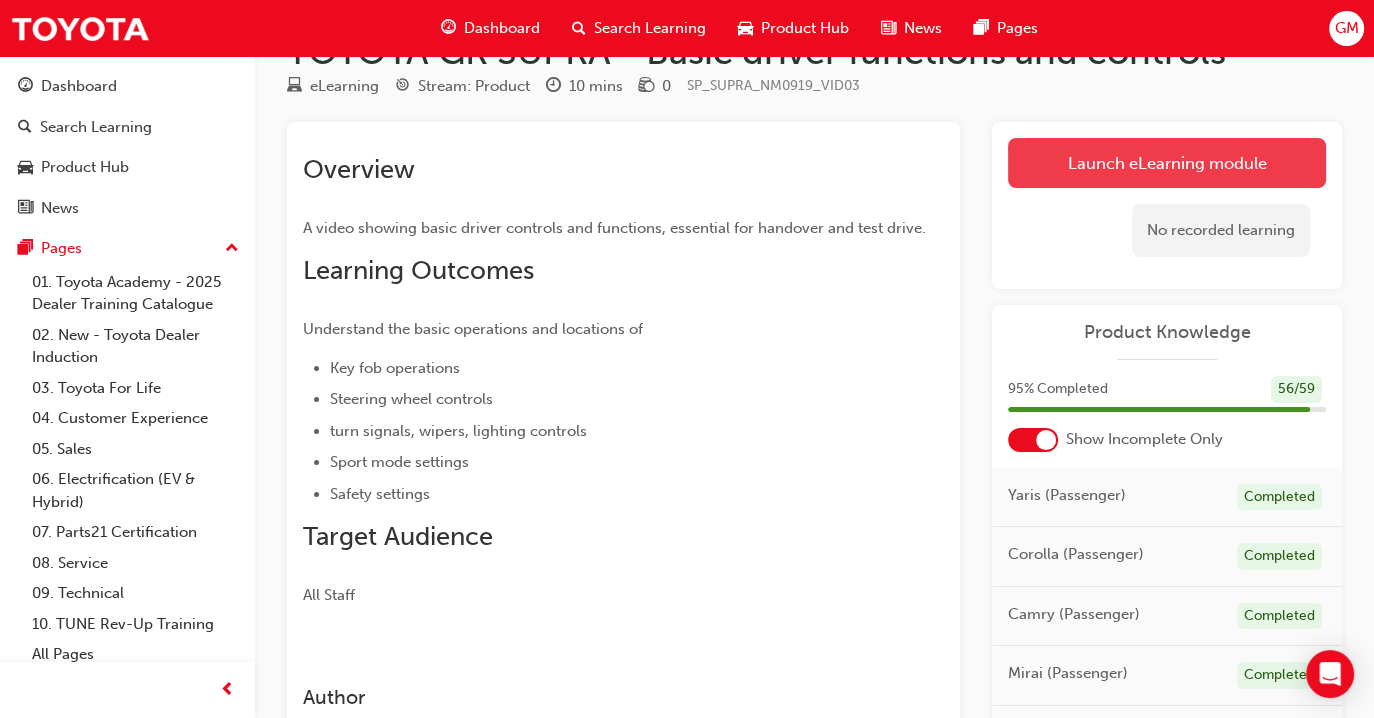 click on "Launch eLearning module" at bounding box center (1167, 163) 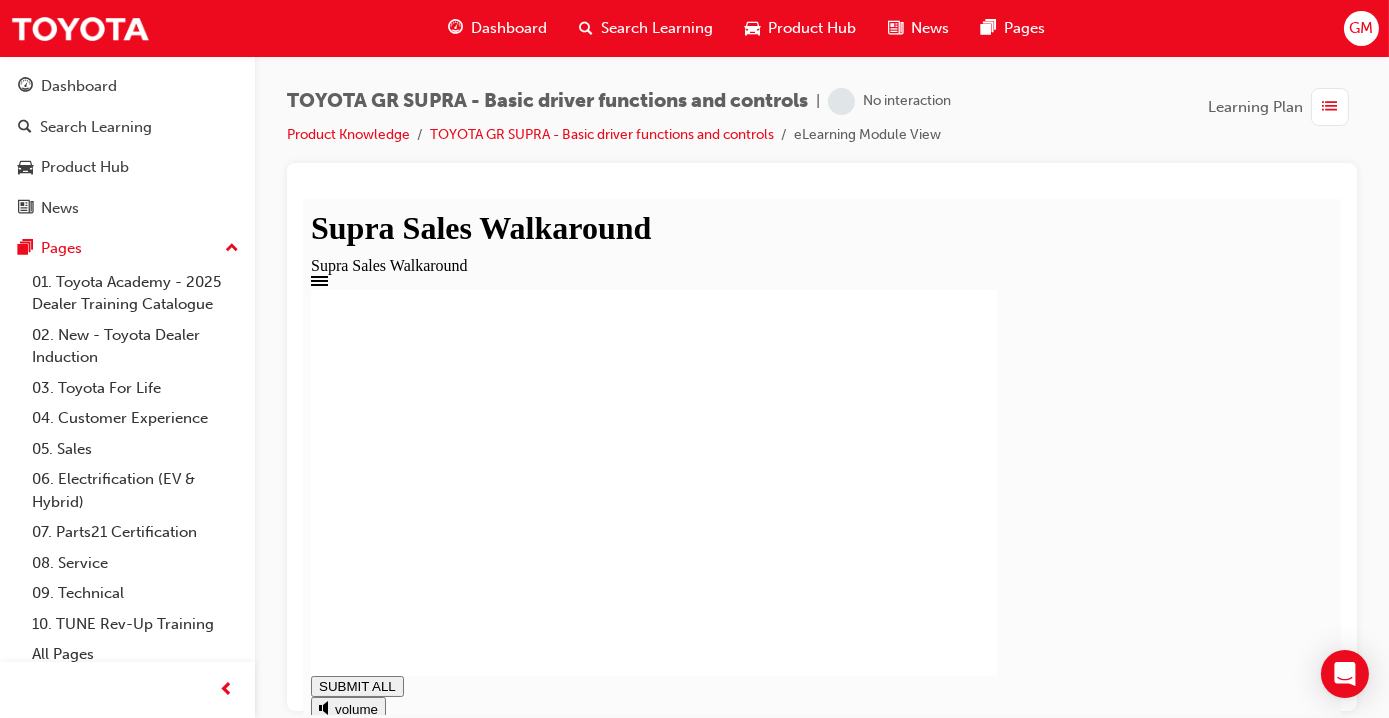 scroll, scrollTop: 0, scrollLeft: 0, axis: both 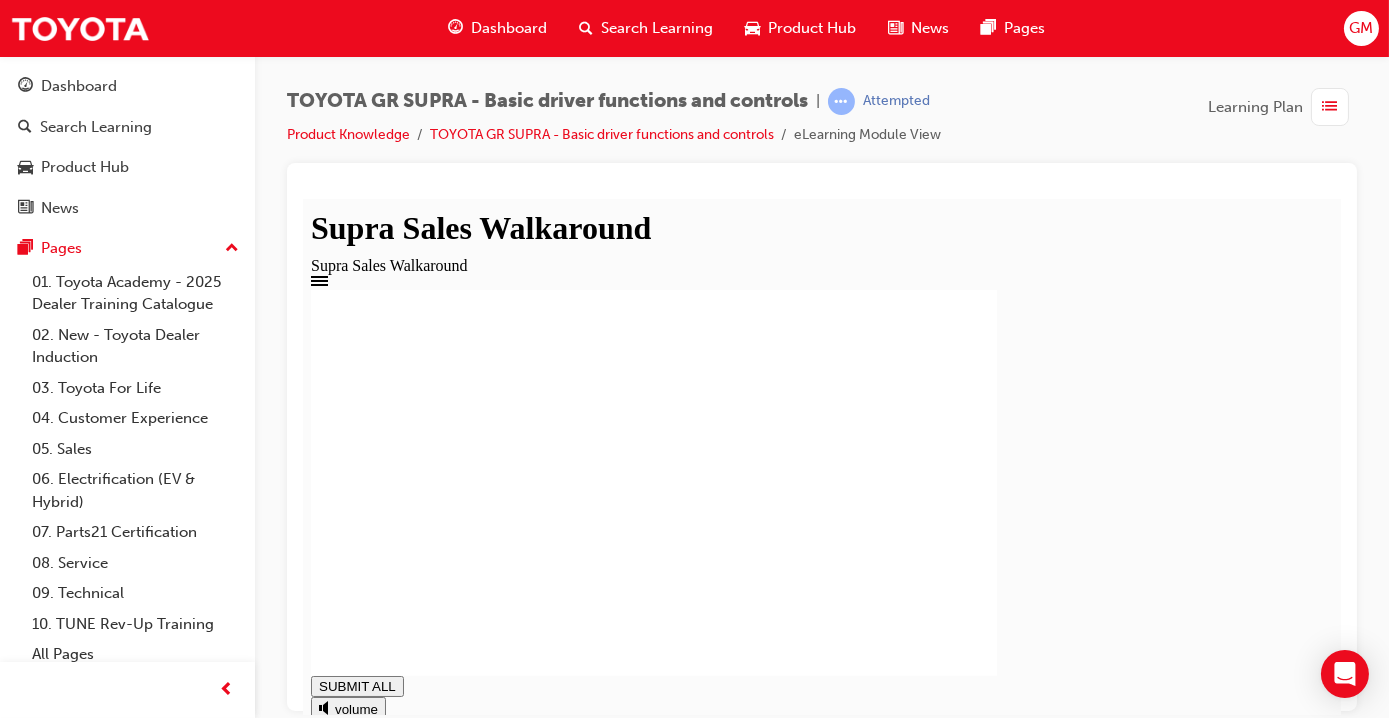 click 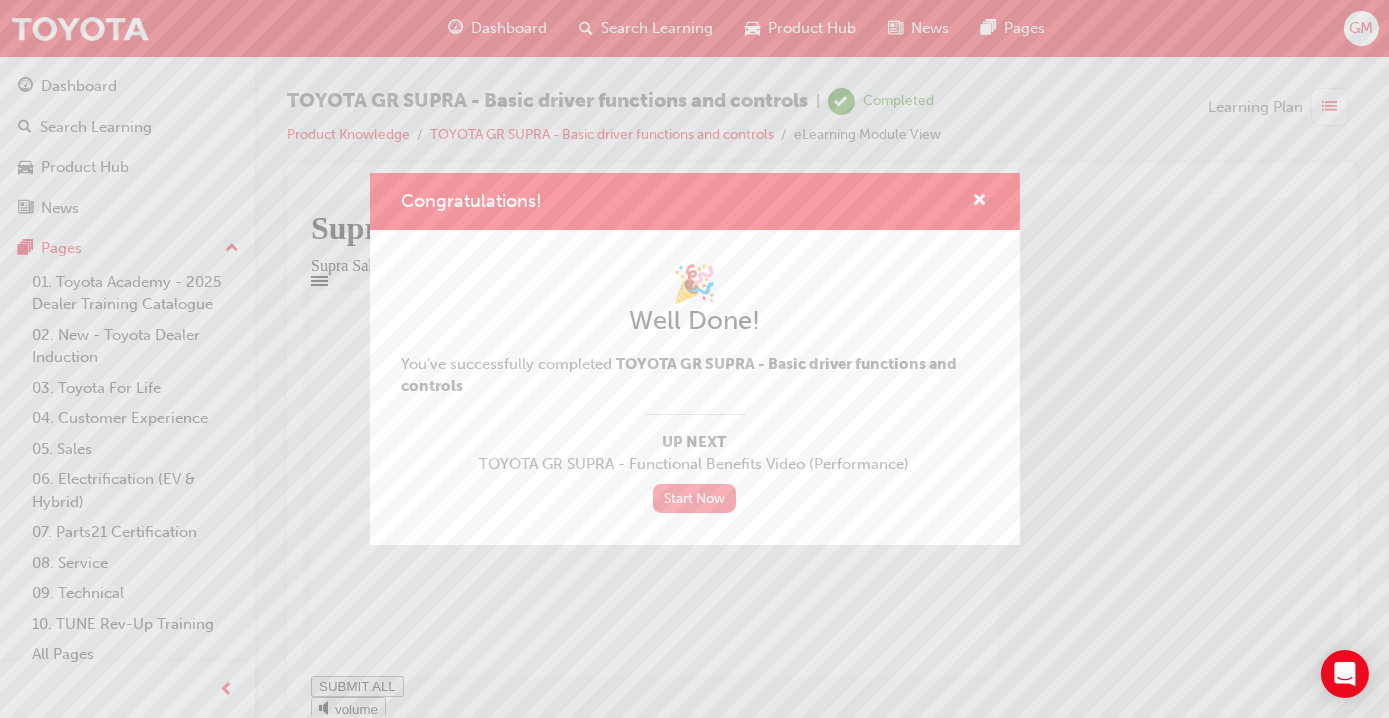 type on "1" 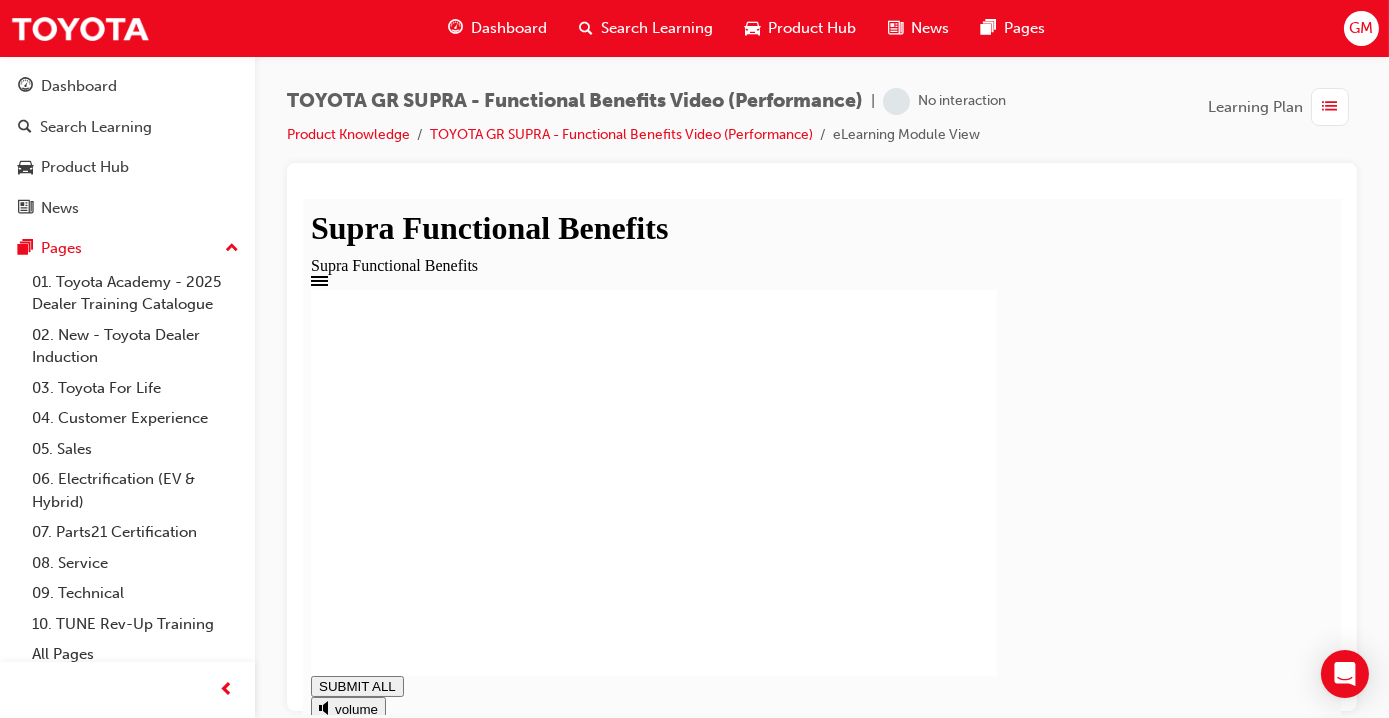 scroll, scrollTop: 0, scrollLeft: 0, axis: both 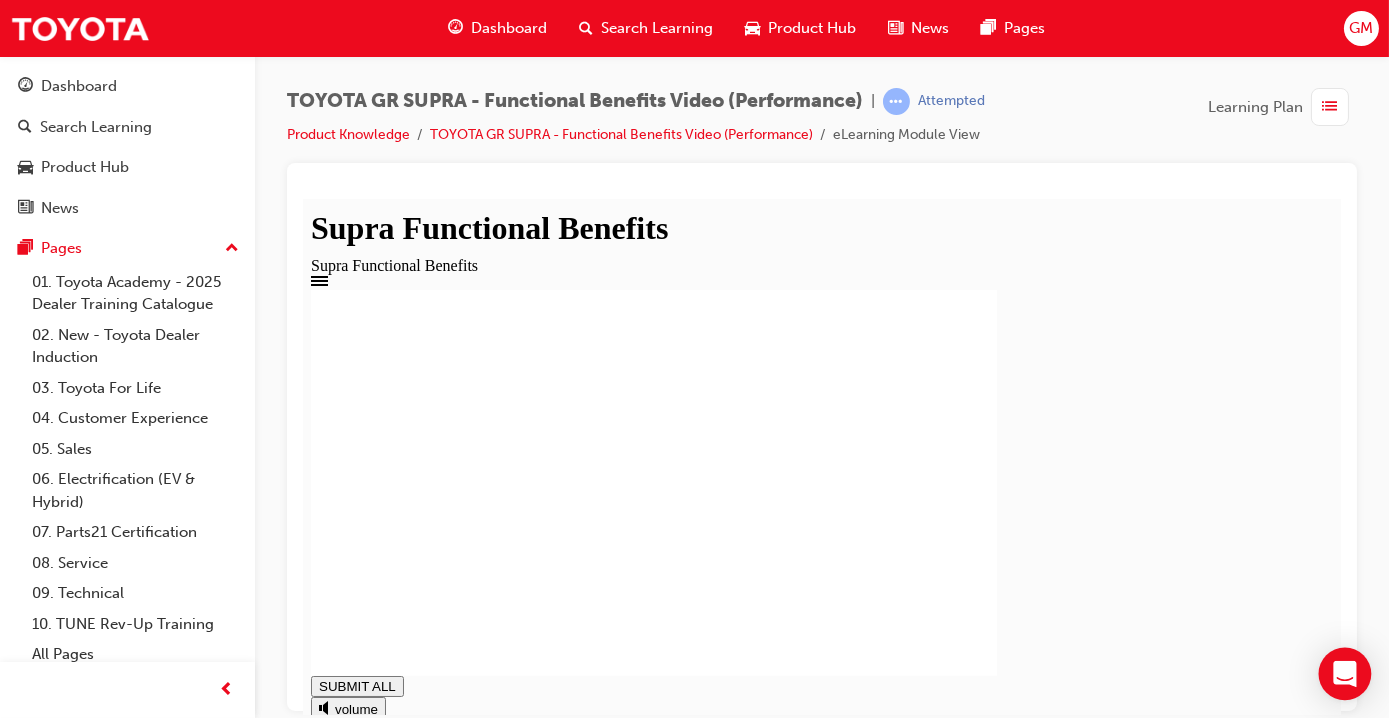 click 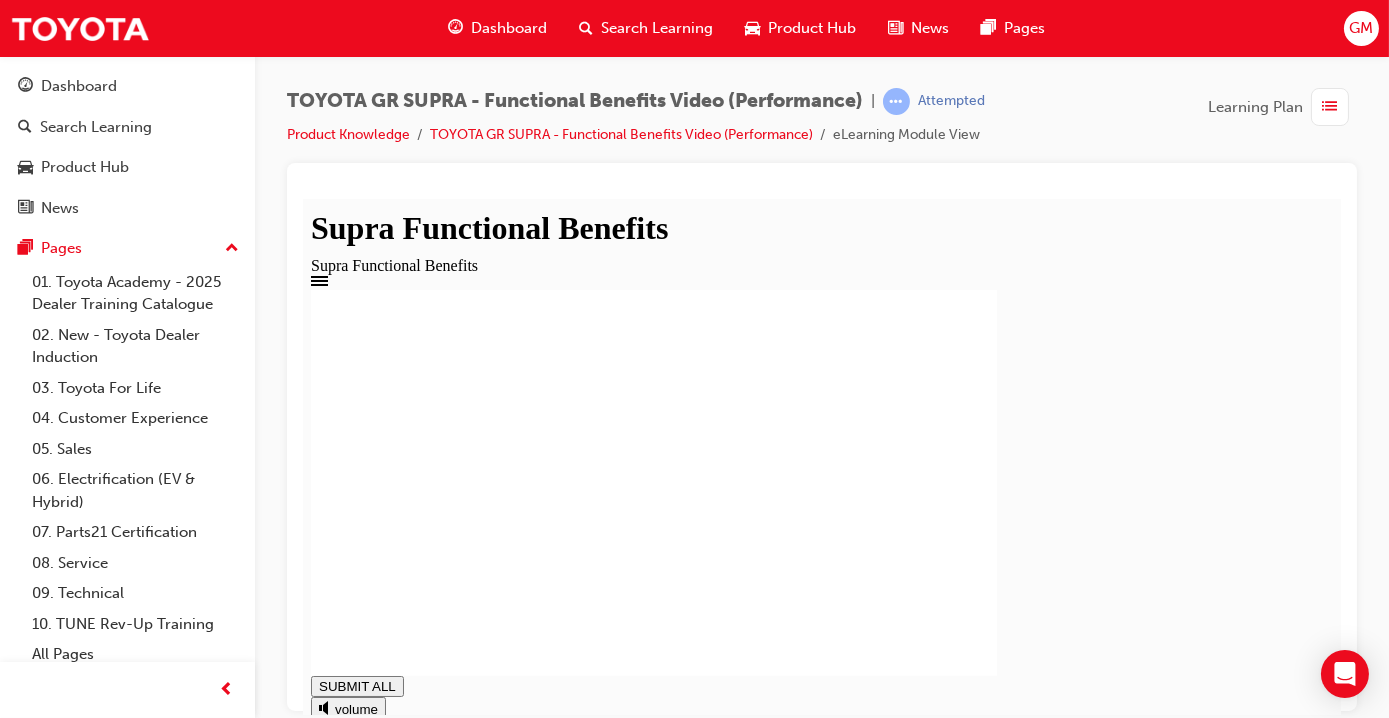 click 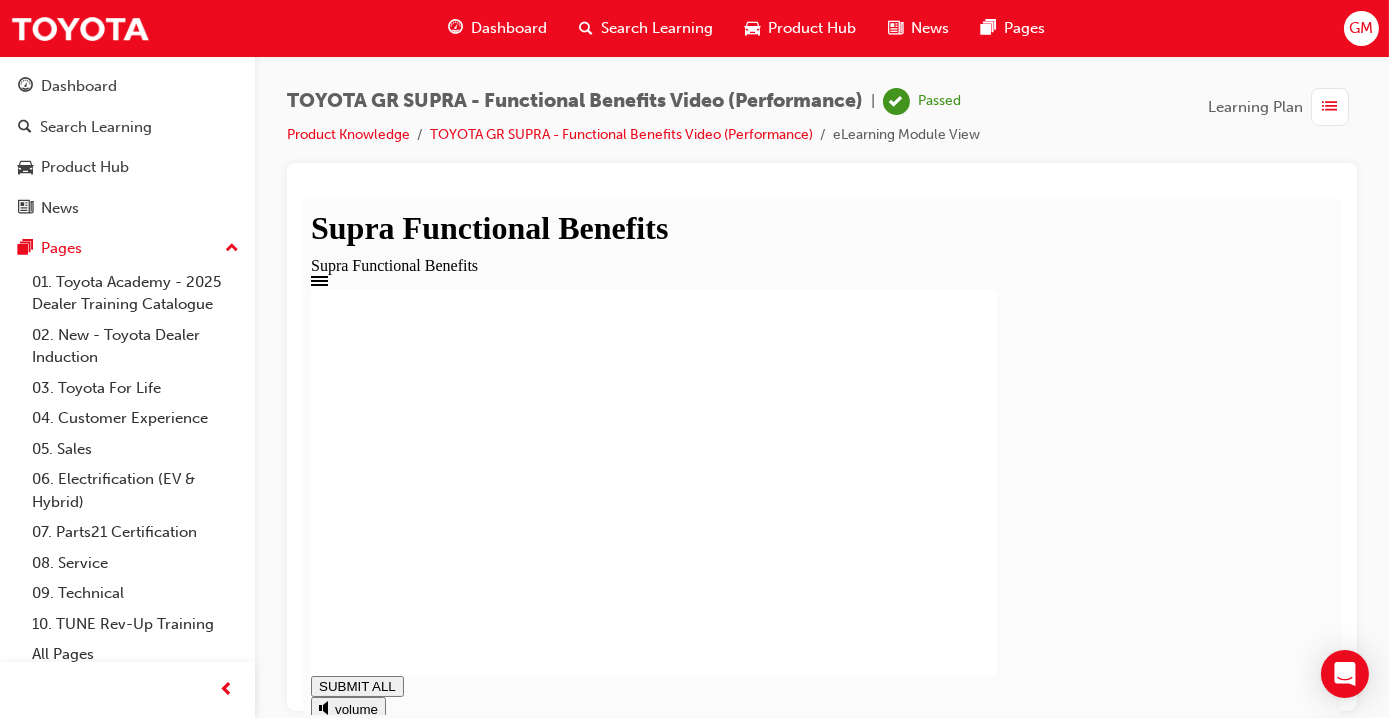 type on "1" 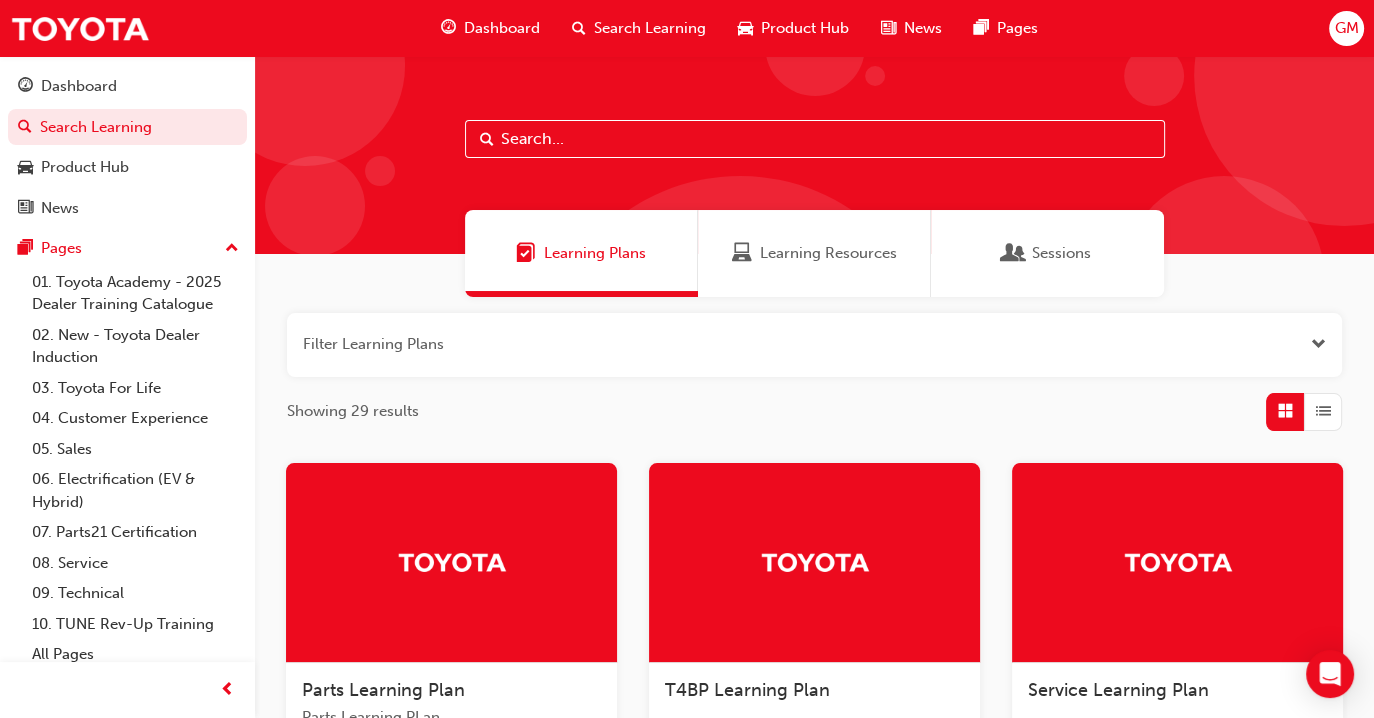 click on "Search Learning" at bounding box center (650, 28) 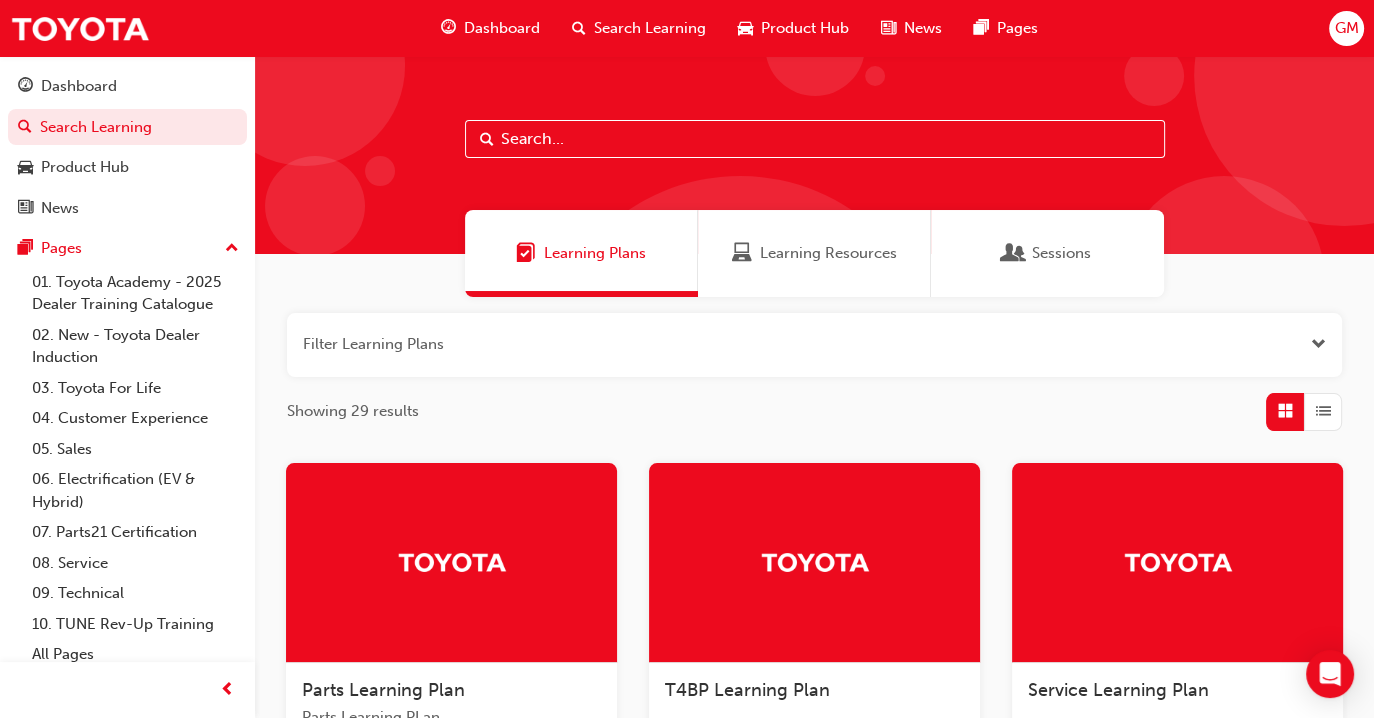 click on "Search Learning" at bounding box center (650, 28) 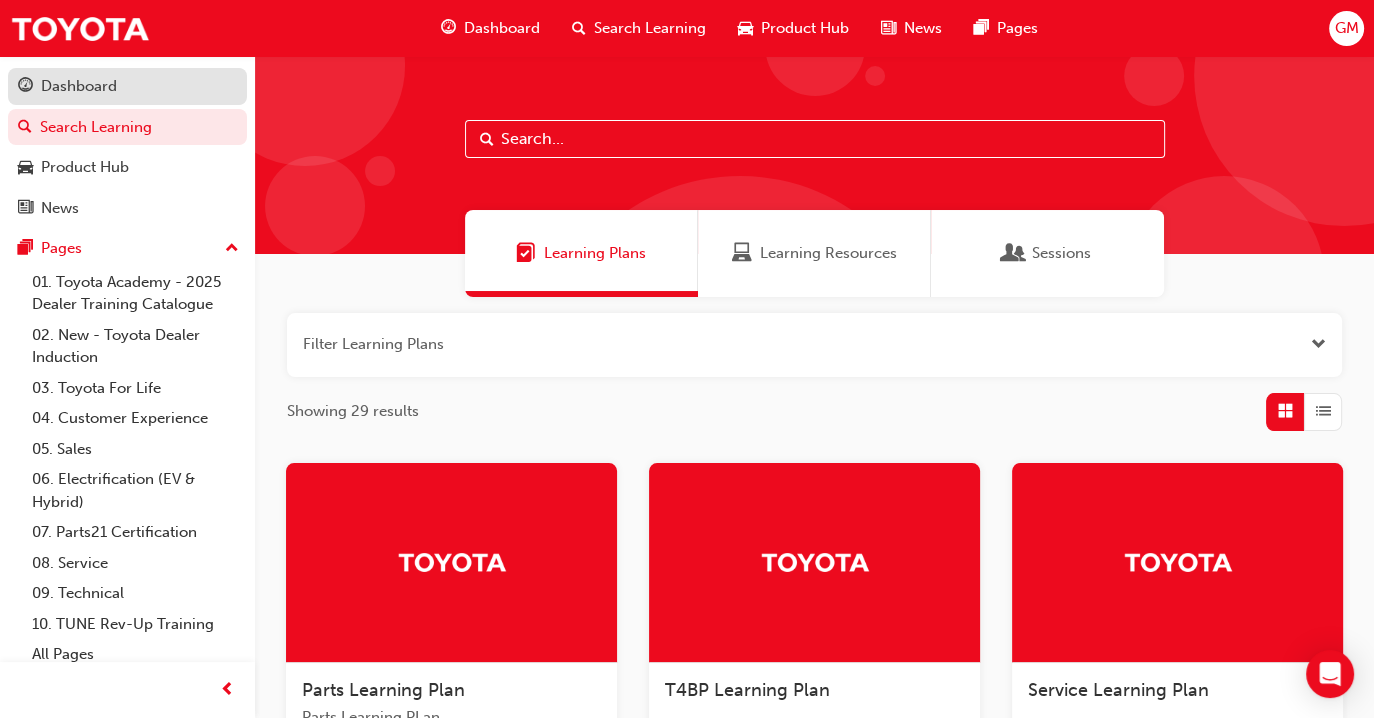 click on "Dashboard" at bounding box center (79, 86) 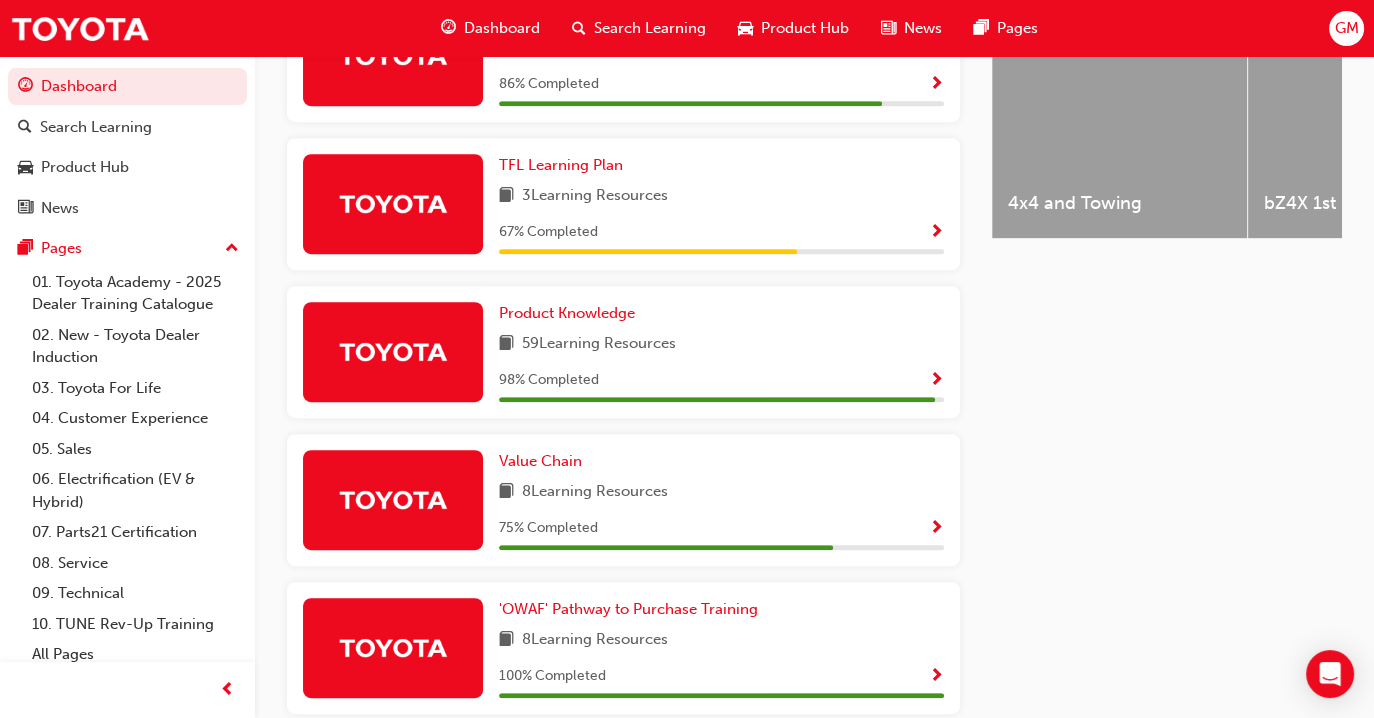 scroll, scrollTop: 882, scrollLeft: 0, axis: vertical 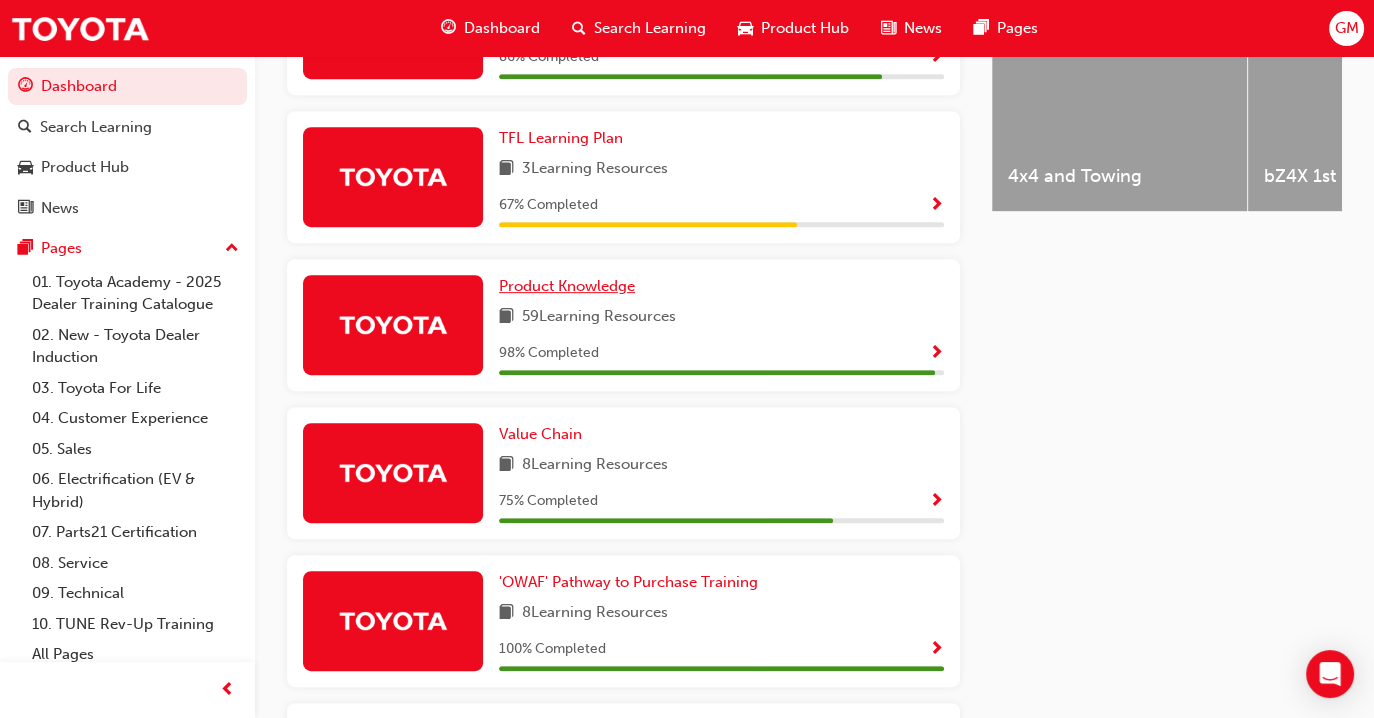 click on "Product Knowledge" at bounding box center [567, 286] 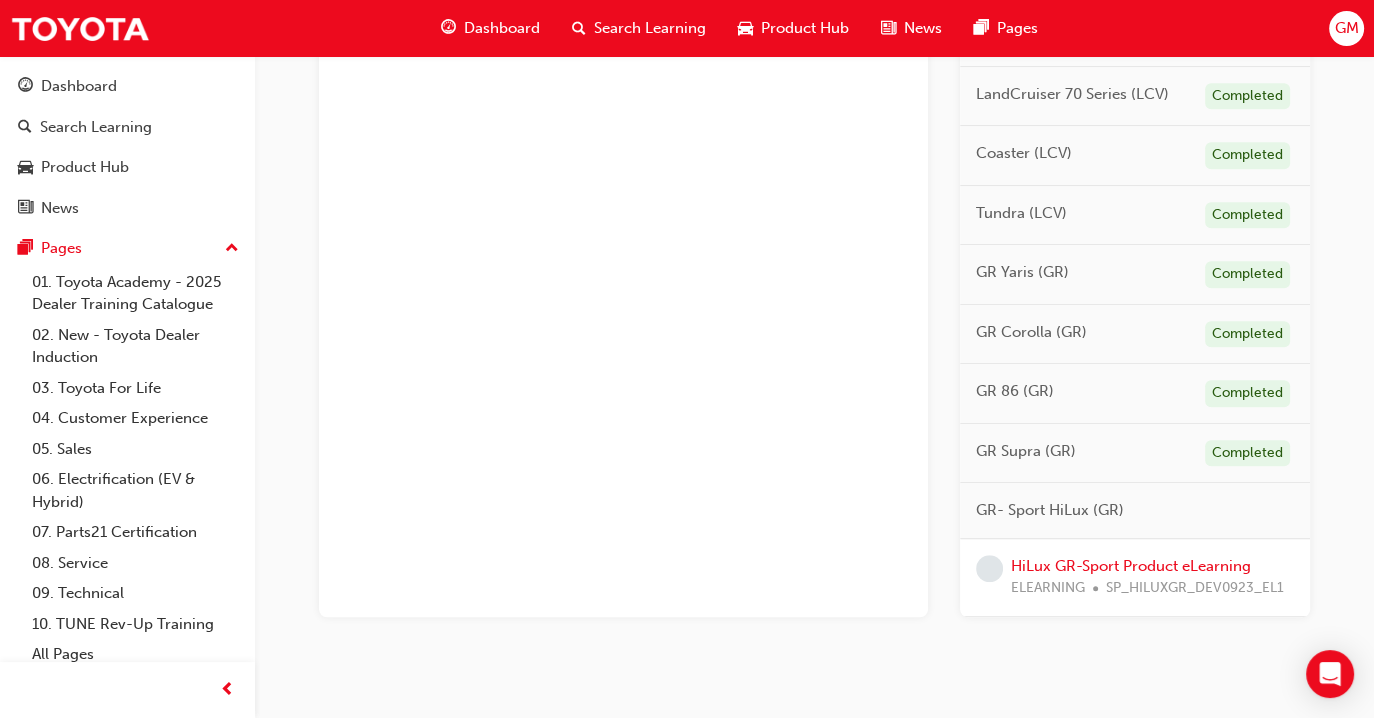 scroll, scrollTop: 1096, scrollLeft: 0, axis: vertical 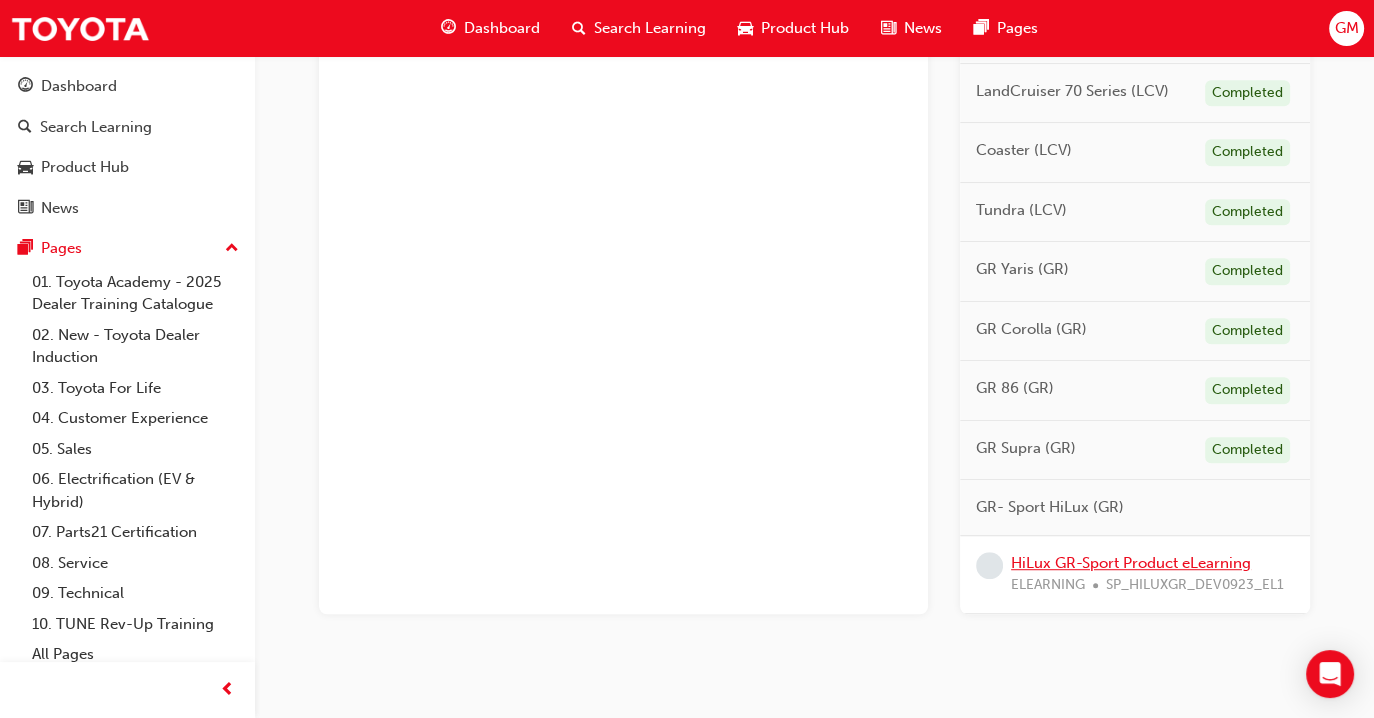 click on "HiLux GR-Sport Product eLearning" at bounding box center (1131, 563) 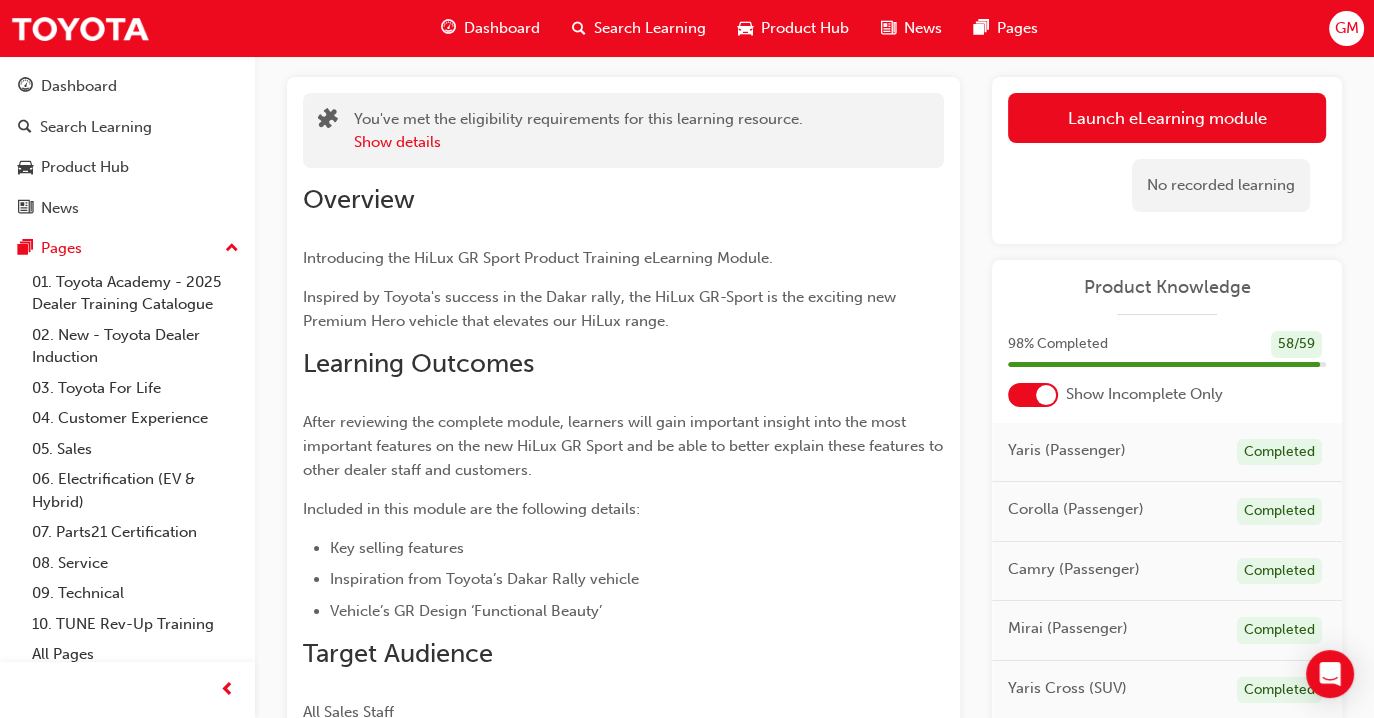 scroll, scrollTop: 18, scrollLeft: 0, axis: vertical 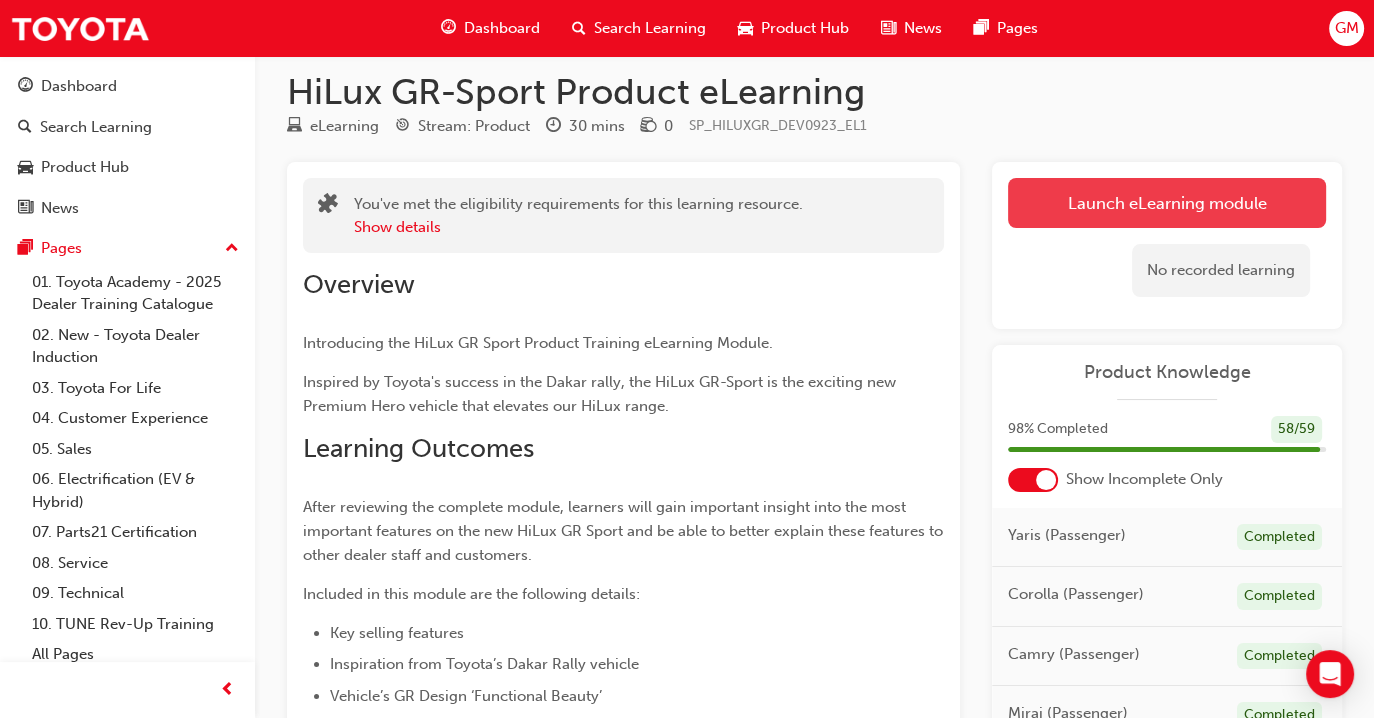 click on "Launch eLearning module" at bounding box center (1167, 203) 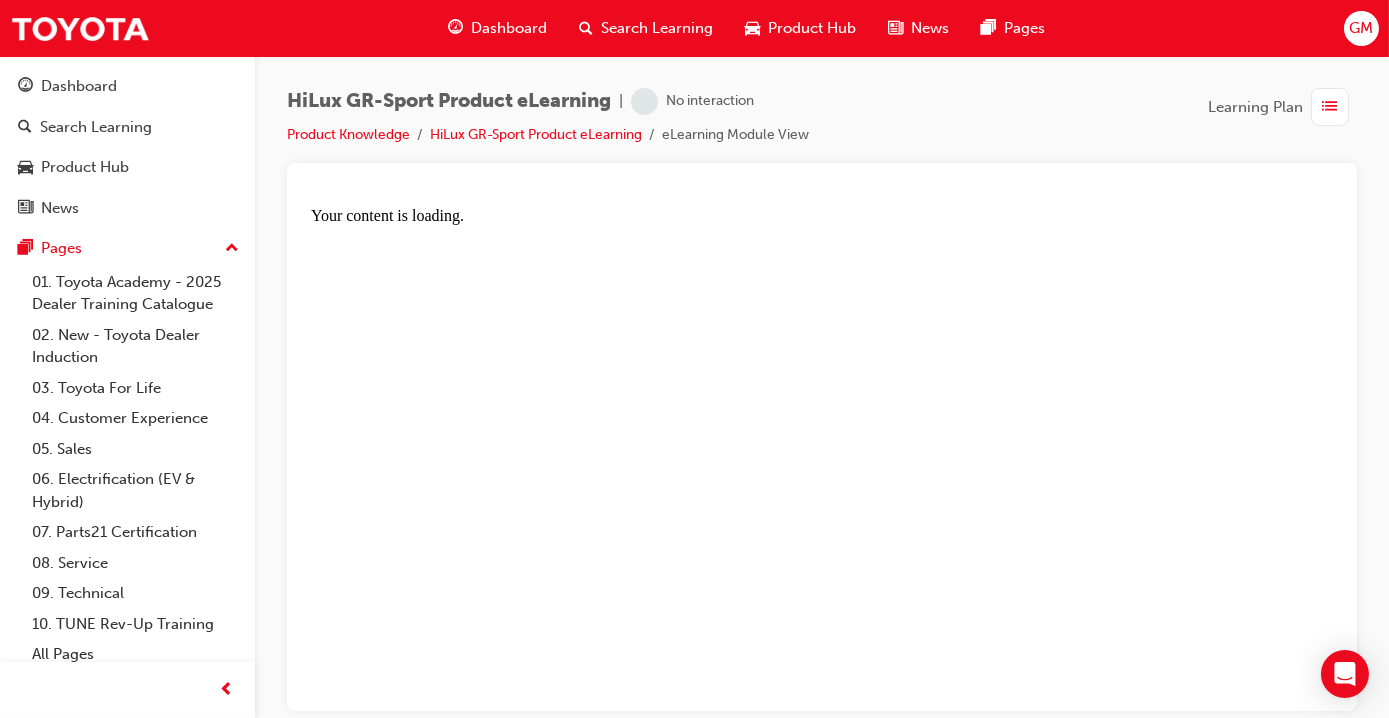 scroll, scrollTop: 0, scrollLeft: 0, axis: both 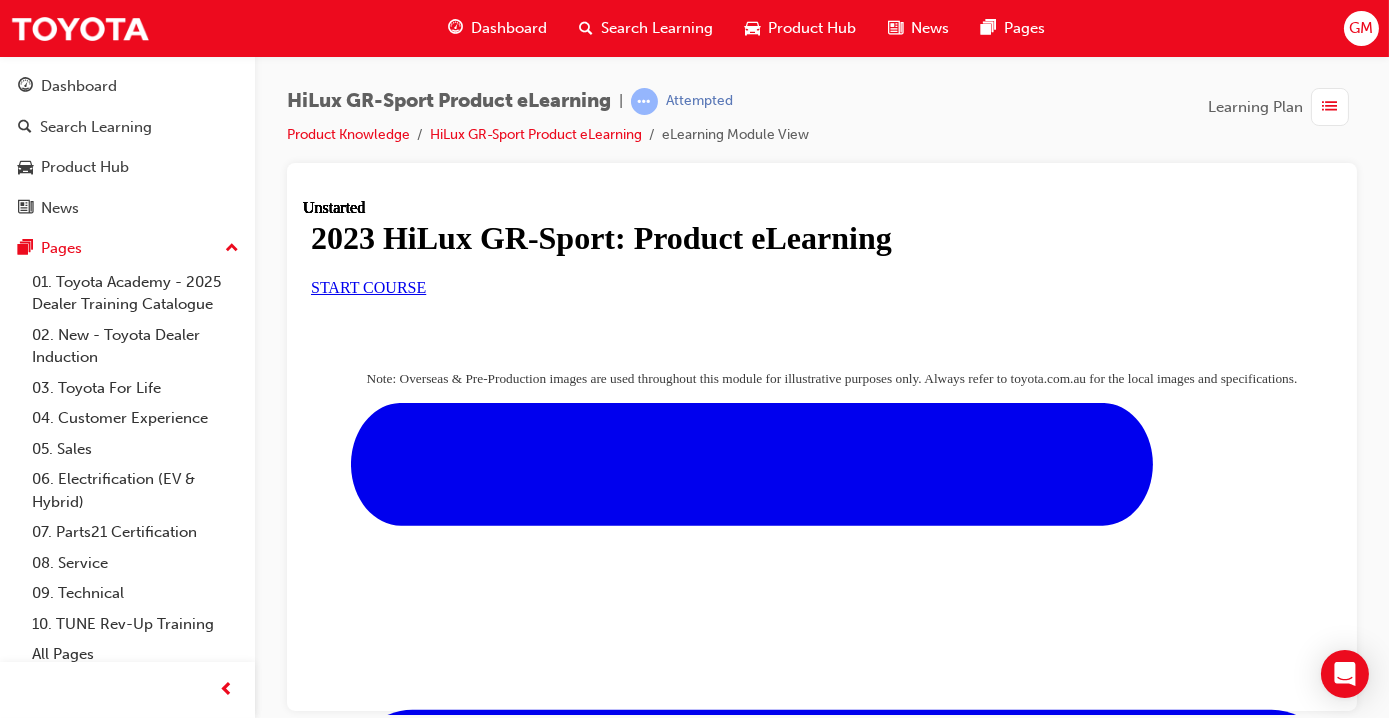 click on "START COURSE" at bounding box center [367, 286] 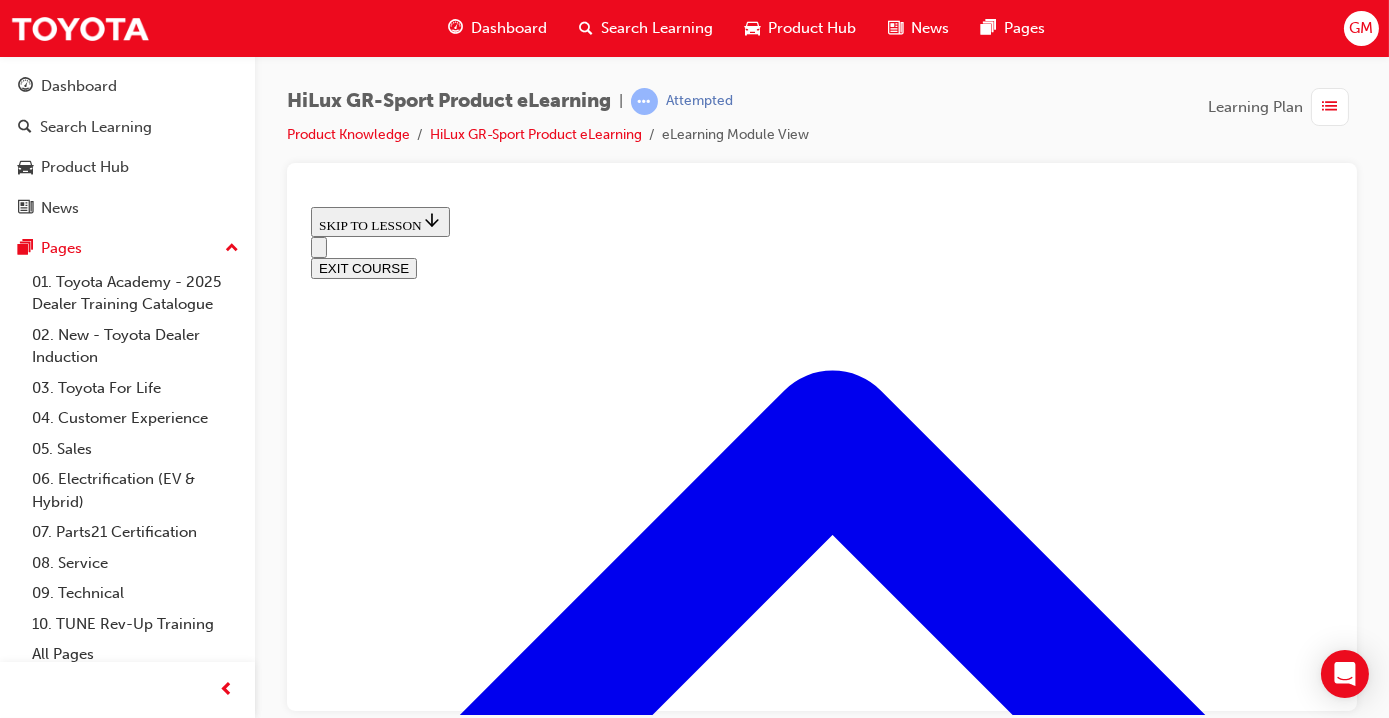 scroll, scrollTop: 688, scrollLeft: 0, axis: vertical 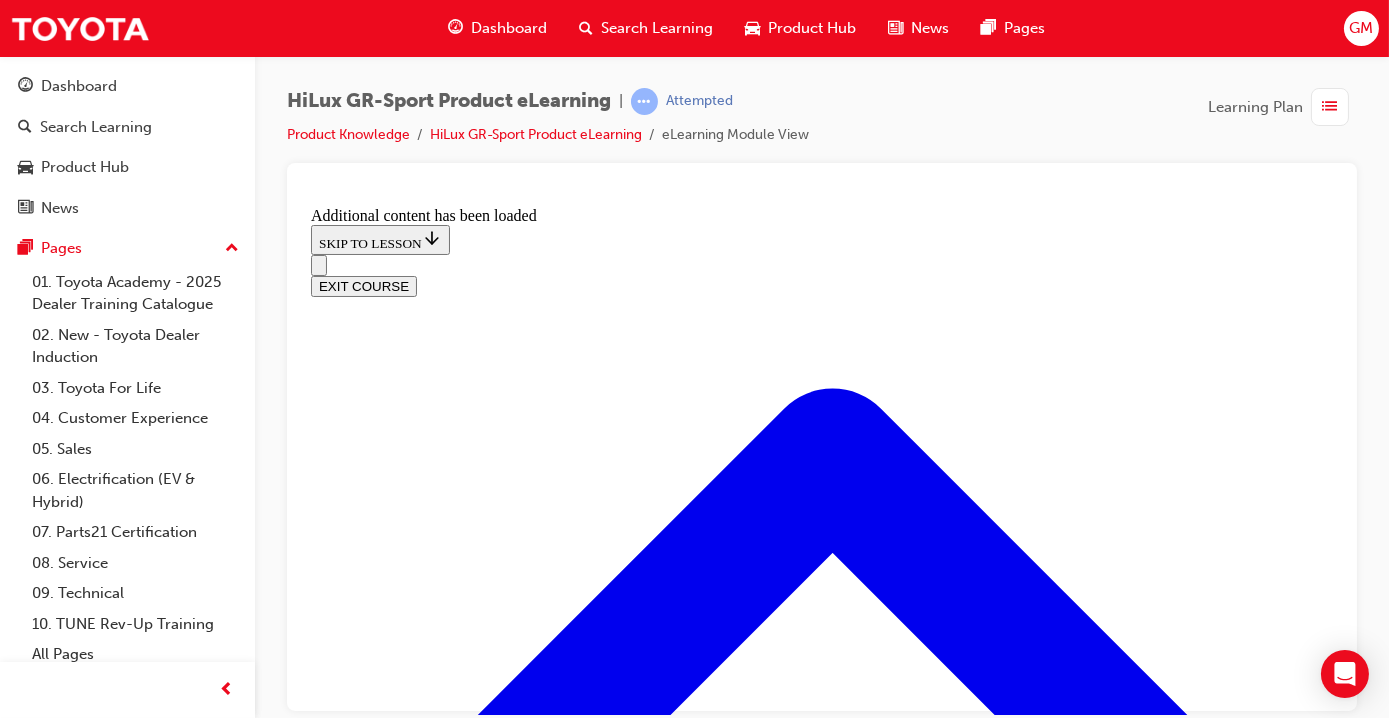 click on "‘No Compromise’ Nature" at bounding box center (431, 4474) 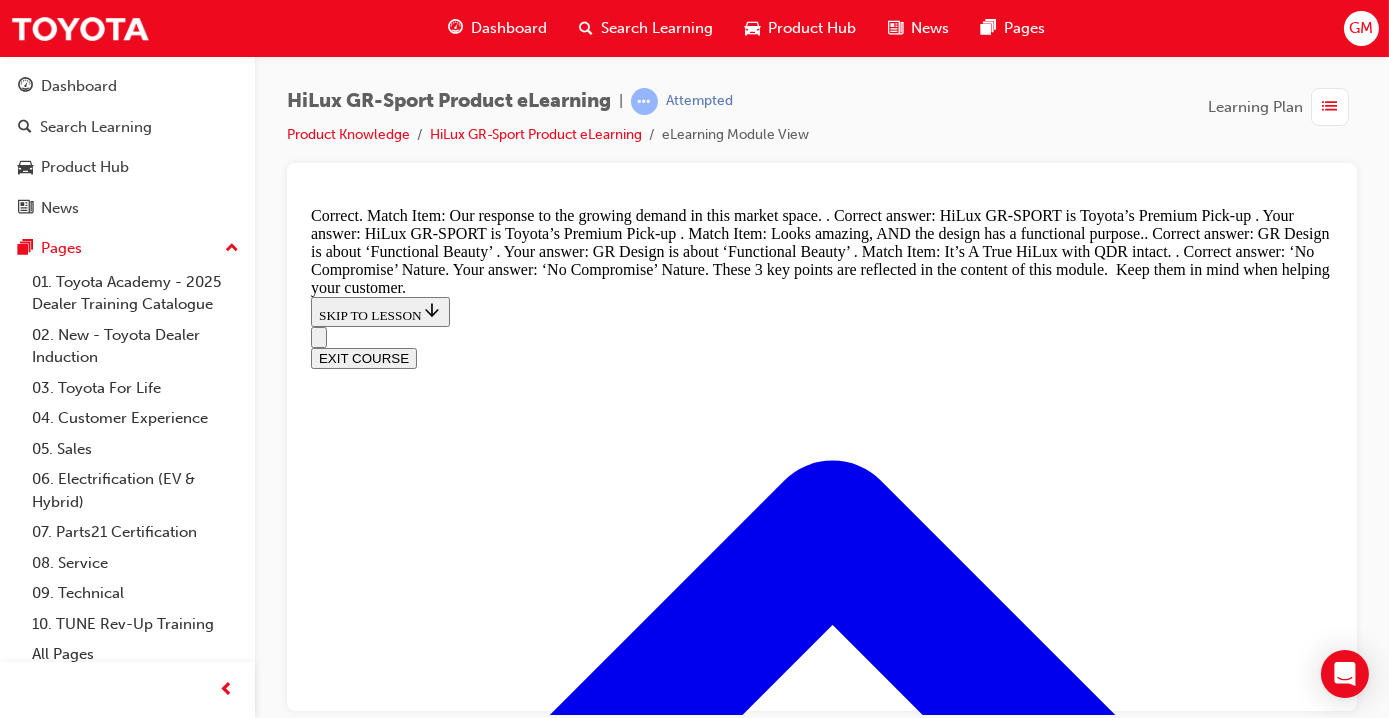 scroll, scrollTop: 2519, scrollLeft: 0, axis: vertical 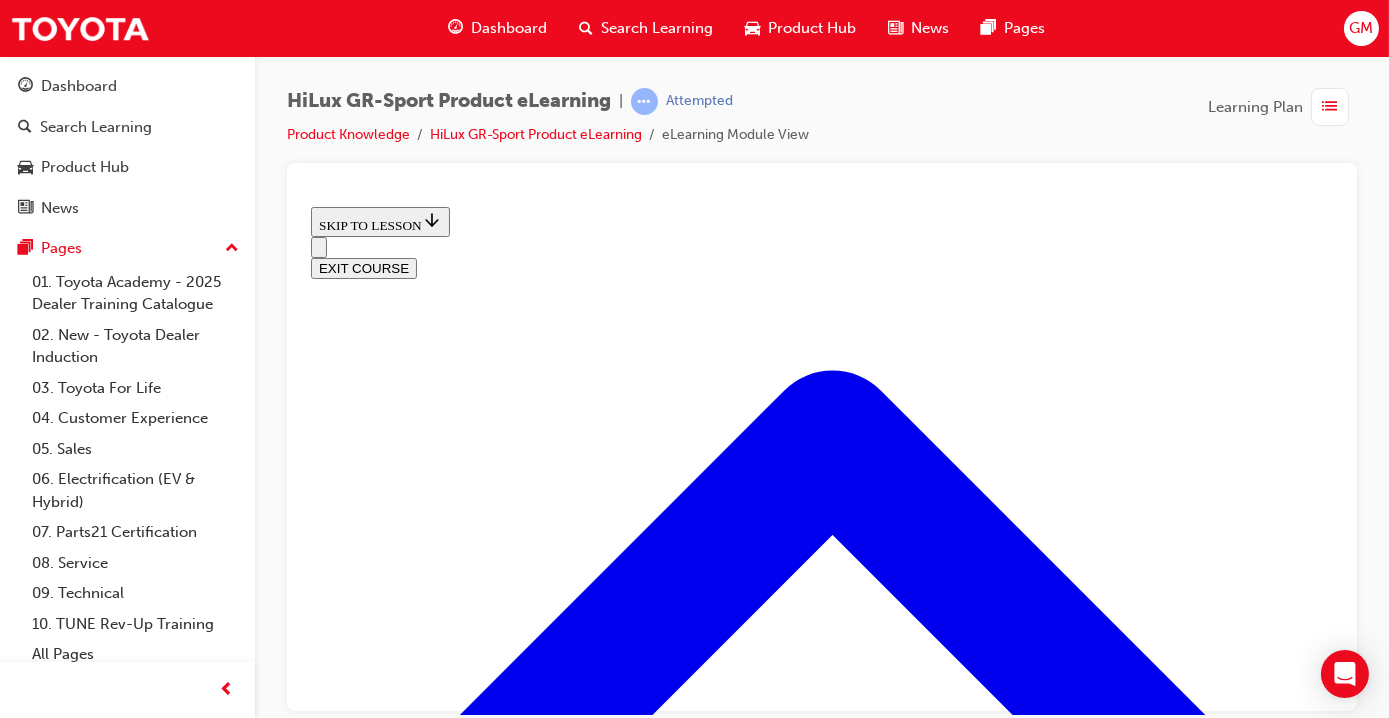 click at bounding box center (398, 3093) 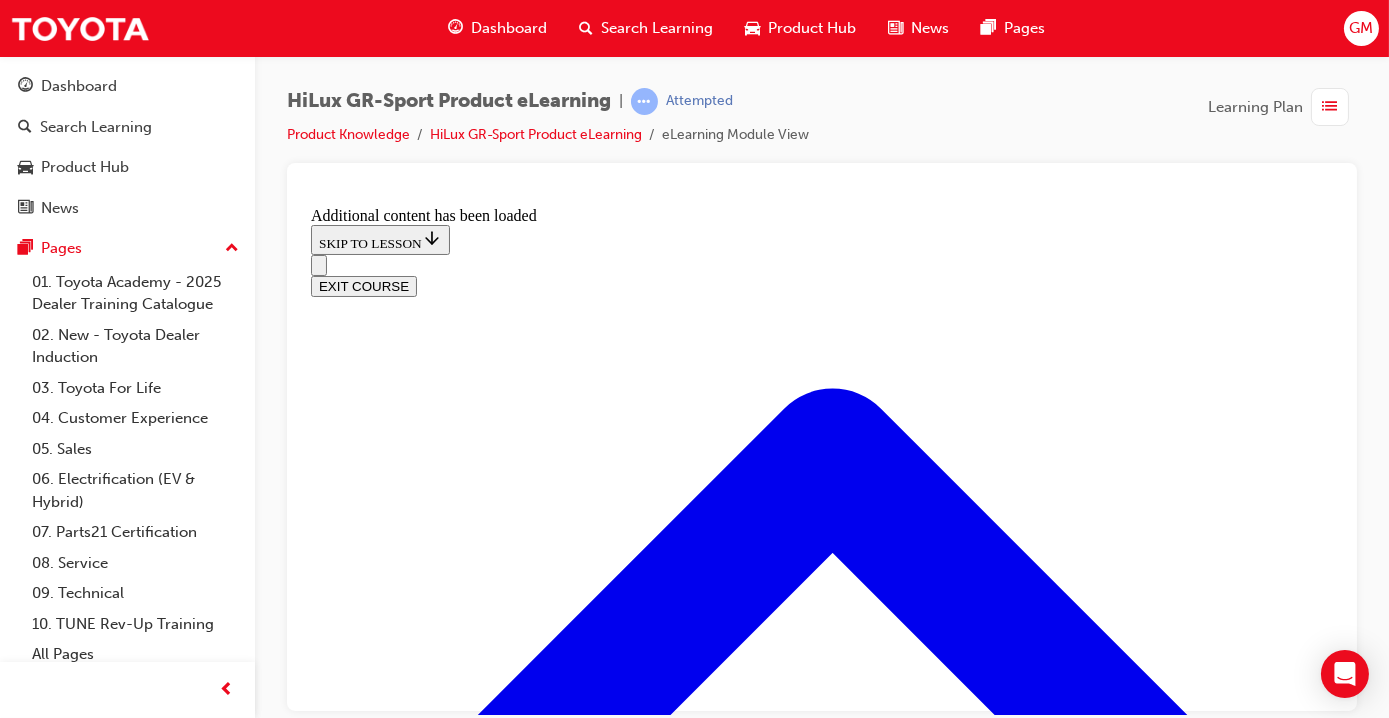 scroll, scrollTop: 1337, scrollLeft: 0, axis: vertical 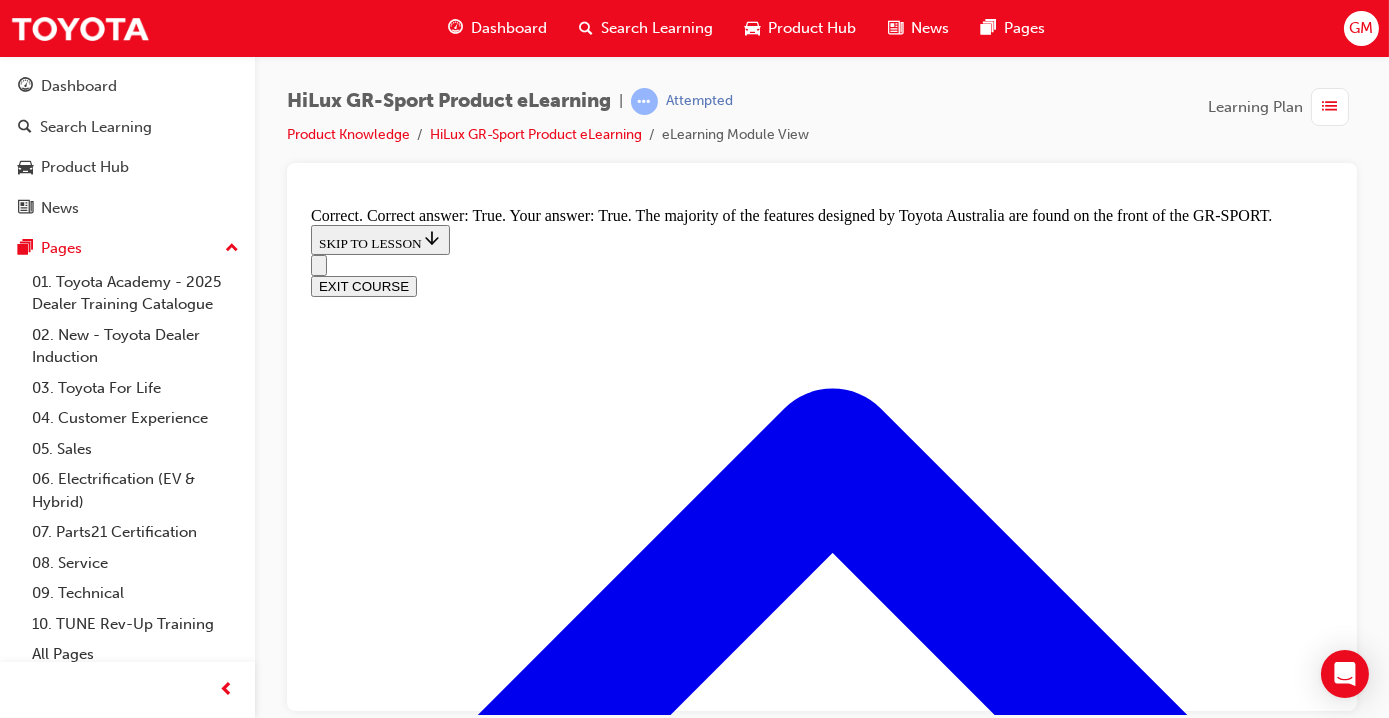 click at bounding box center [821, 14030] 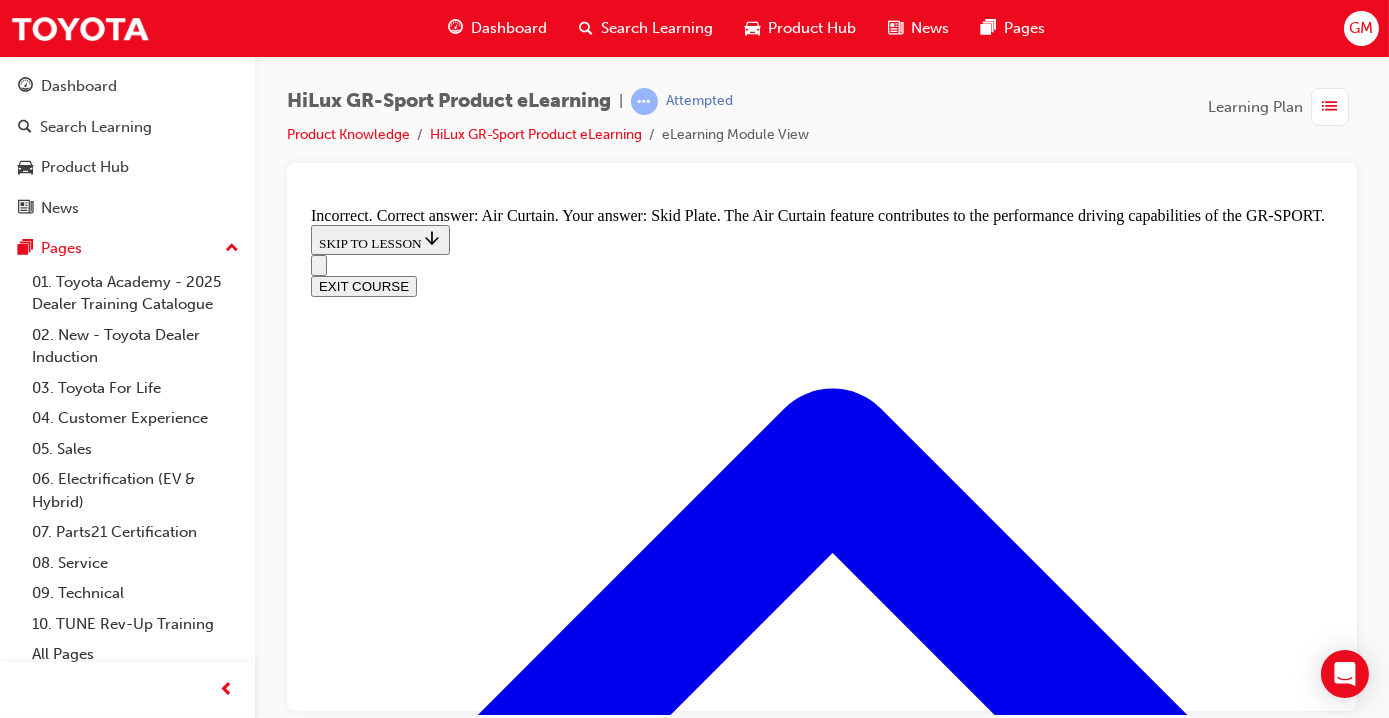 scroll, scrollTop: 2294, scrollLeft: 0, axis: vertical 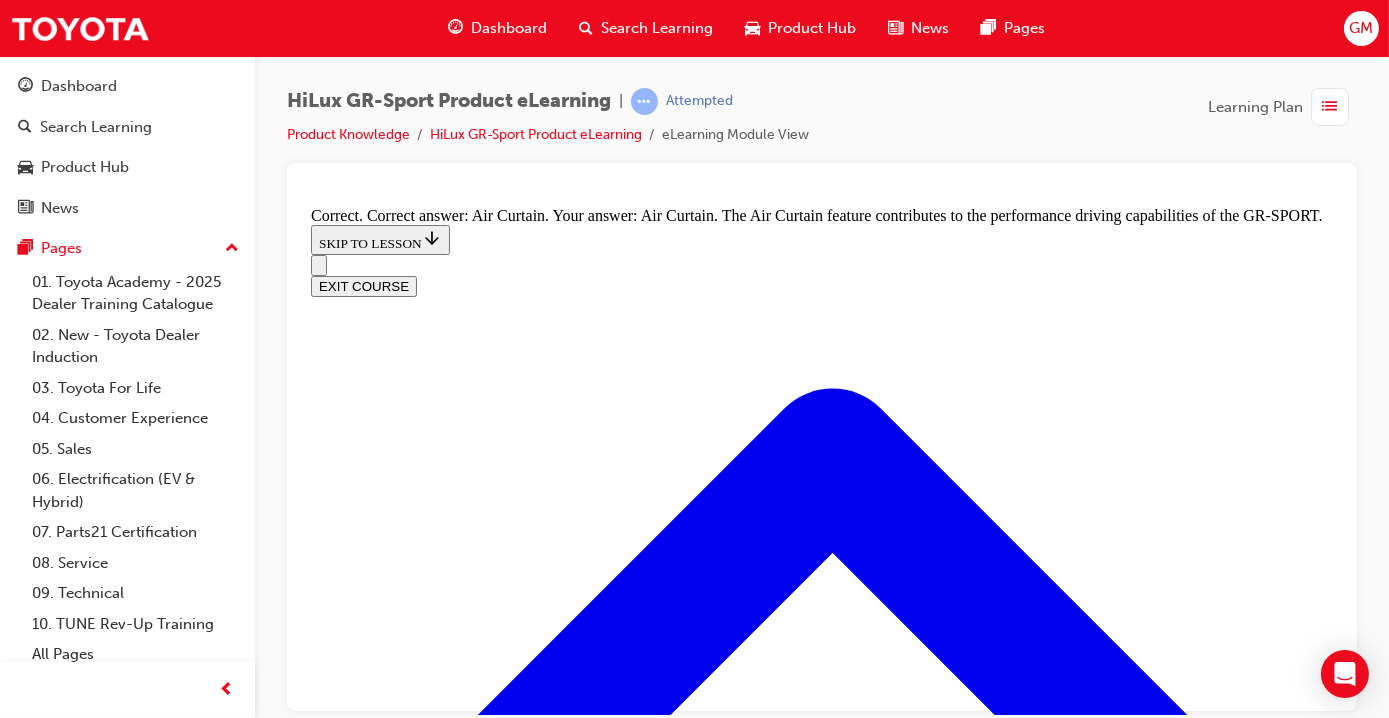 click at bounding box center (821, 18078) 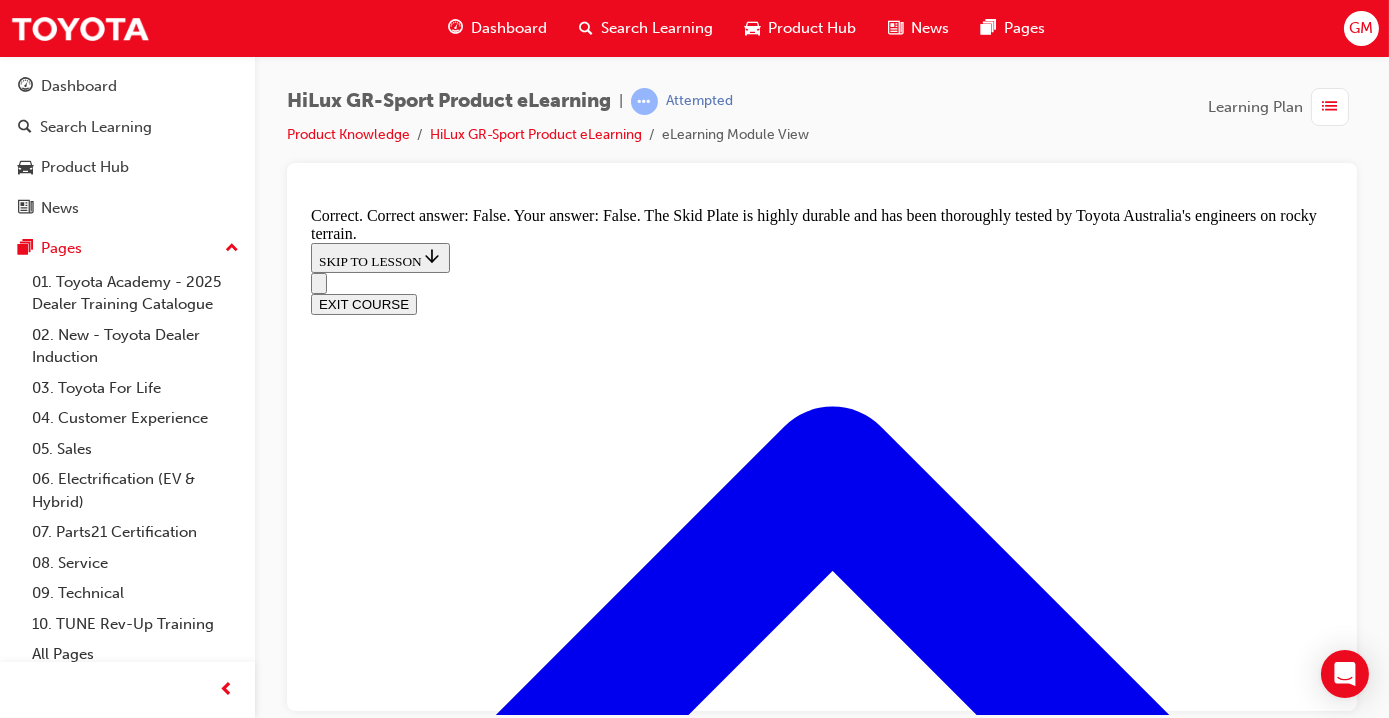 scroll, scrollTop: 3640, scrollLeft: 0, axis: vertical 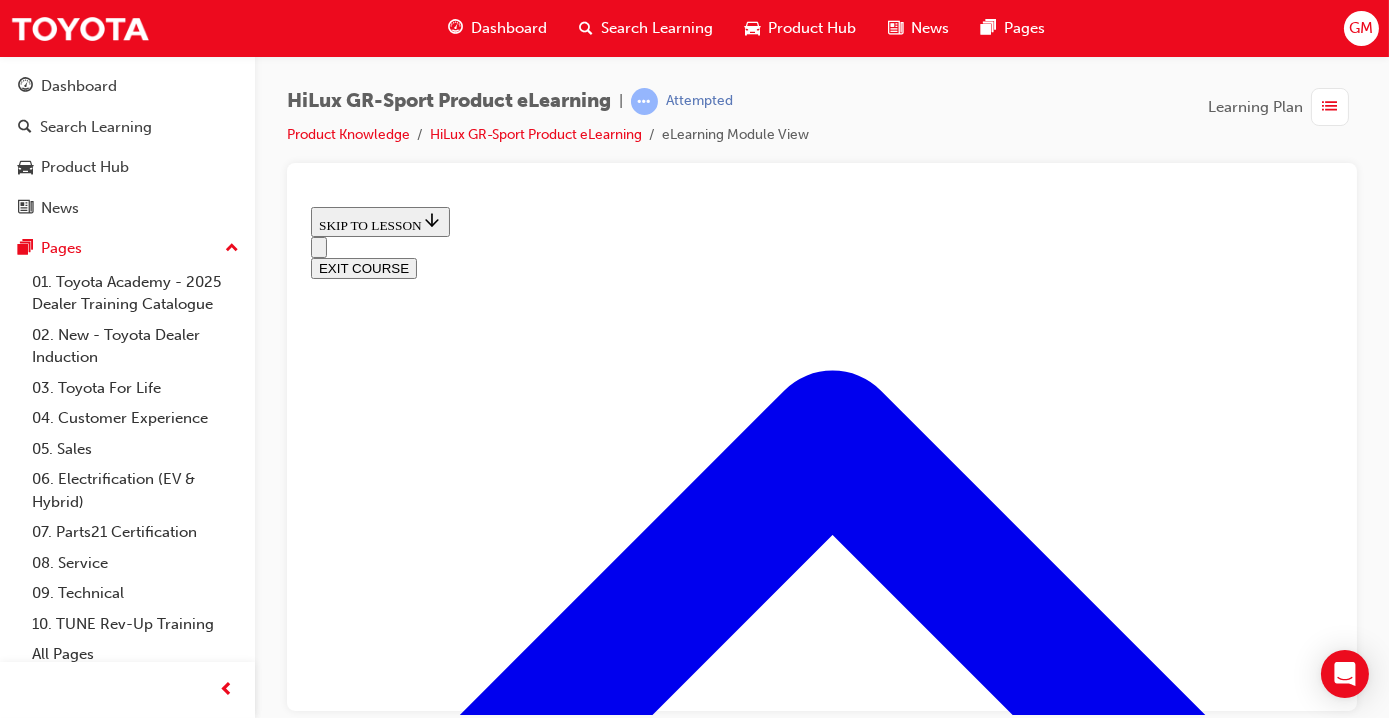 click at bounding box center [398, 2146] 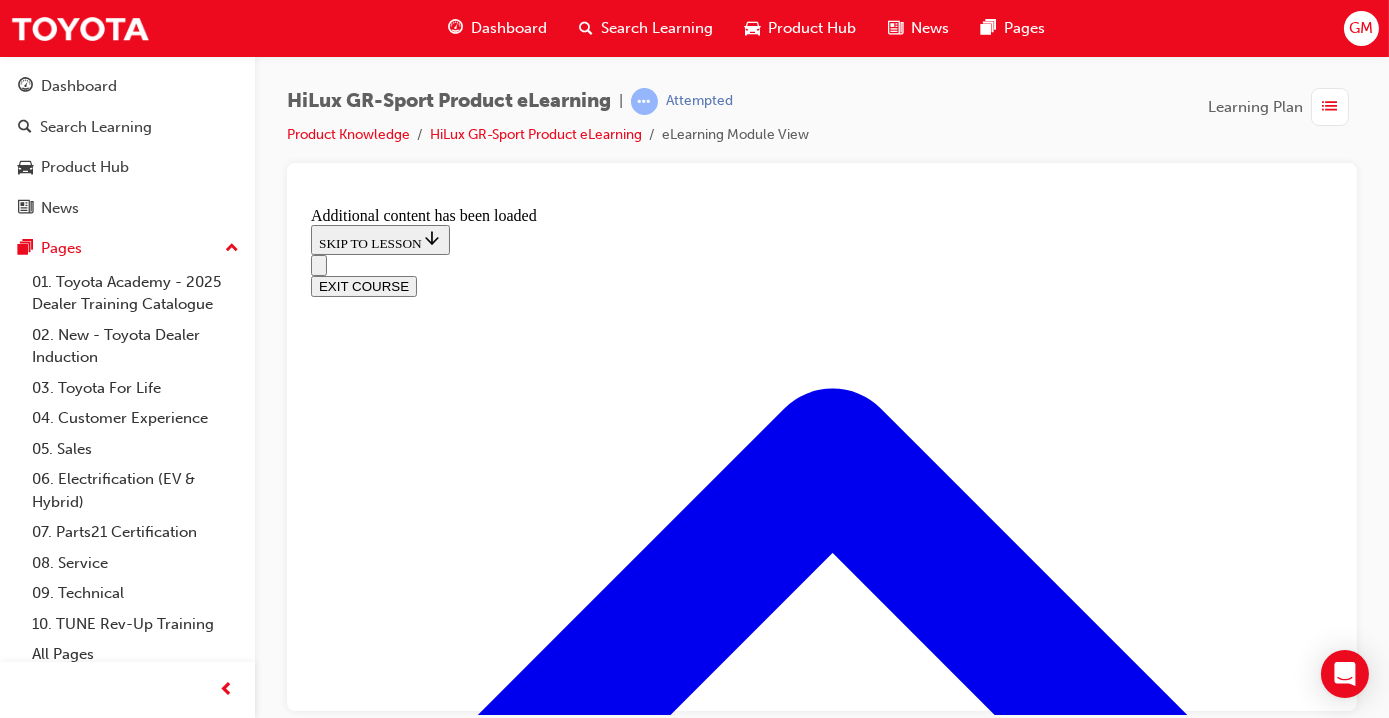scroll, scrollTop: 789, scrollLeft: 0, axis: vertical 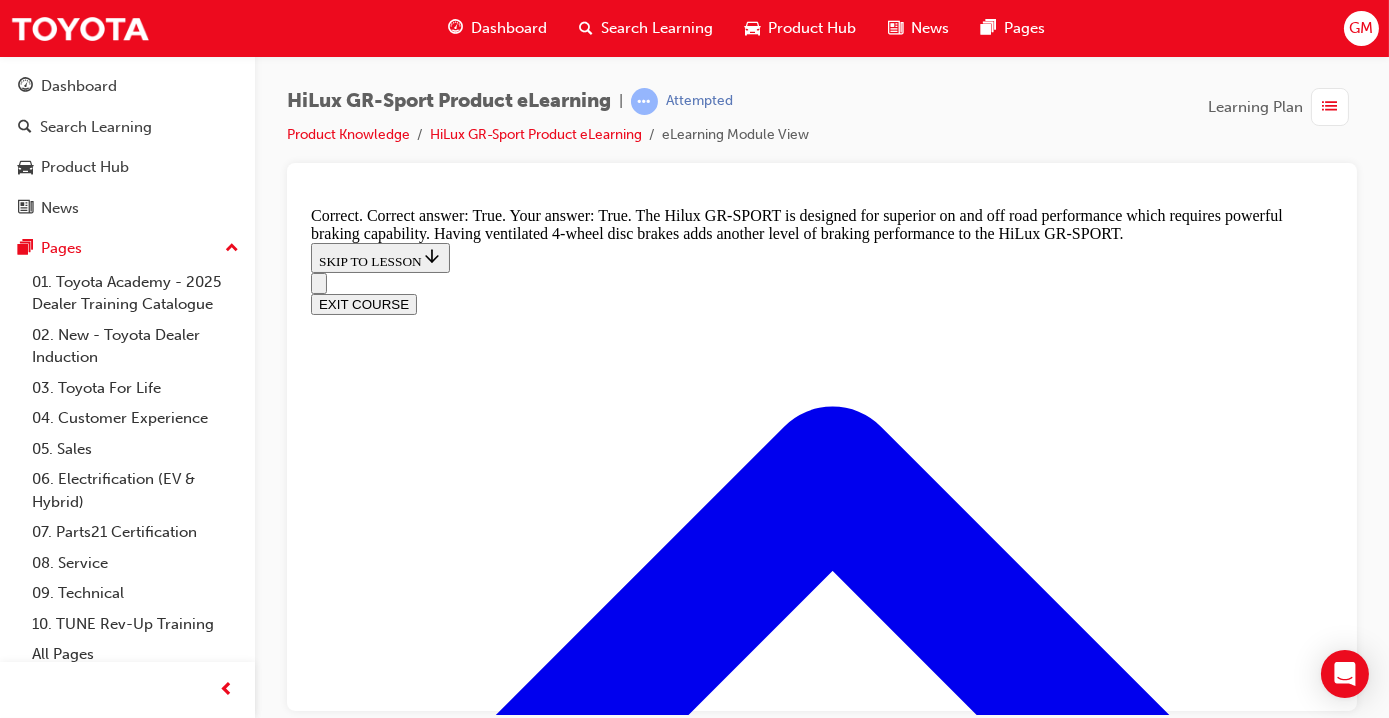 drag, startPoint x: 1331, startPoint y: 526, endPoint x: 1643, endPoint y: 809, distance: 421.22797 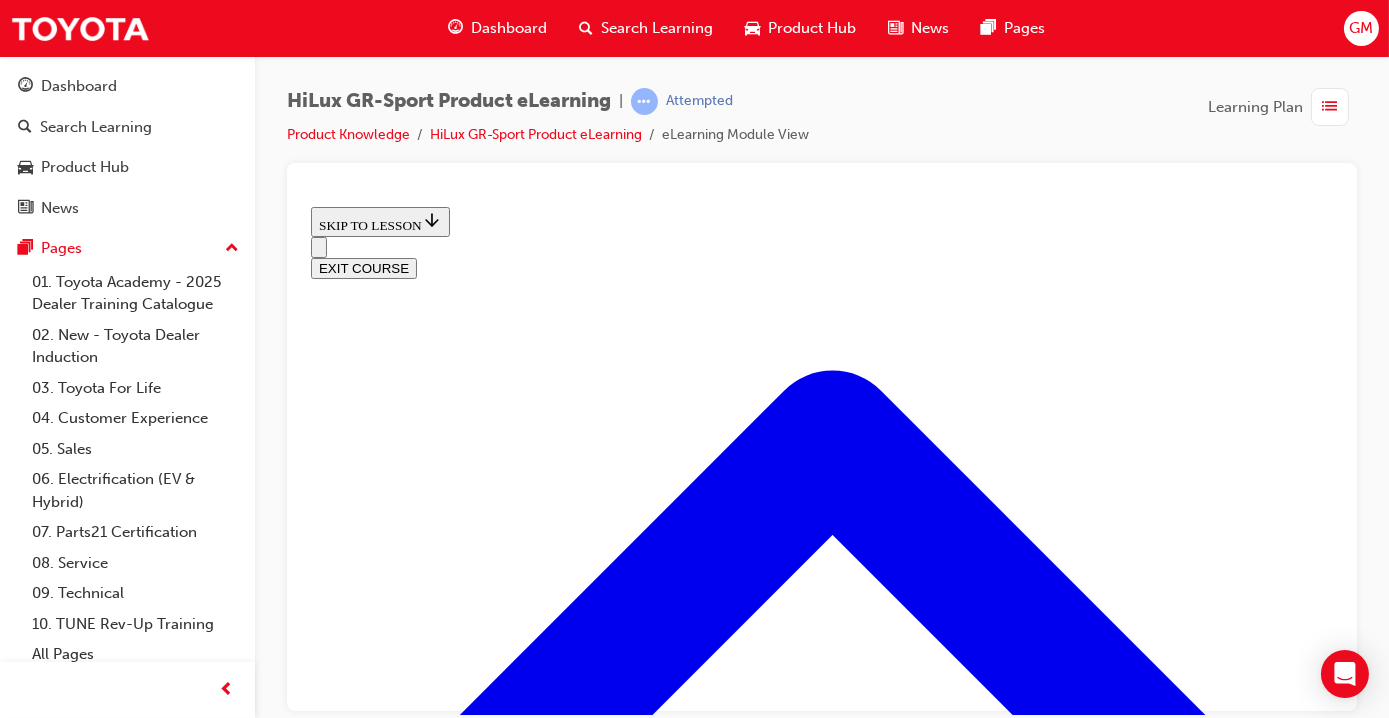 scroll, scrollTop: 481, scrollLeft: 0, axis: vertical 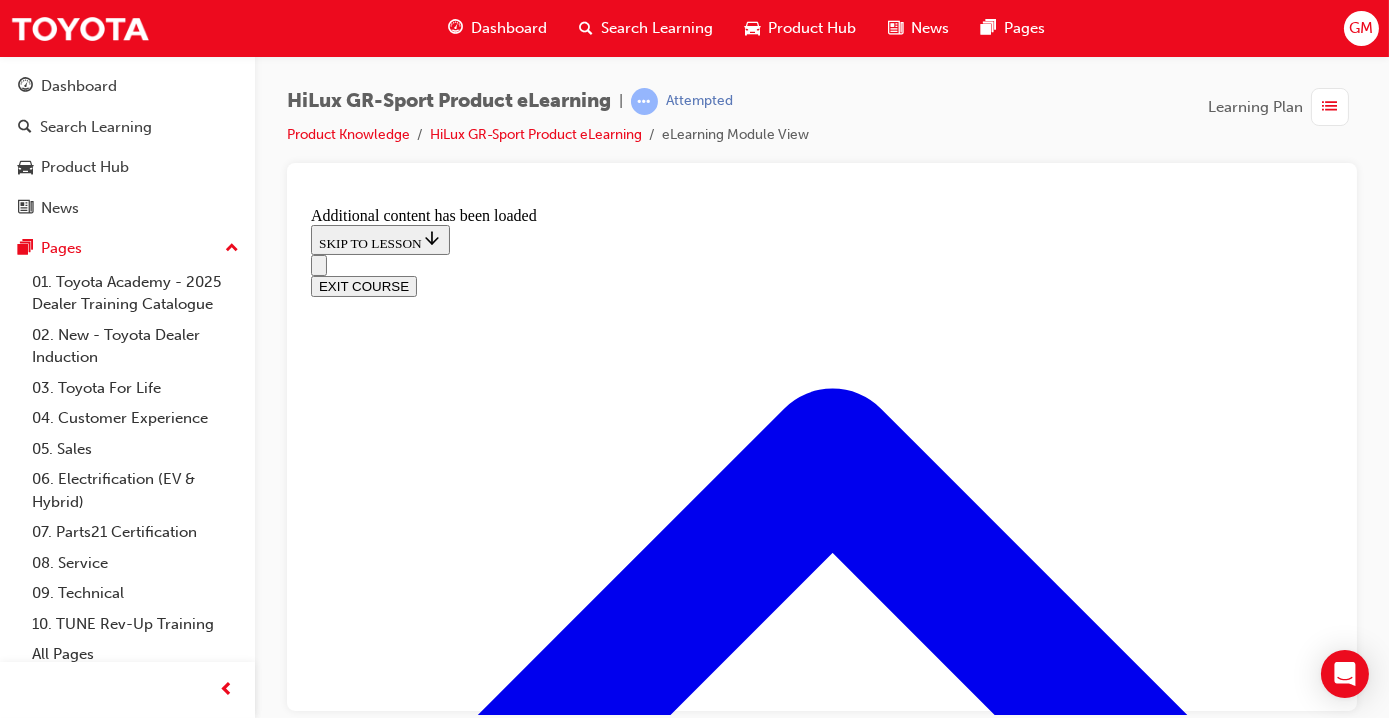 click at bounding box center (841, 8133) 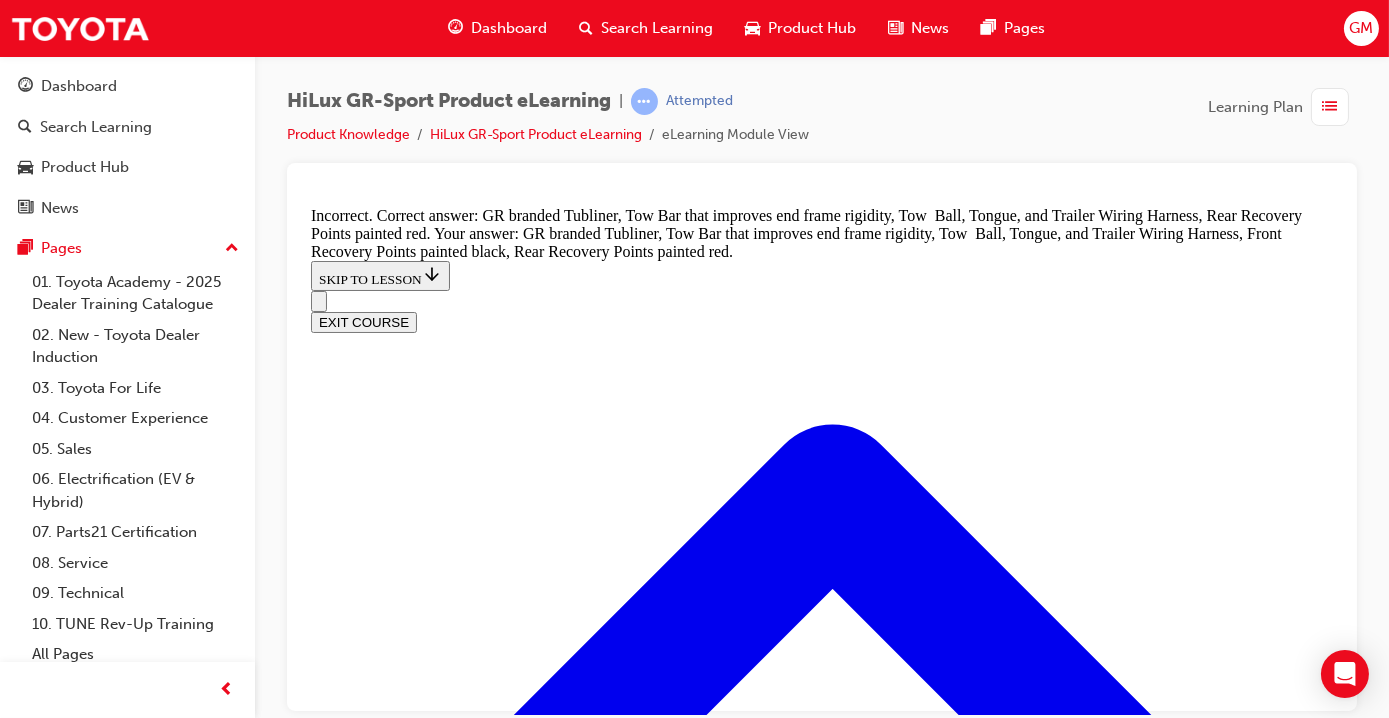 scroll, scrollTop: 2514, scrollLeft: 0, axis: vertical 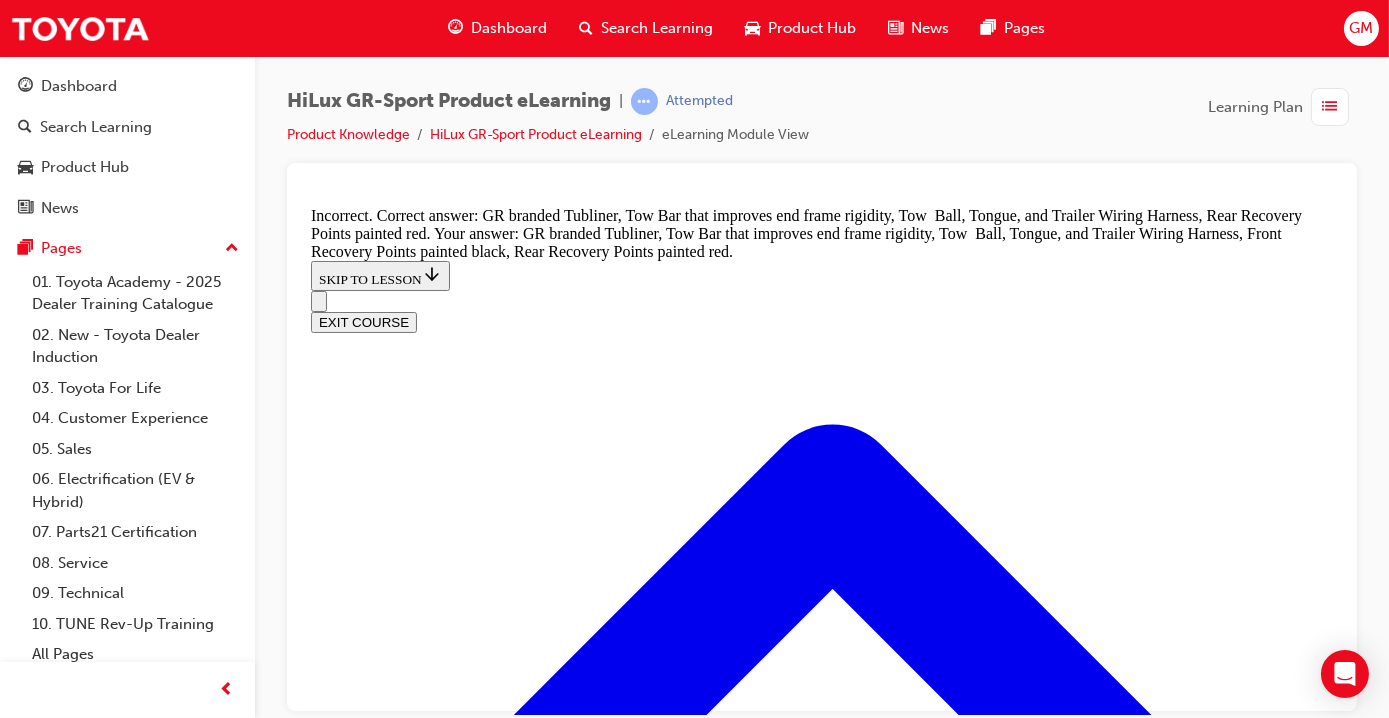 click at bounding box center (841, 9781) 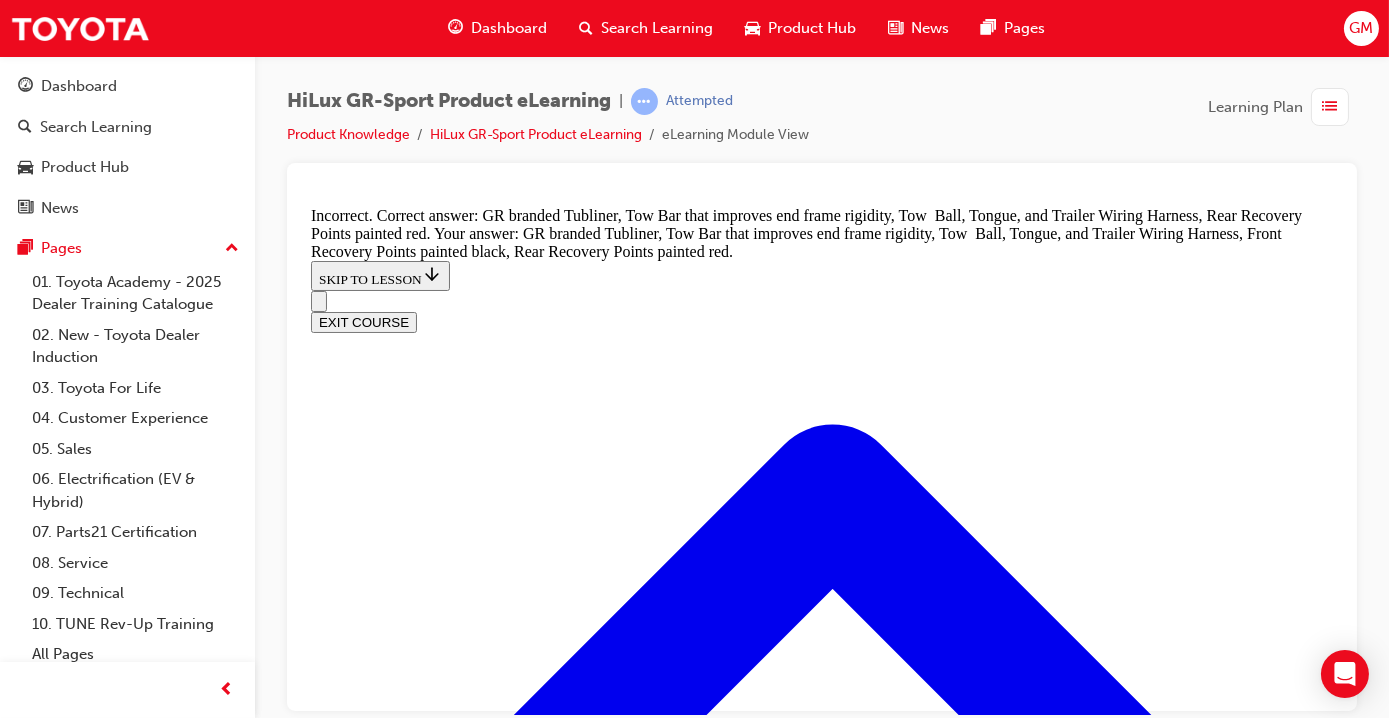scroll, scrollTop: 2620, scrollLeft: 0, axis: vertical 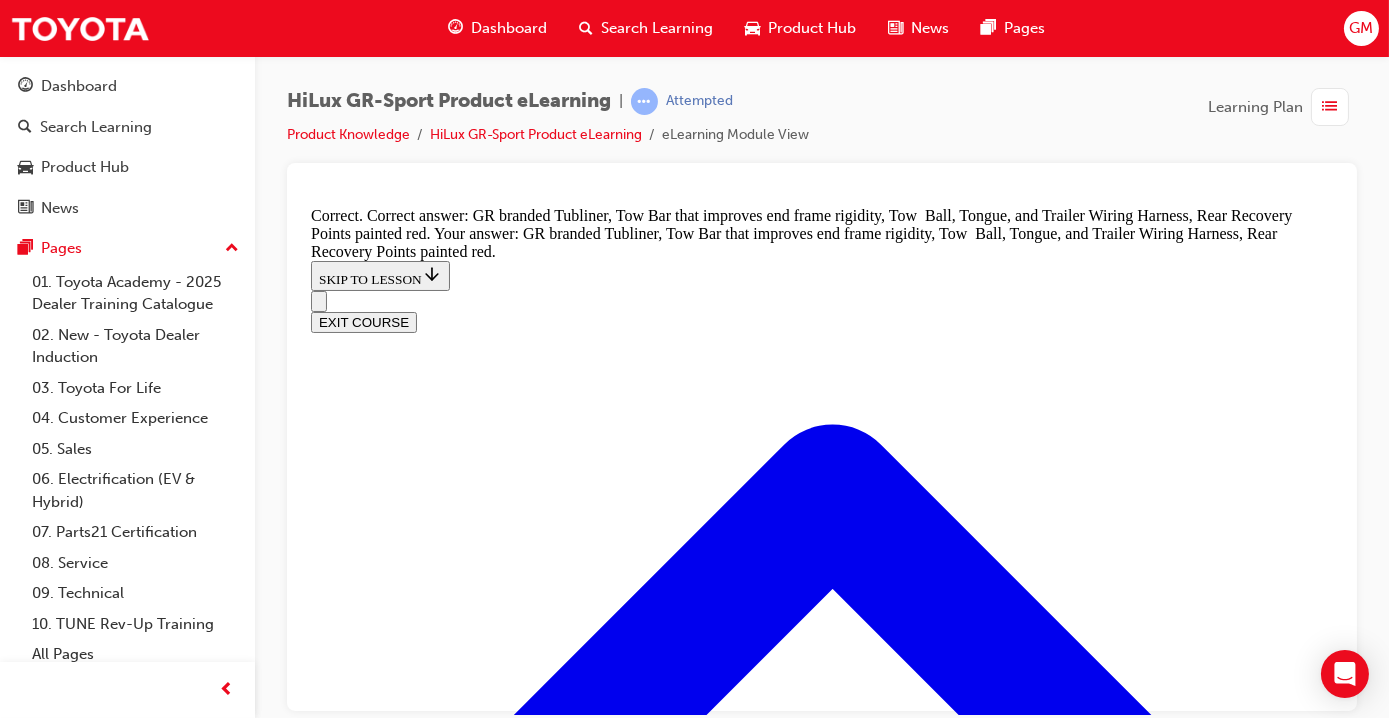 click on "CONTINUE" at bounding box center [352, 12067] 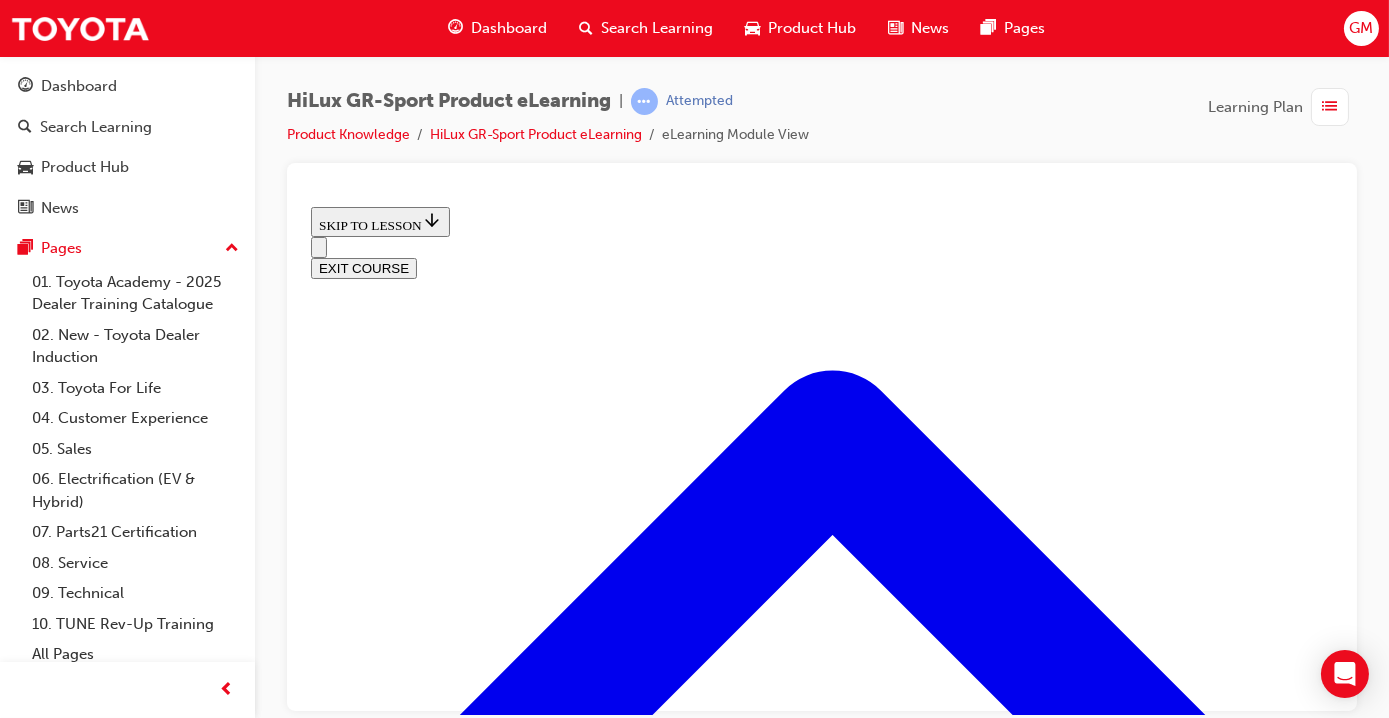scroll, scrollTop: 594, scrollLeft: 0, axis: vertical 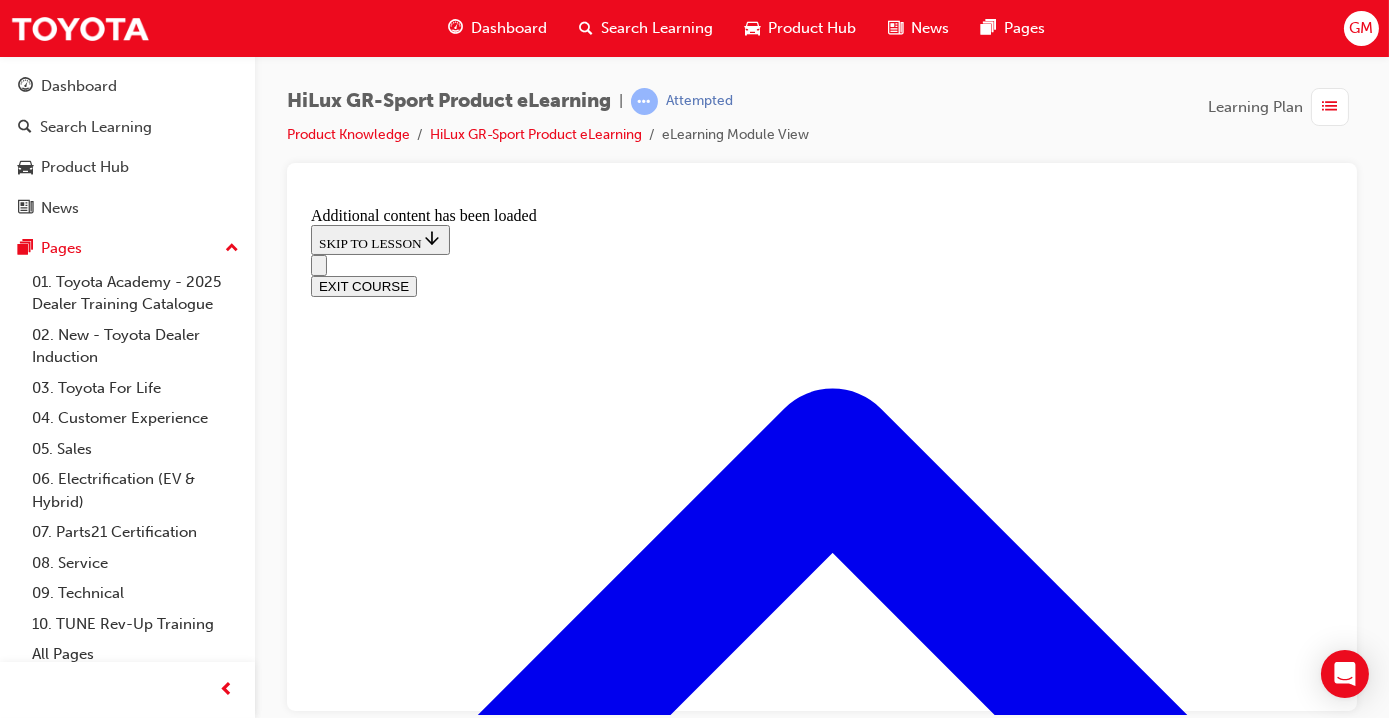 click at bounding box center [398, 4256] 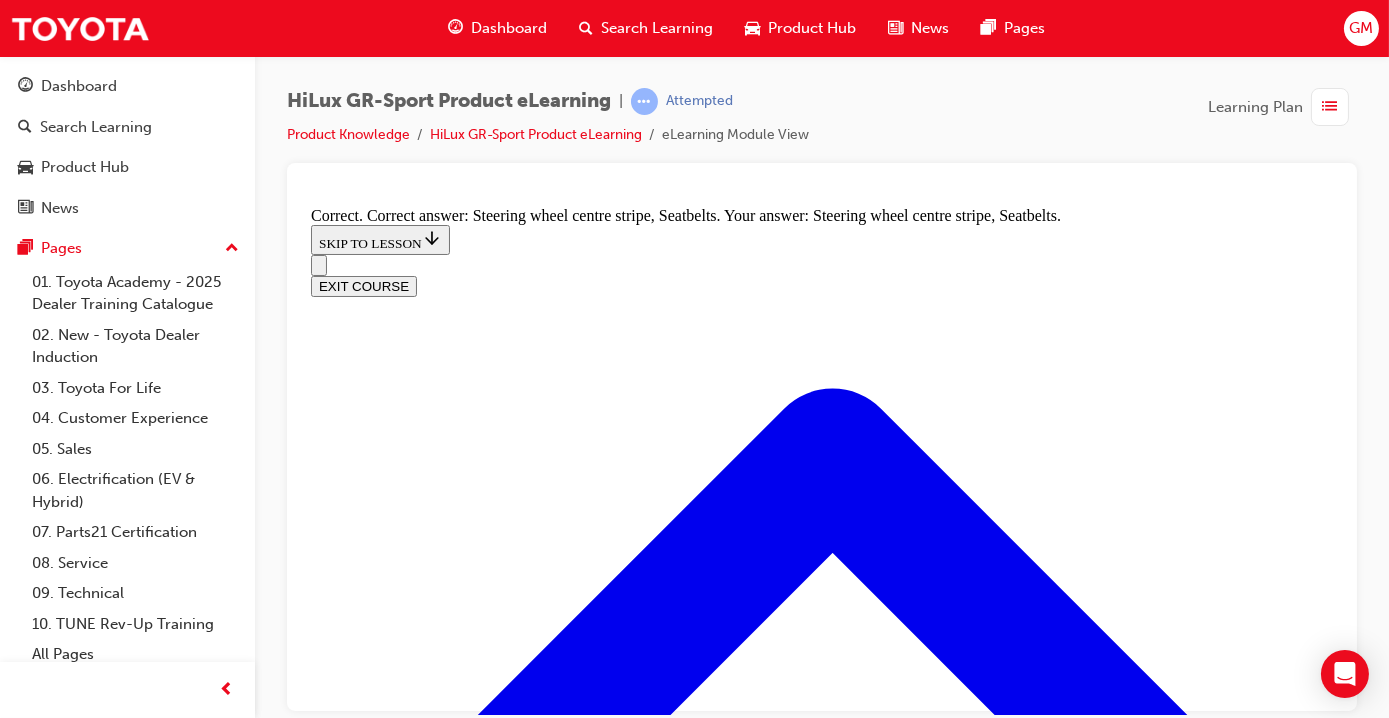 scroll, scrollTop: 2680, scrollLeft: 0, axis: vertical 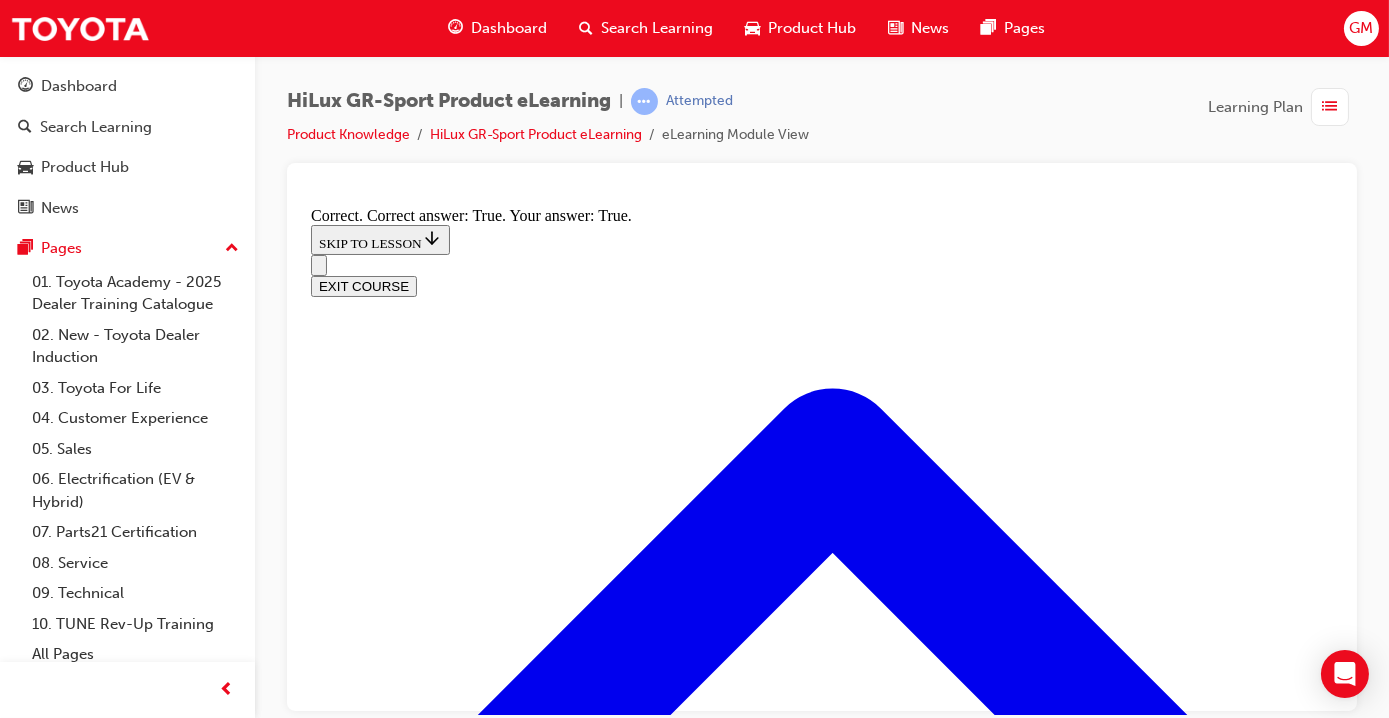 drag, startPoint x: 1328, startPoint y: 602, endPoint x: 1624, endPoint y: 852, distance: 387.44806 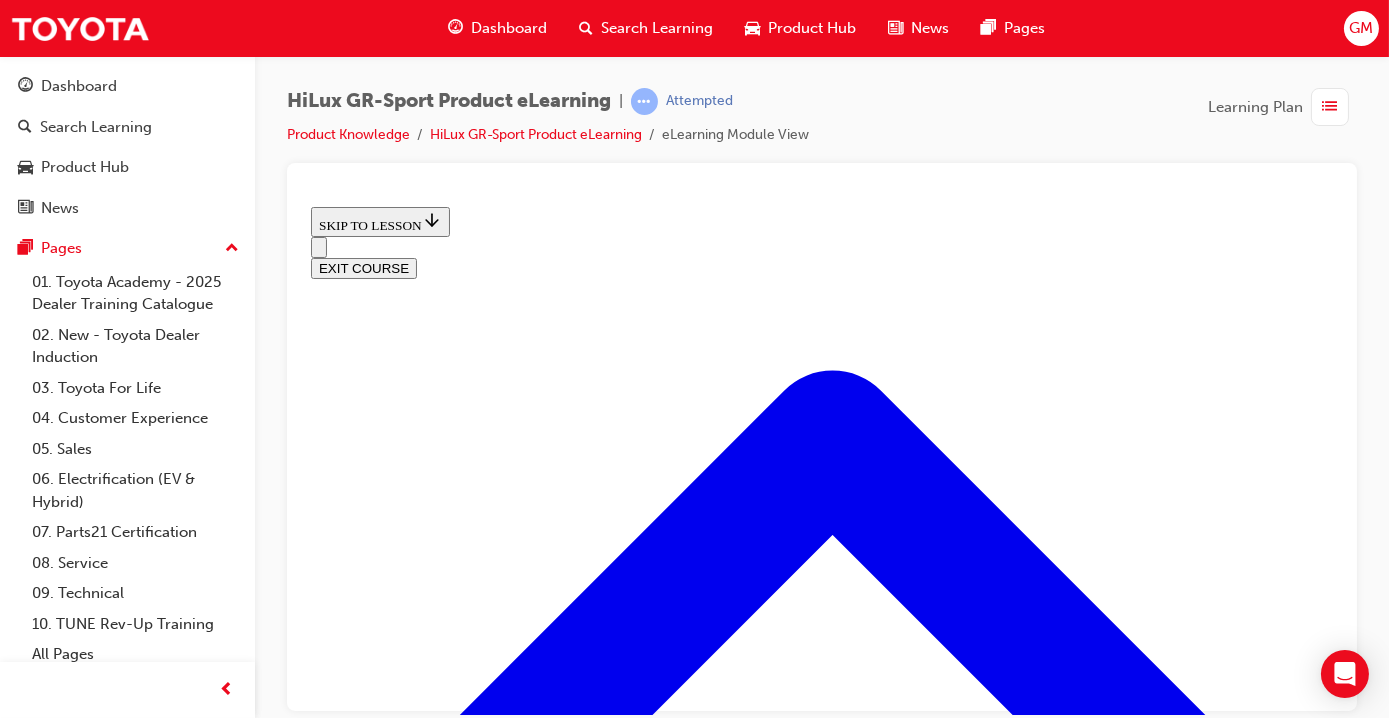 scroll, scrollTop: 949, scrollLeft: 0, axis: vertical 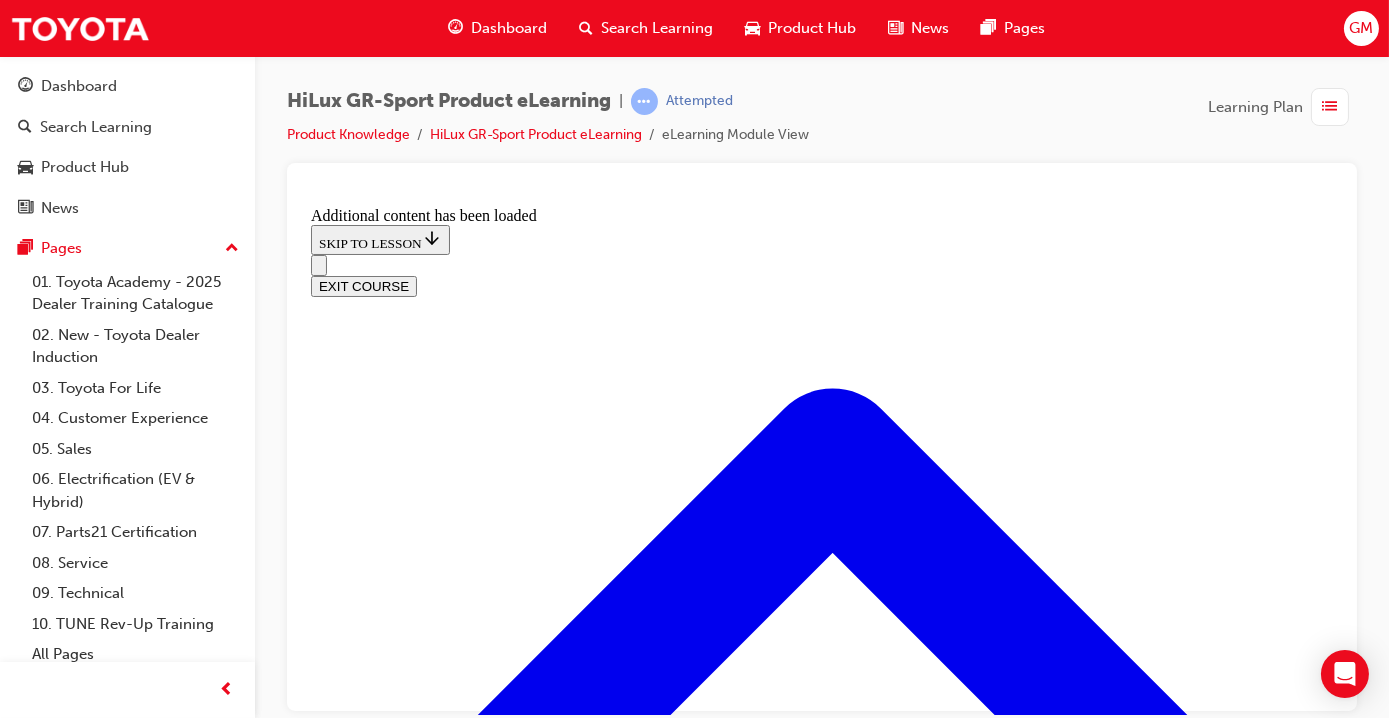 click at bounding box center [821, 4328] 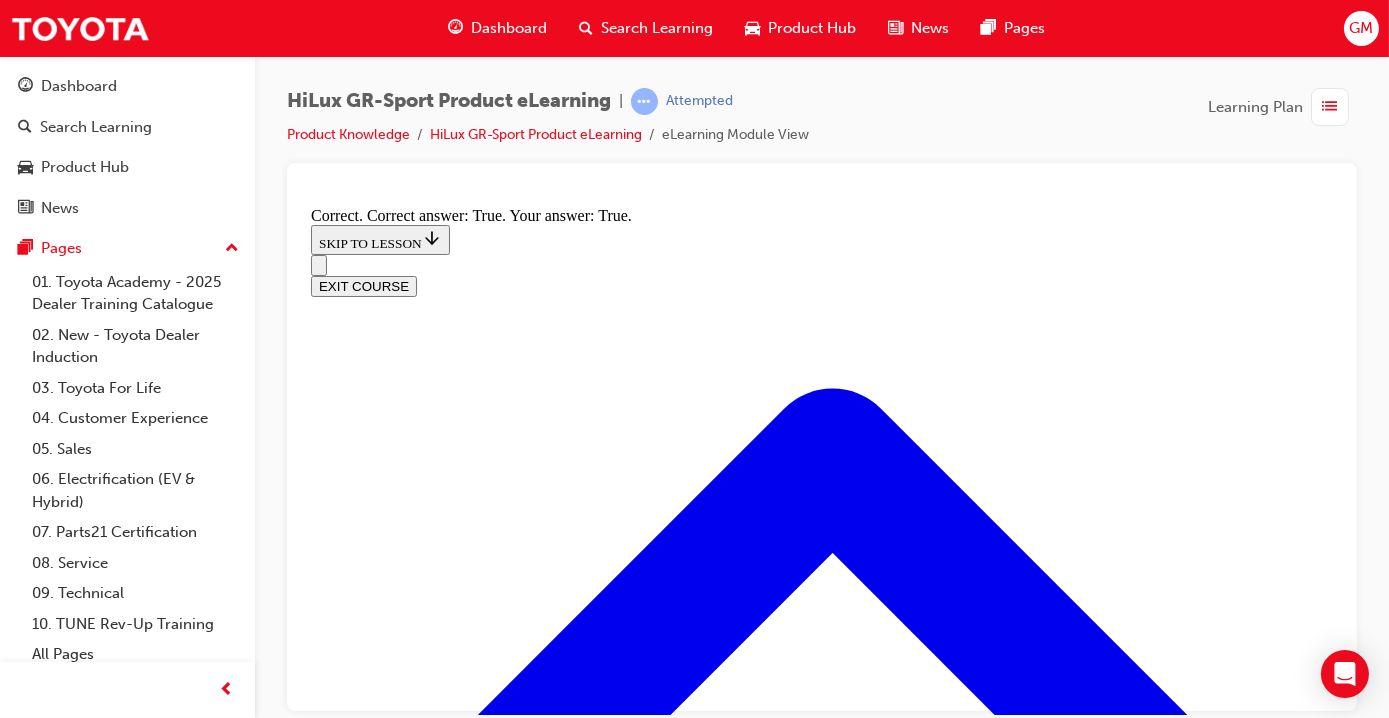 scroll, scrollTop: 1702, scrollLeft: 0, axis: vertical 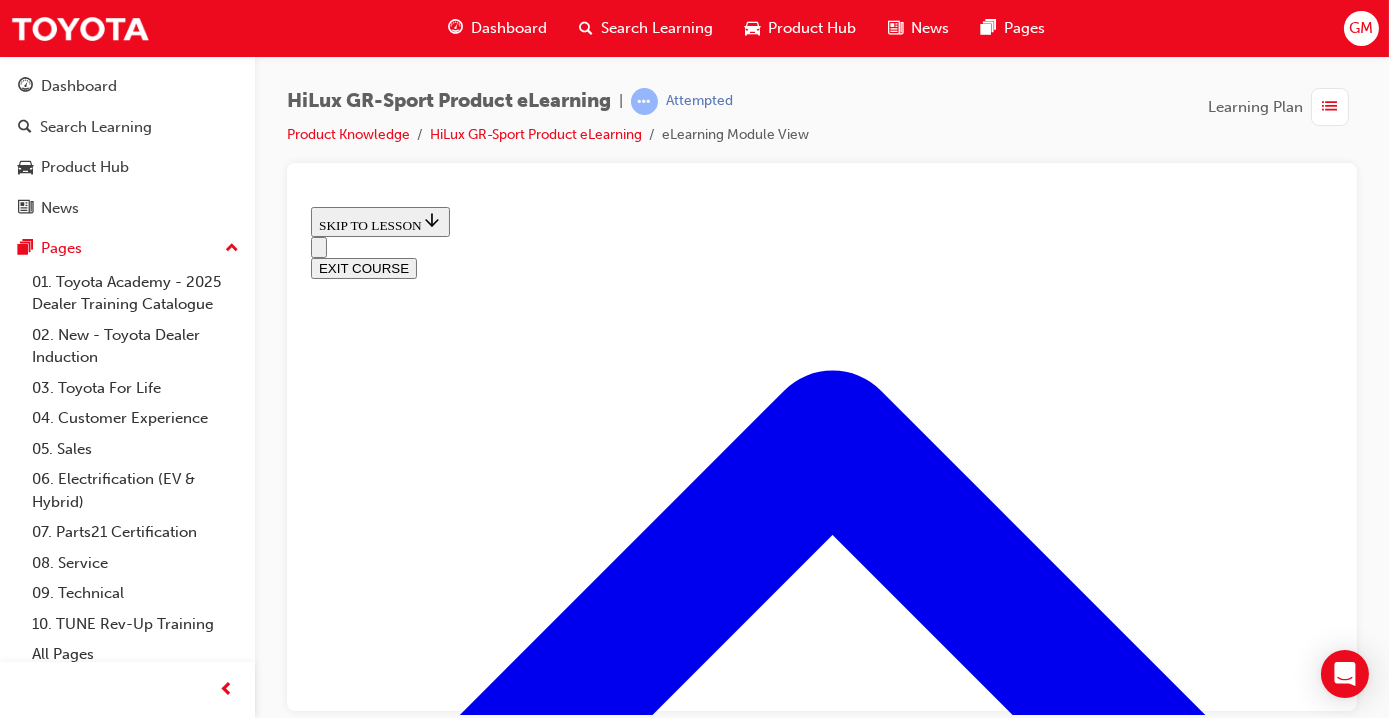 drag, startPoint x: 1329, startPoint y: 281, endPoint x: 1624, endPoint y: 865, distance: 654.279 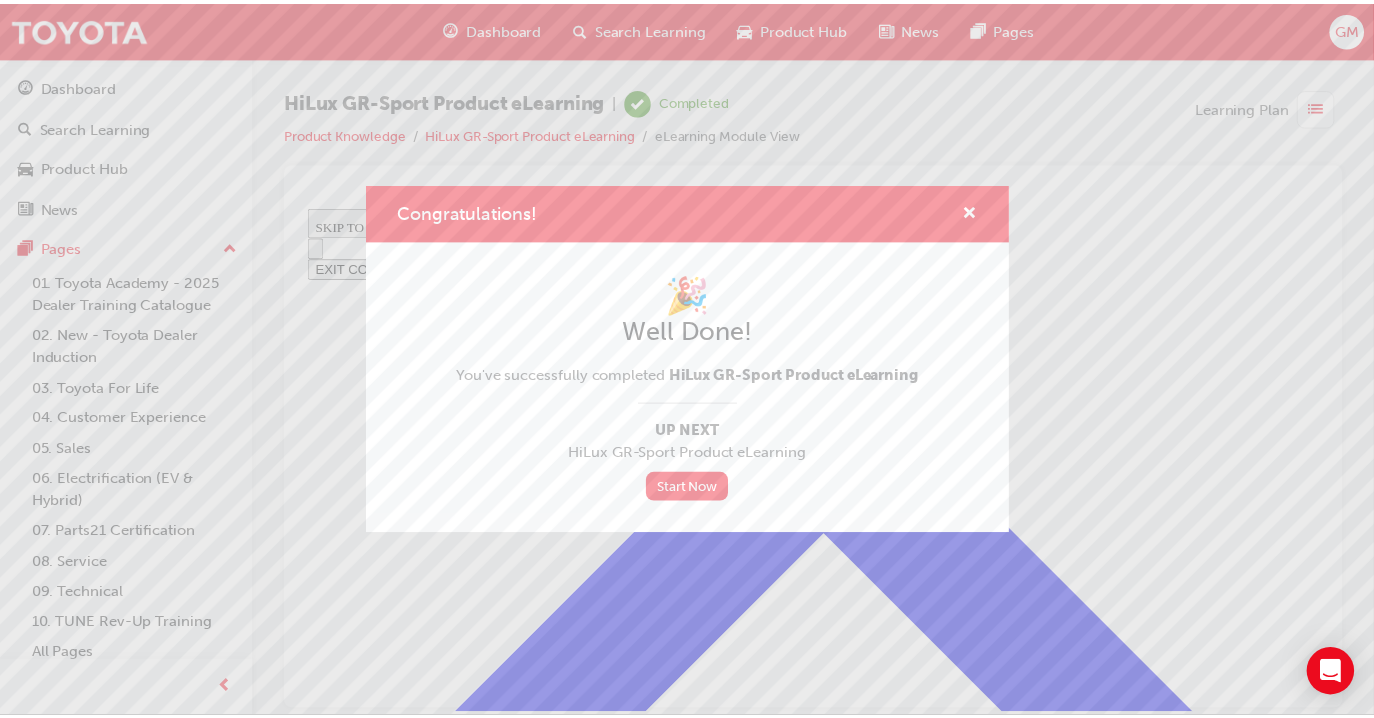 scroll, scrollTop: 474, scrollLeft: 0, axis: vertical 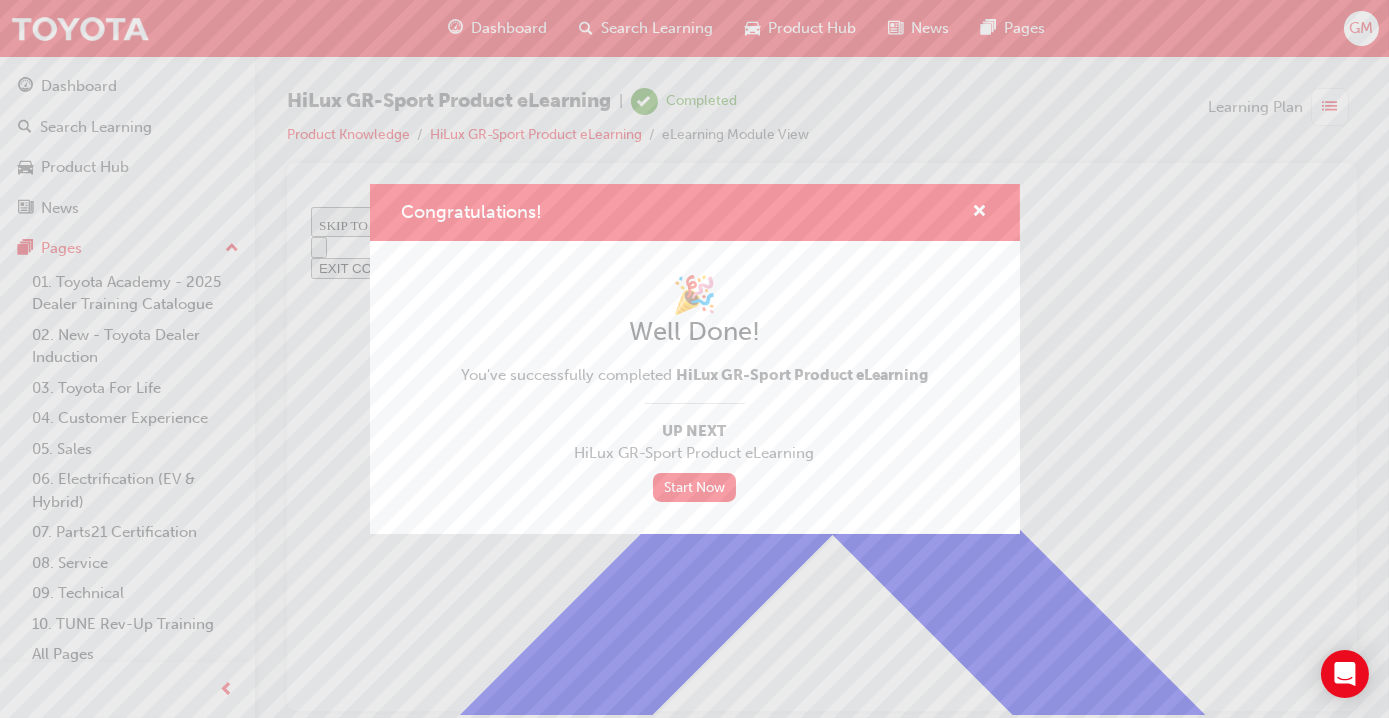 drag, startPoint x: 1331, startPoint y: 389, endPoint x: 1605, endPoint y: 776, distance: 474.17822 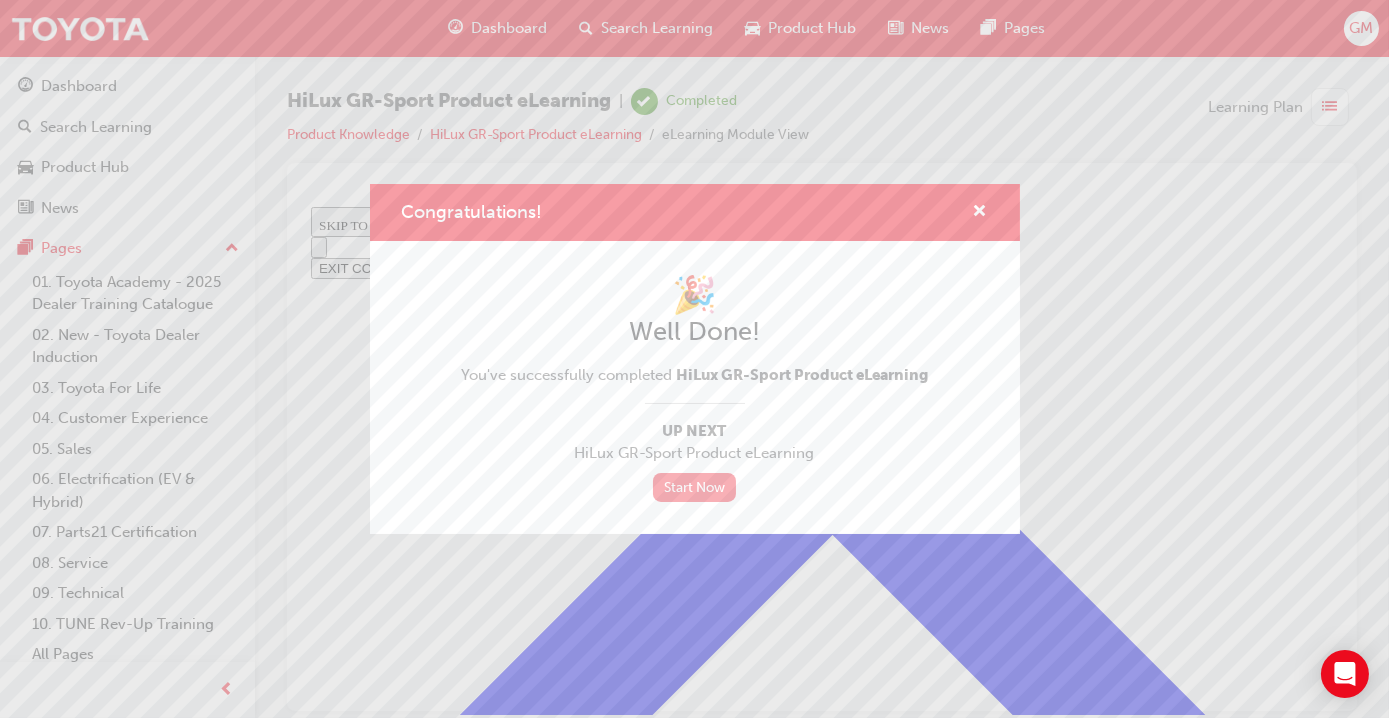 click on "Start Now" at bounding box center [695, 487] 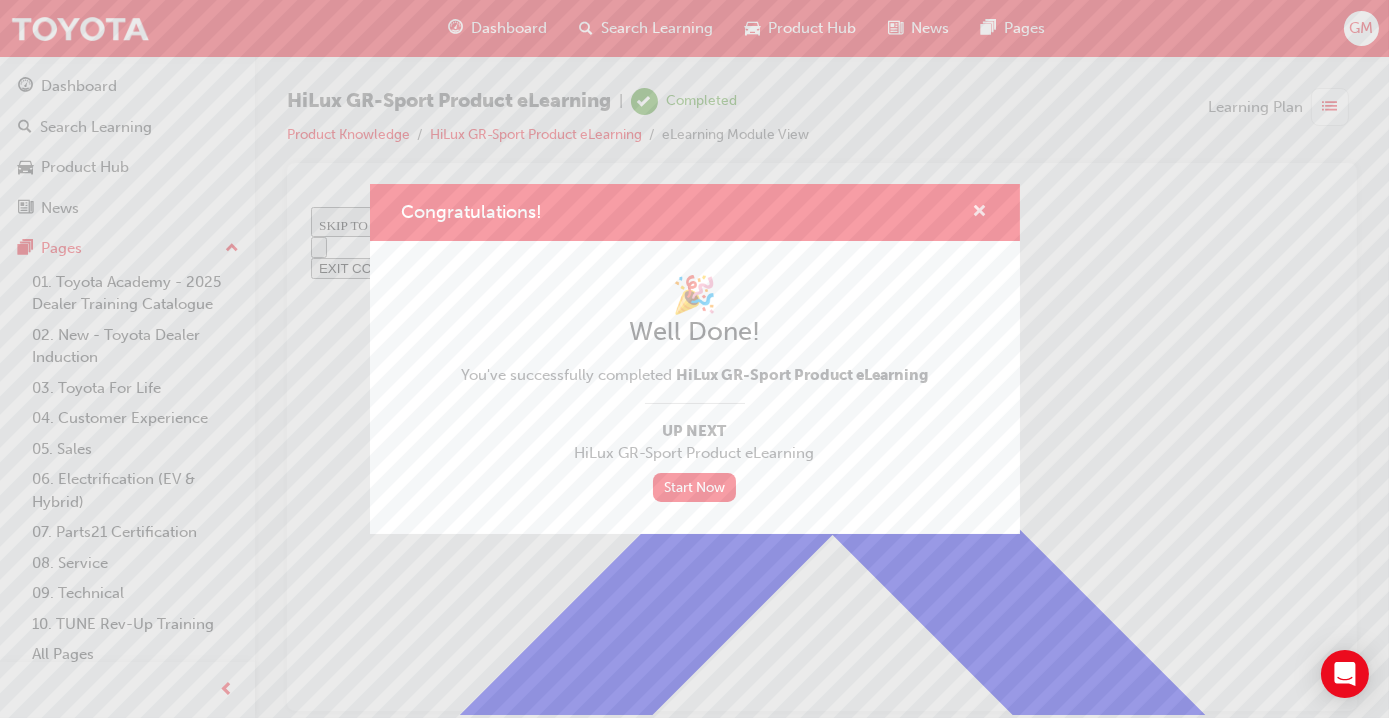 click at bounding box center [980, 213] 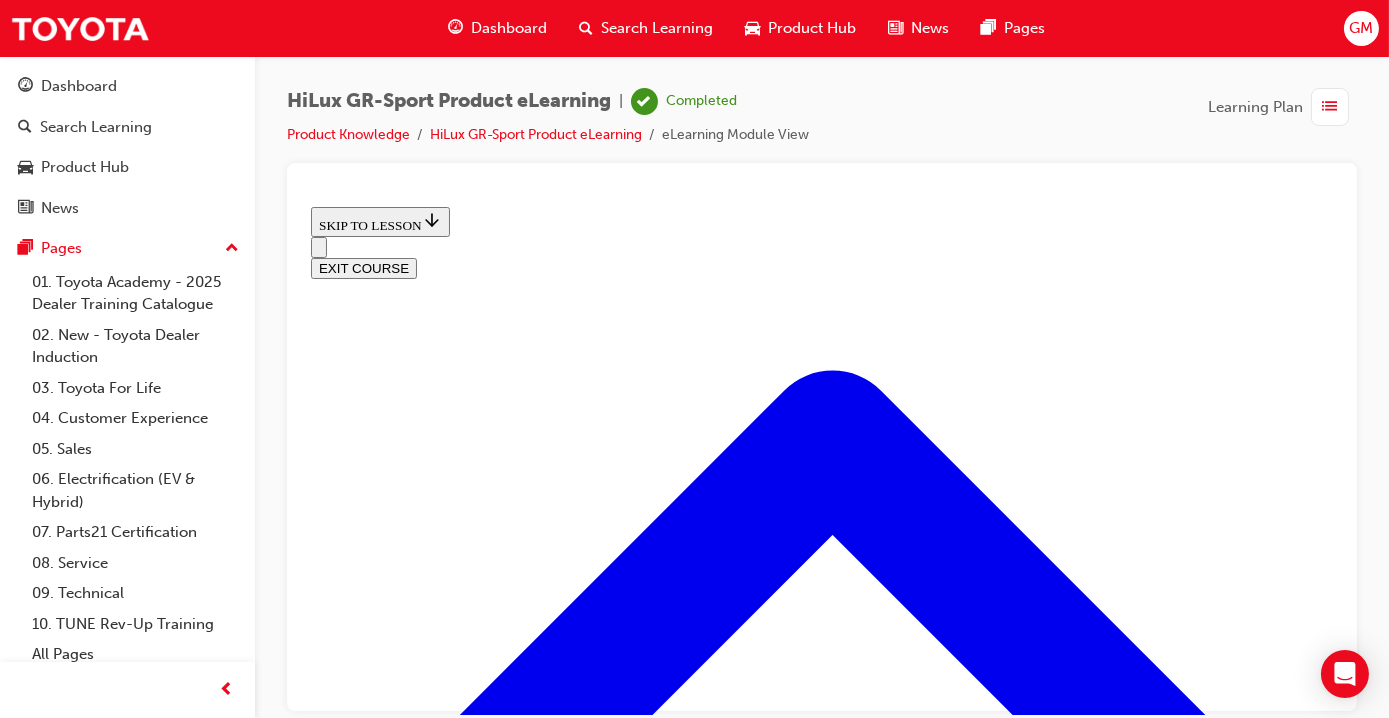 drag, startPoint x: 1333, startPoint y: 522, endPoint x: 1644, endPoint y: 761, distance: 392.227 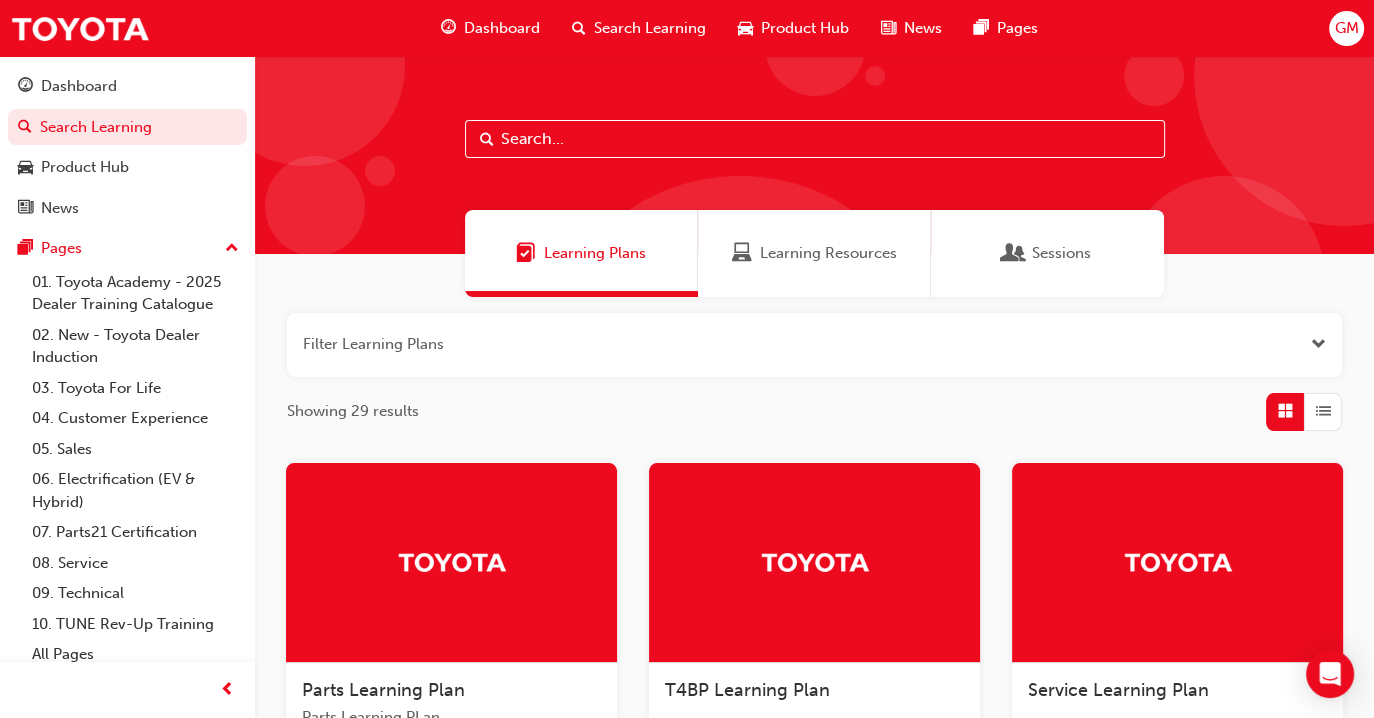 click on "Search Learning" at bounding box center (650, 28) 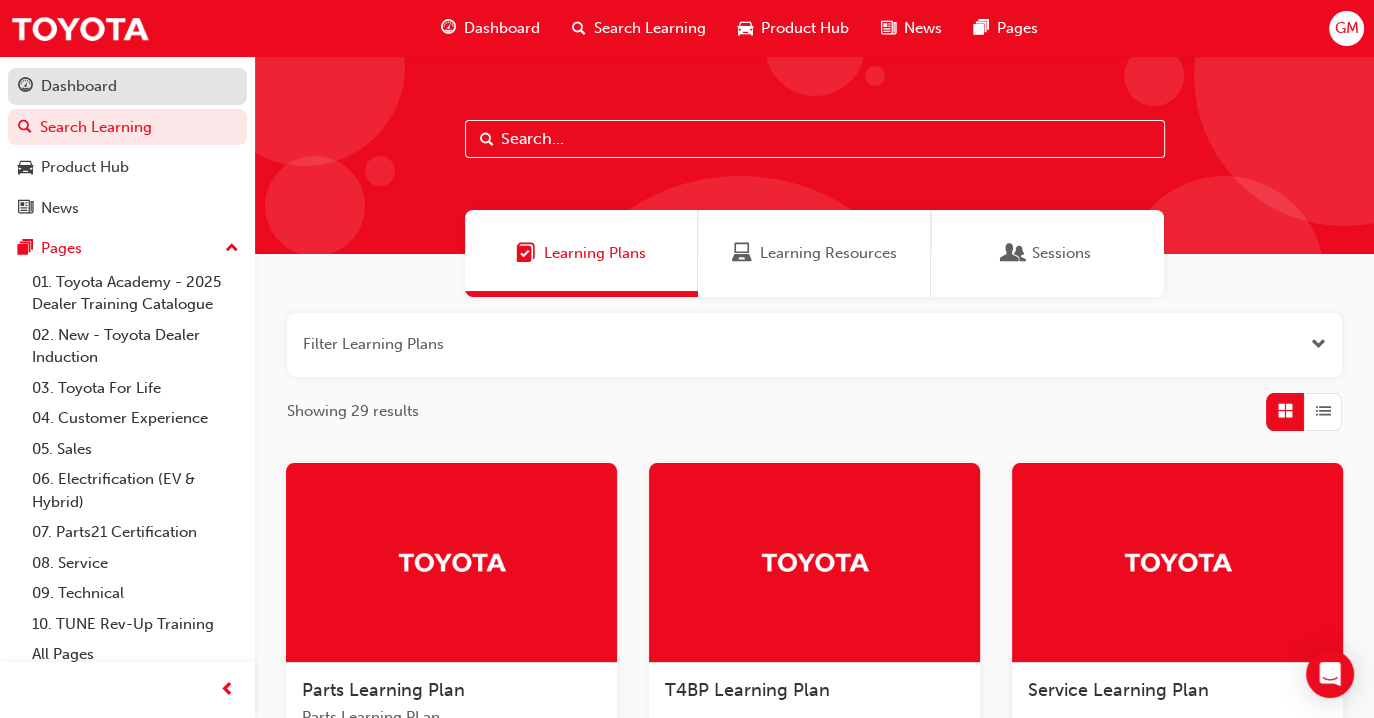 click on "Dashboard" at bounding box center (79, 86) 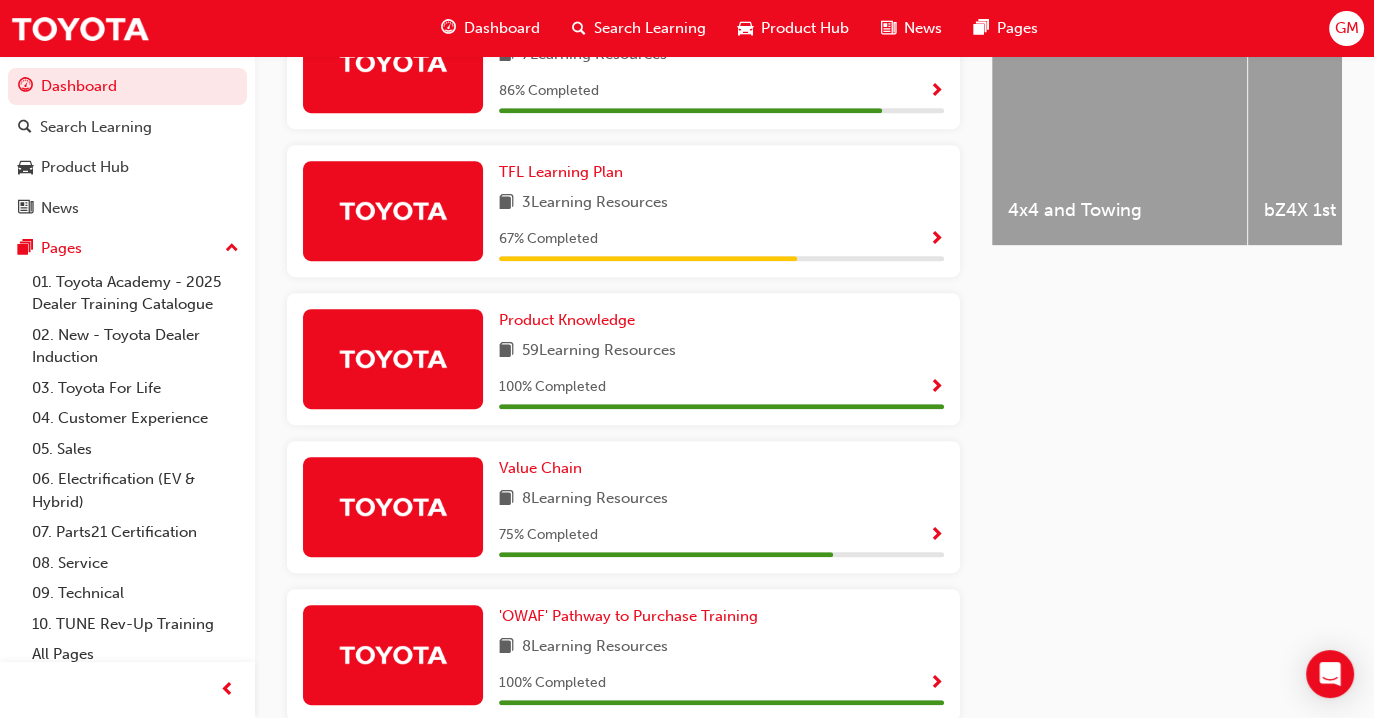 scroll, scrollTop: 857, scrollLeft: 0, axis: vertical 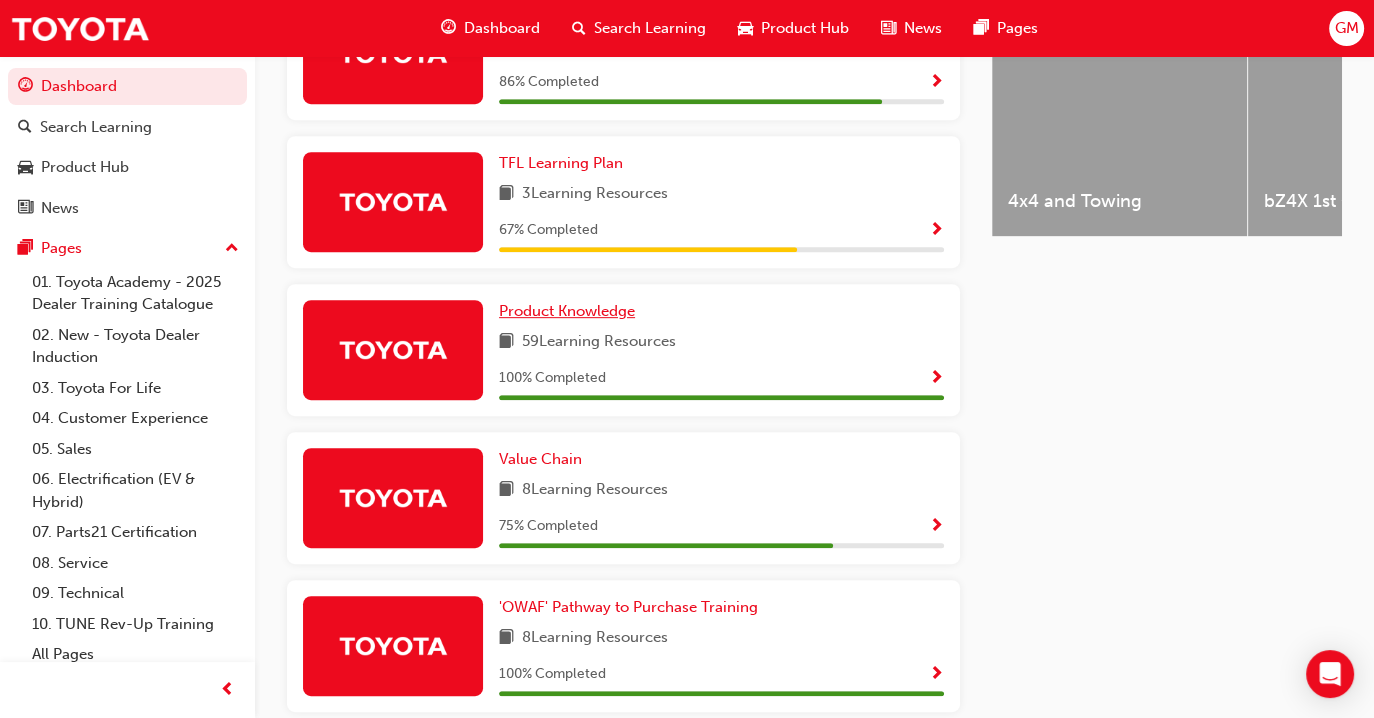 click on "Product Knowledge" at bounding box center (567, 311) 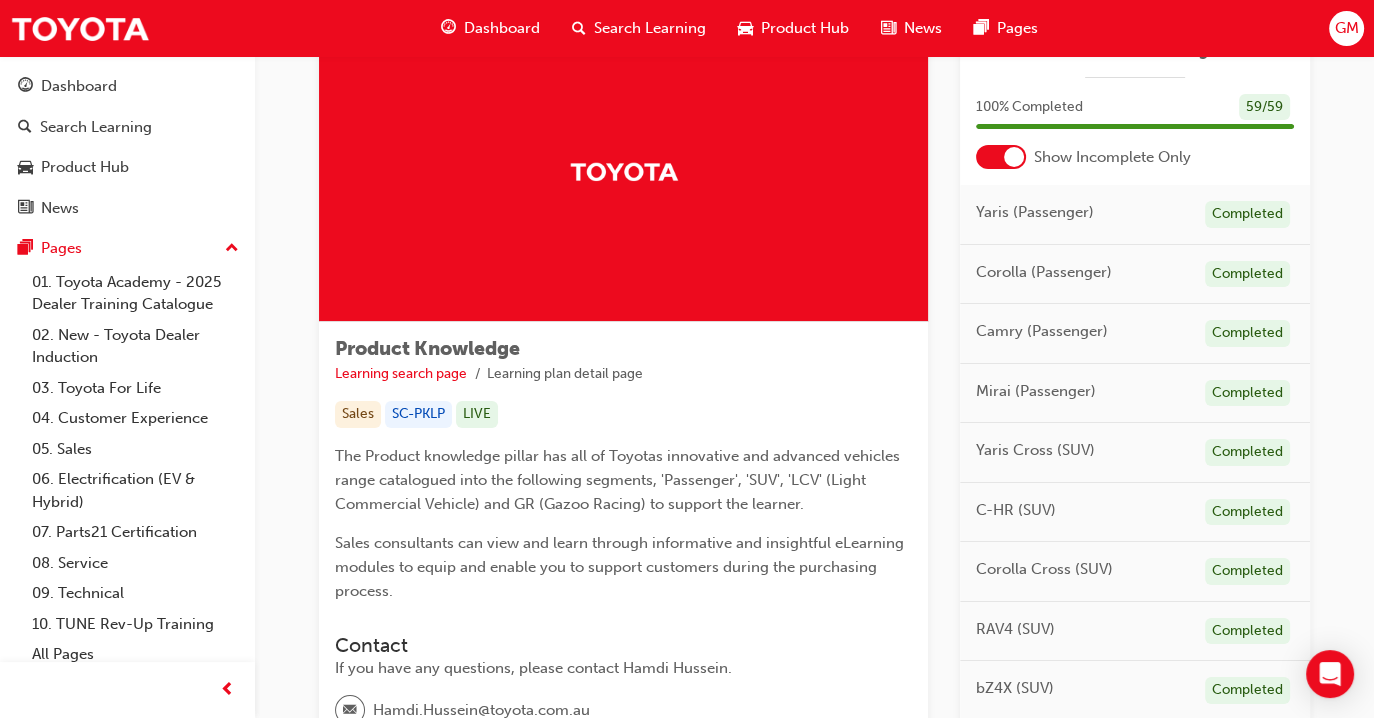 scroll, scrollTop: 31, scrollLeft: 0, axis: vertical 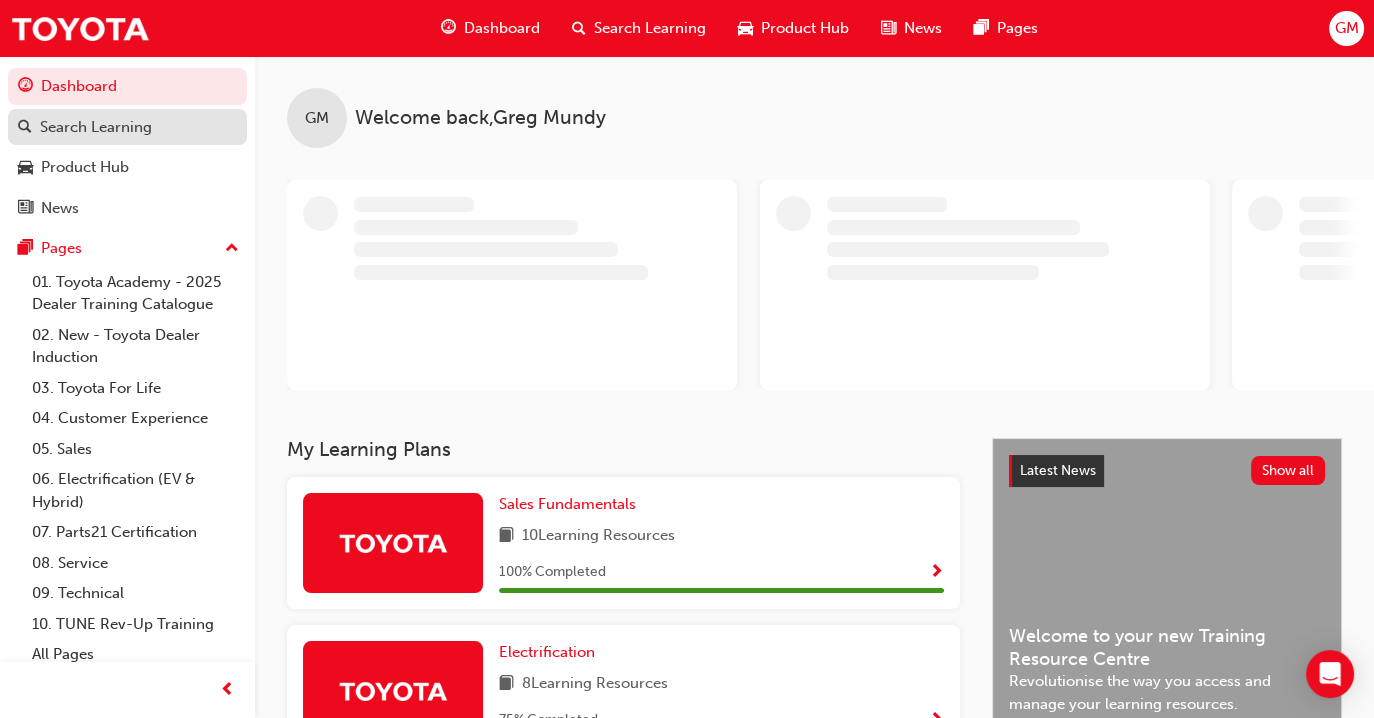 click on "Search Learning" at bounding box center [96, 127] 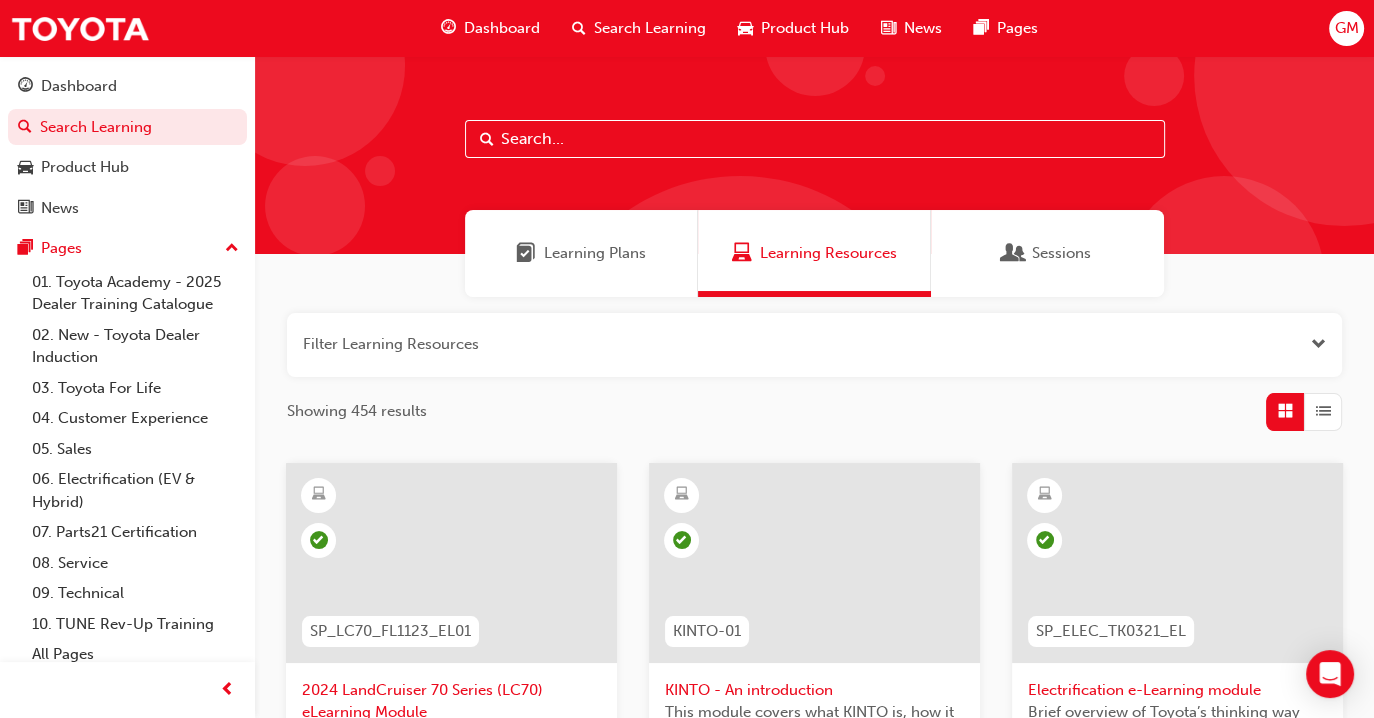 click at bounding box center (815, 139) 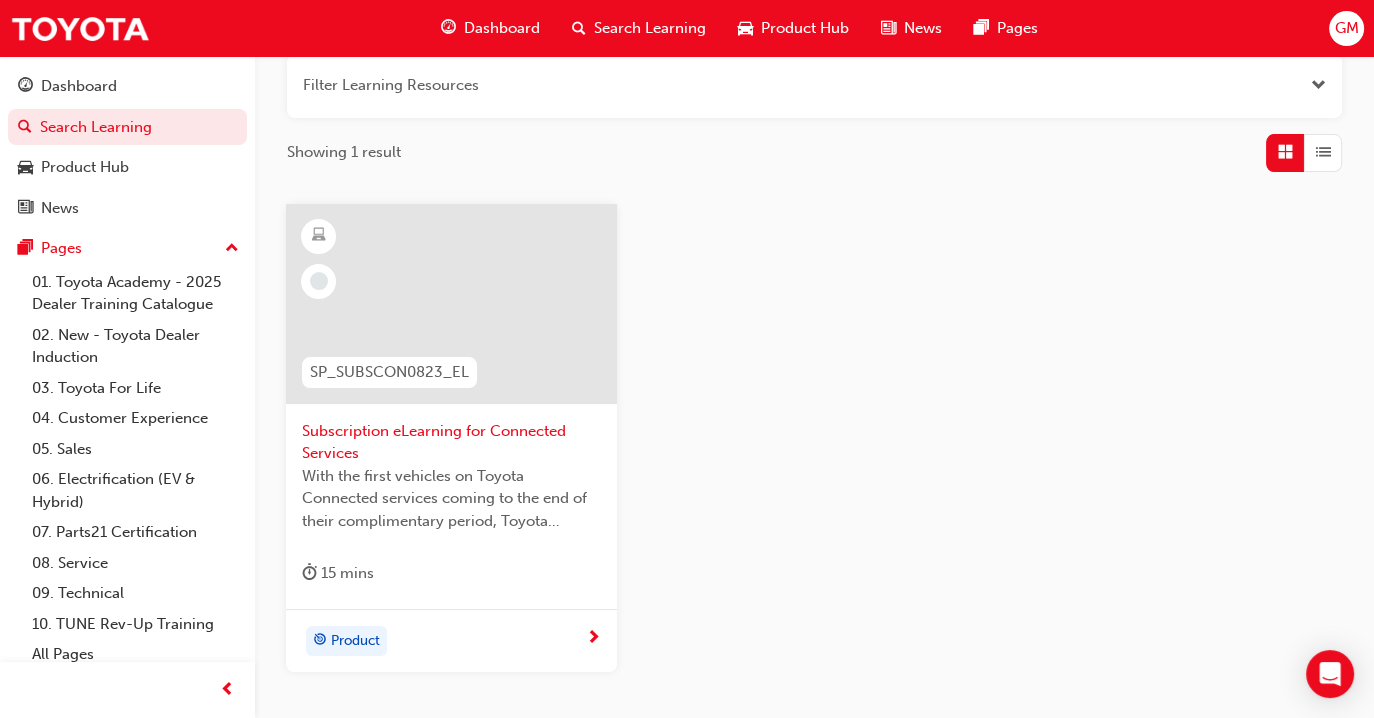 scroll, scrollTop: 264, scrollLeft: 0, axis: vertical 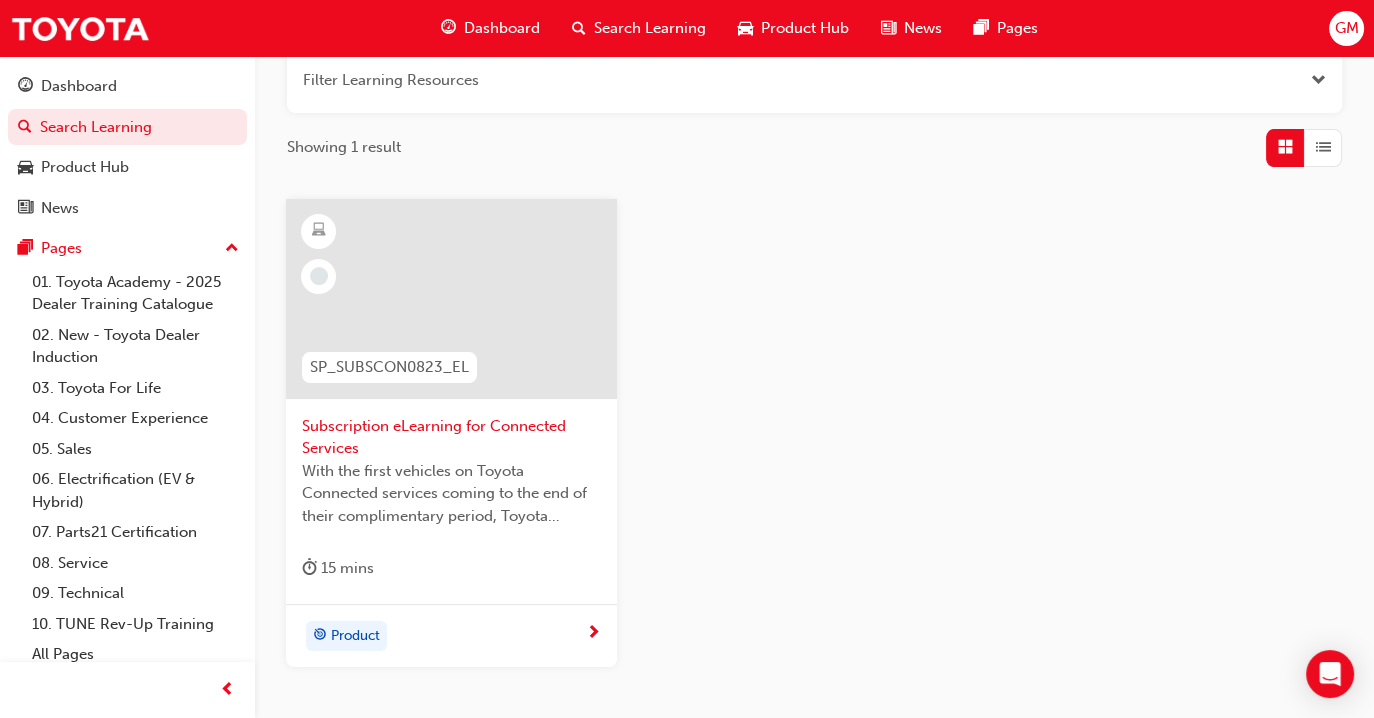 type on "subscription elearning" 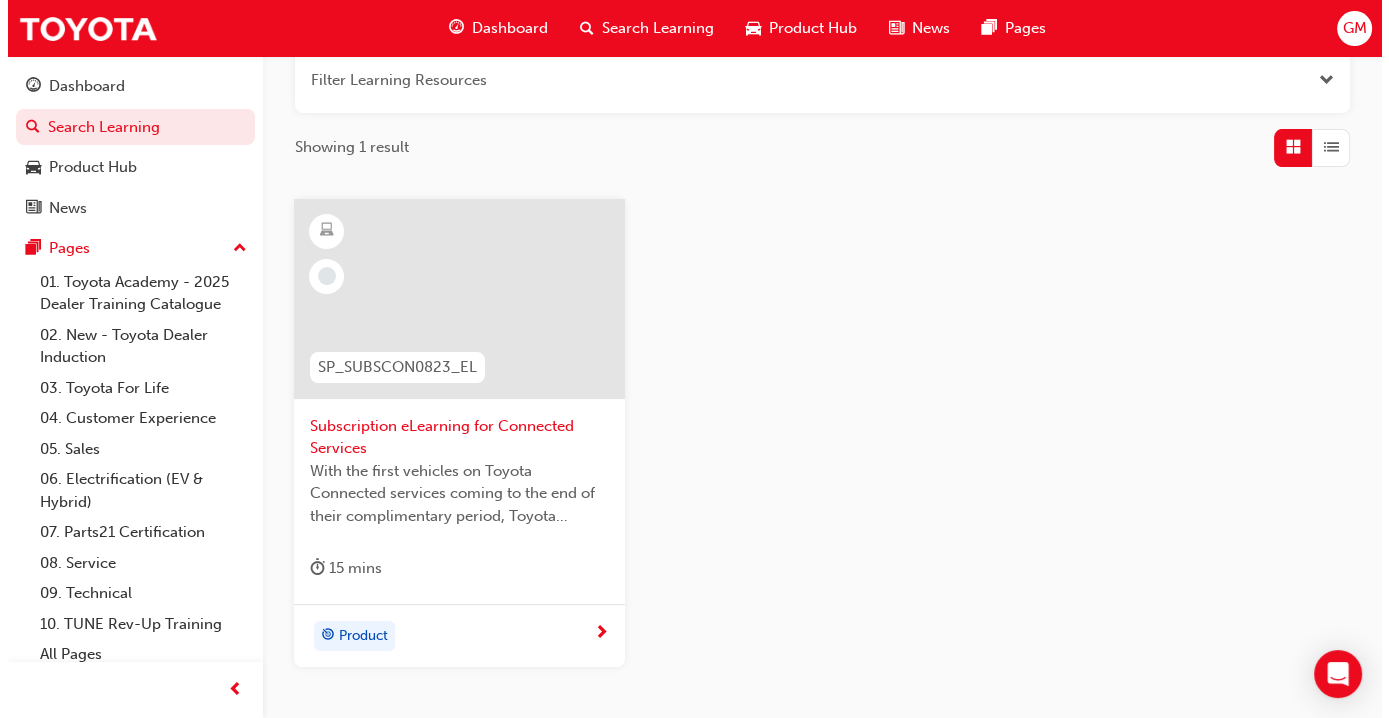 scroll, scrollTop: 0, scrollLeft: 0, axis: both 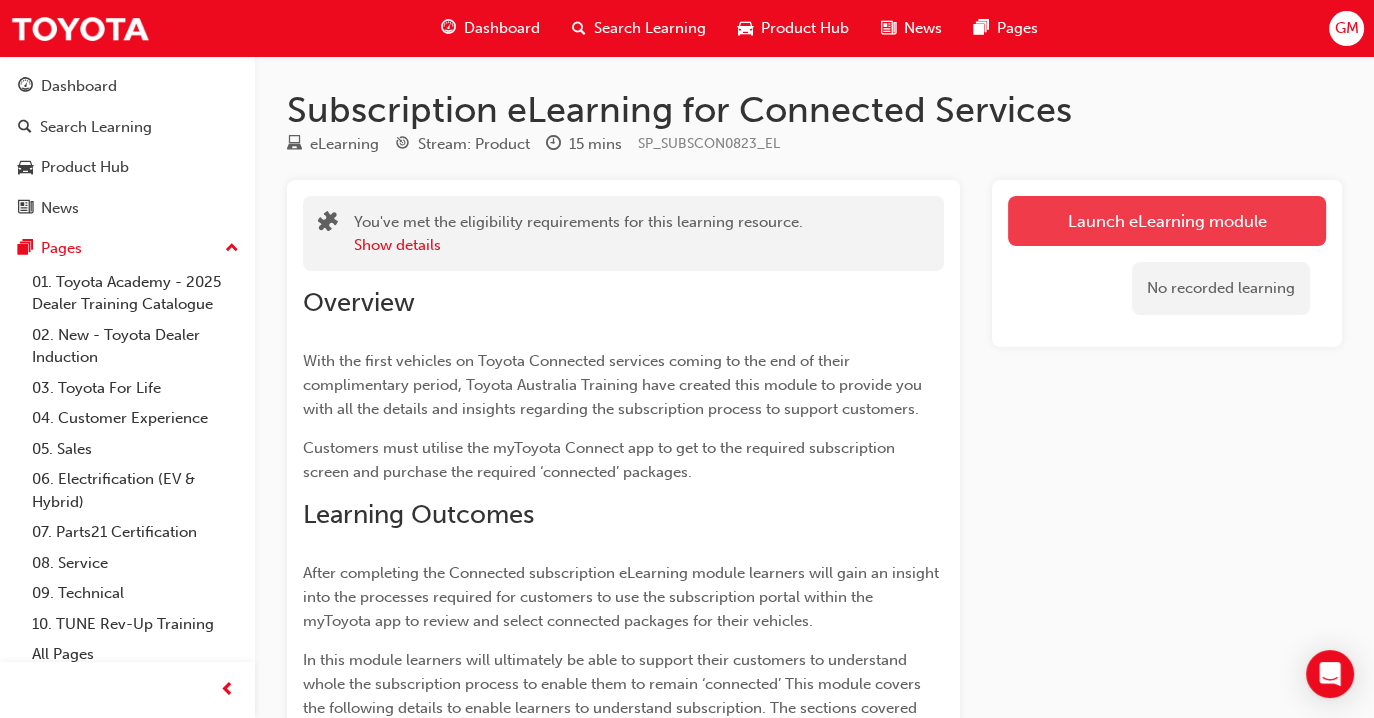 click on "Launch eLearning module" at bounding box center [1167, 221] 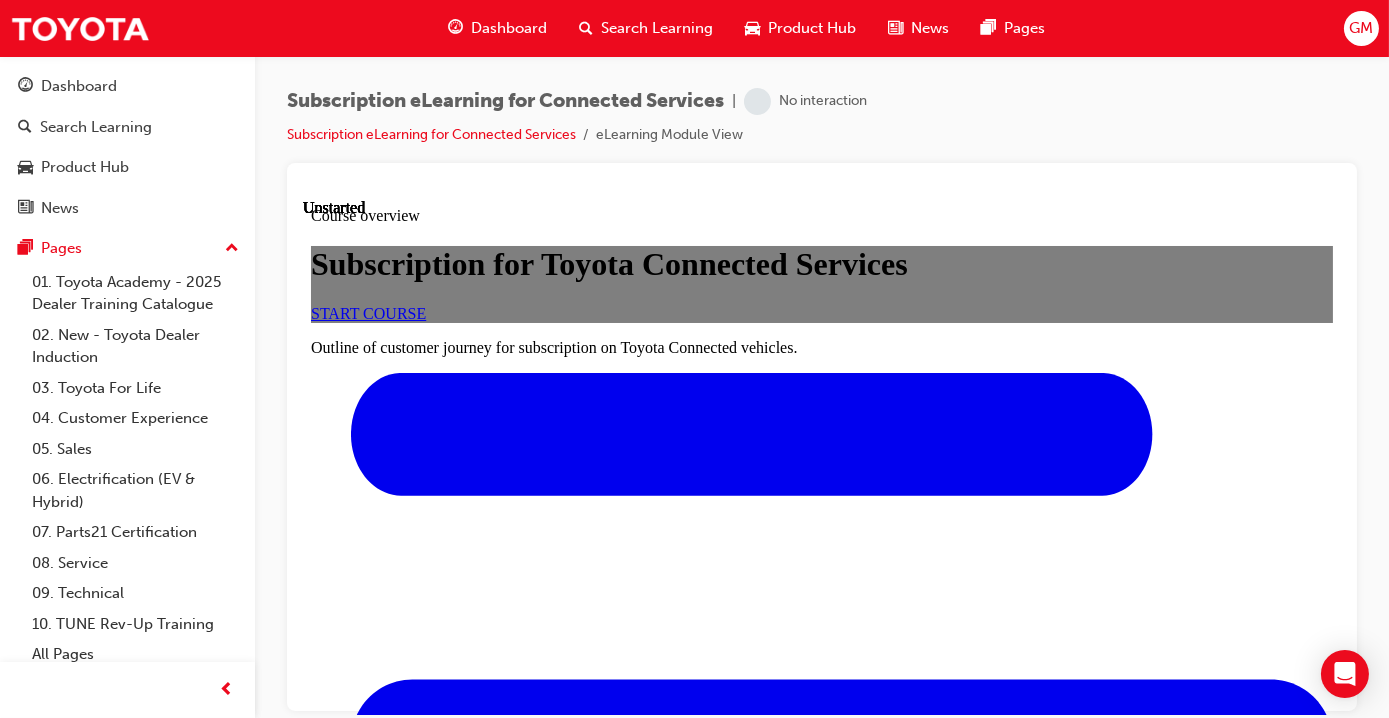 scroll, scrollTop: 0, scrollLeft: 0, axis: both 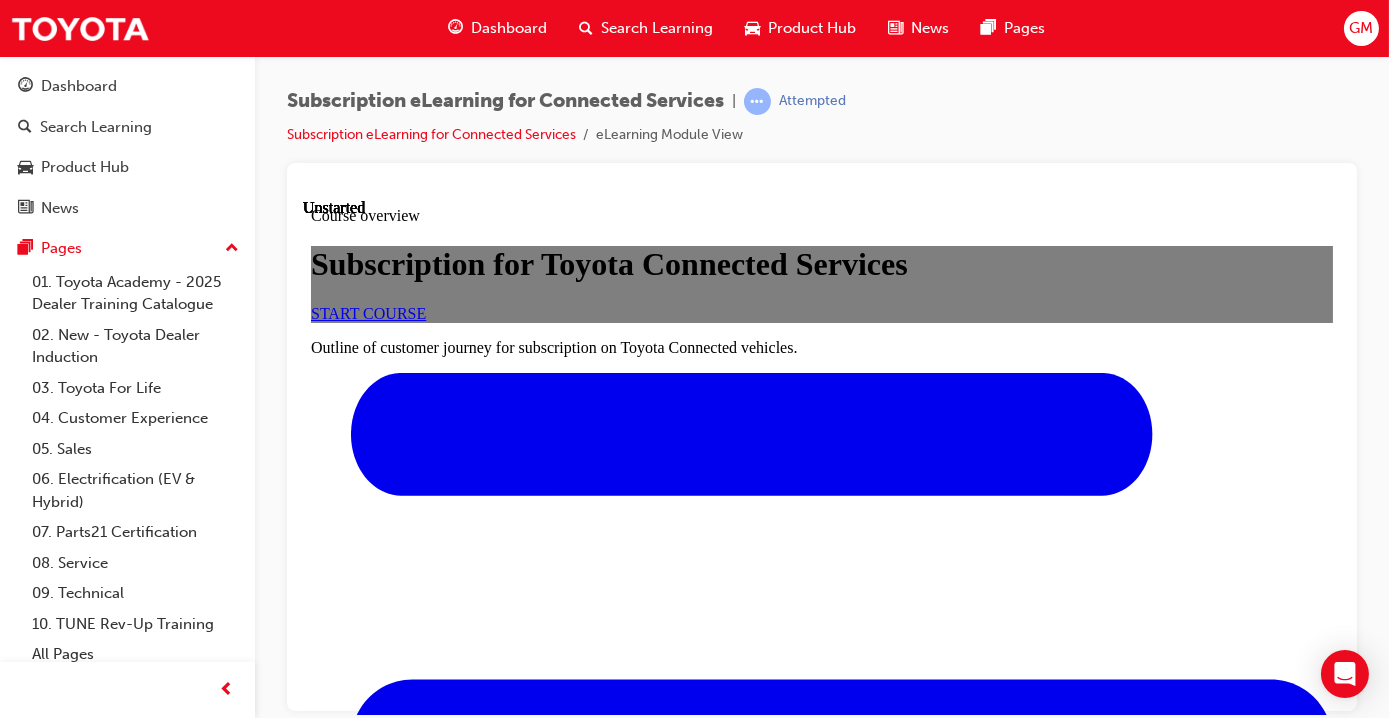click on "START COURSE" at bounding box center (367, 312) 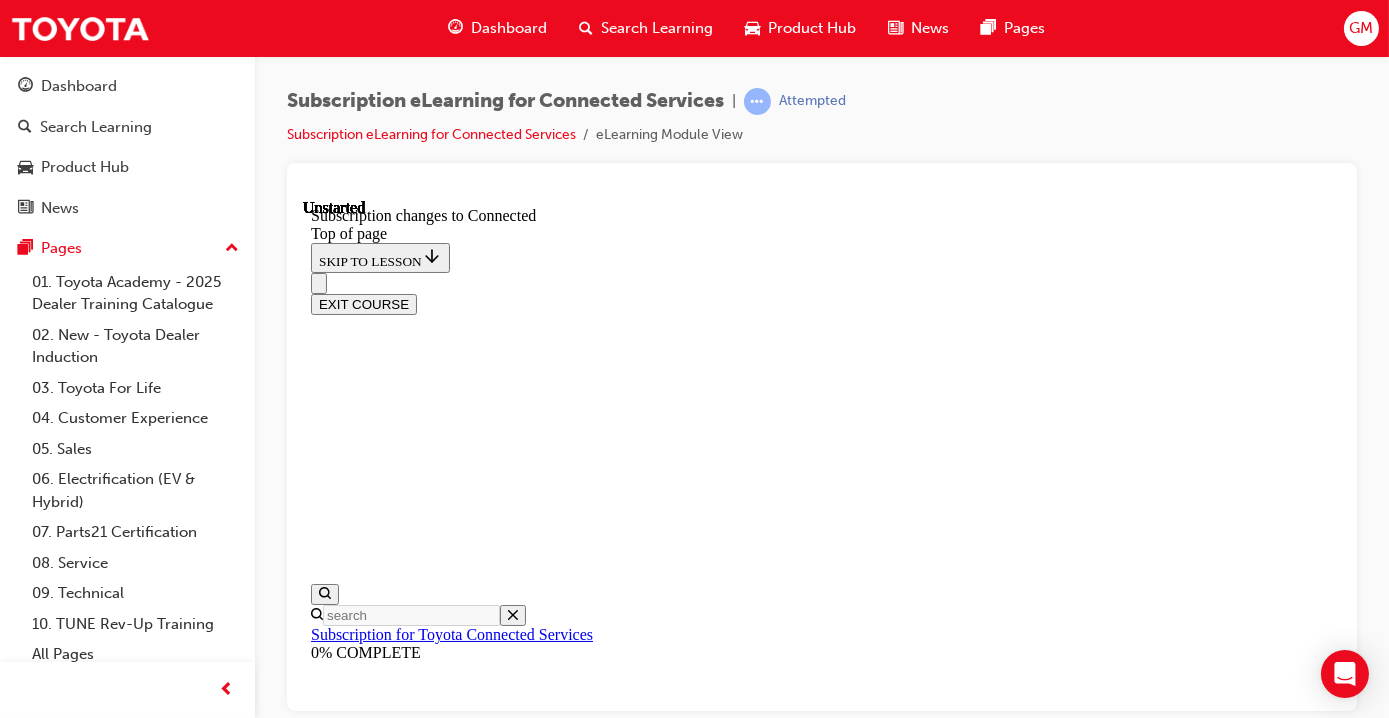 scroll, scrollTop: 61, scrollLeft: 0, axis: vertical 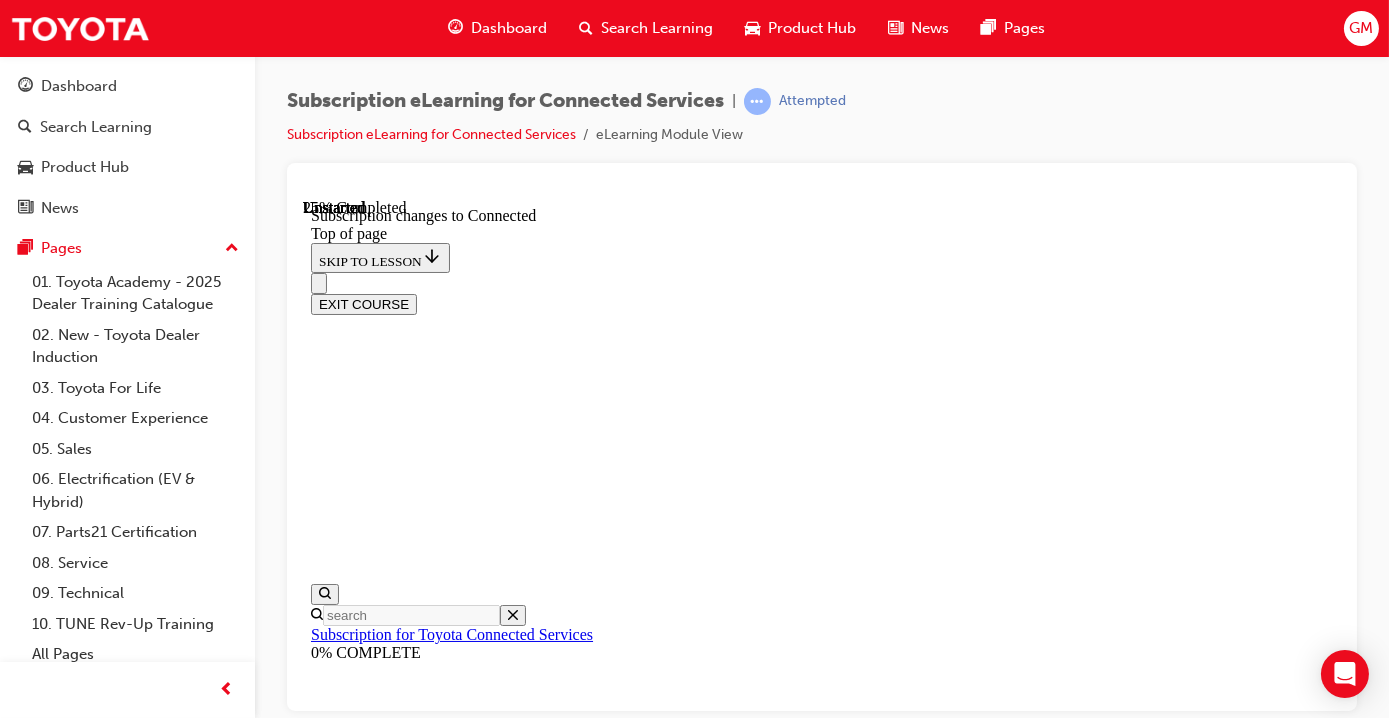 click on "CONTINUE" at bounding box center (352, 9736) 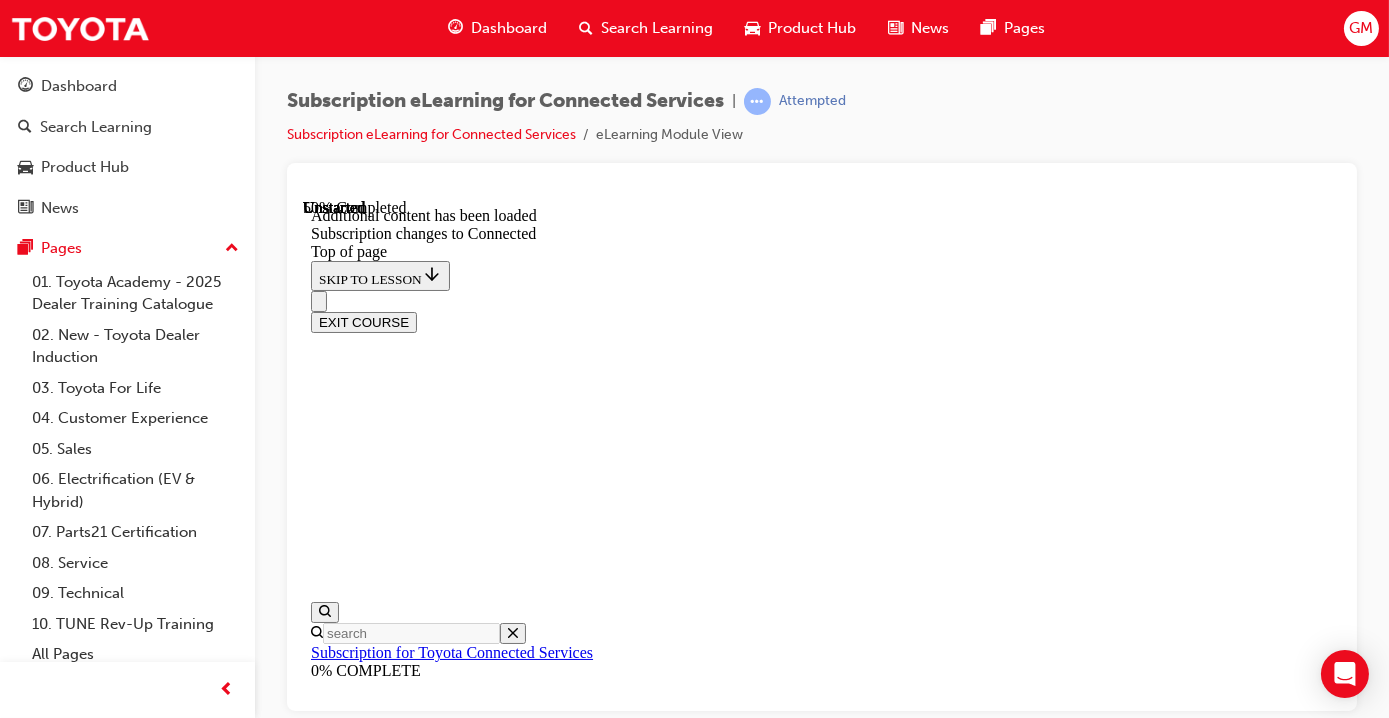 scroll, scrollTop: 1522, scrollLeft: 0, axis: vertical 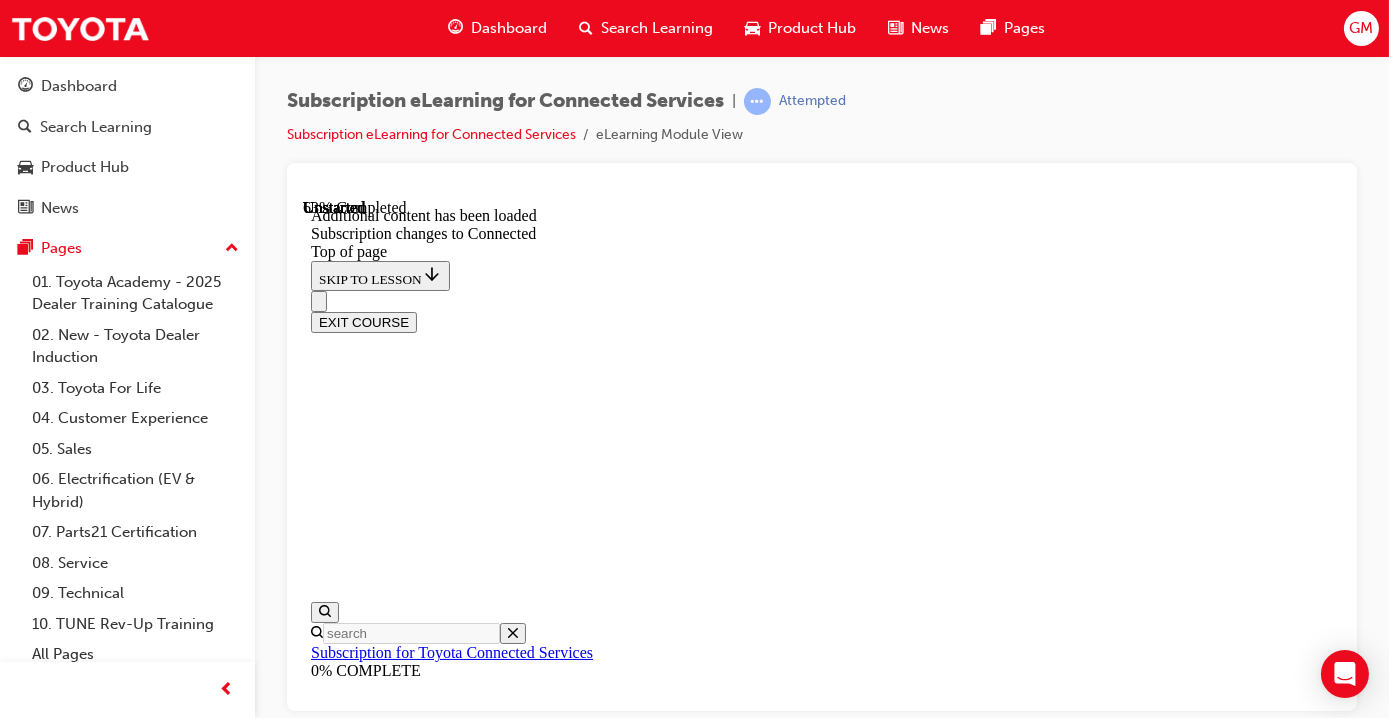 click on "CONTINUE" at bounding box center (352, 10124) 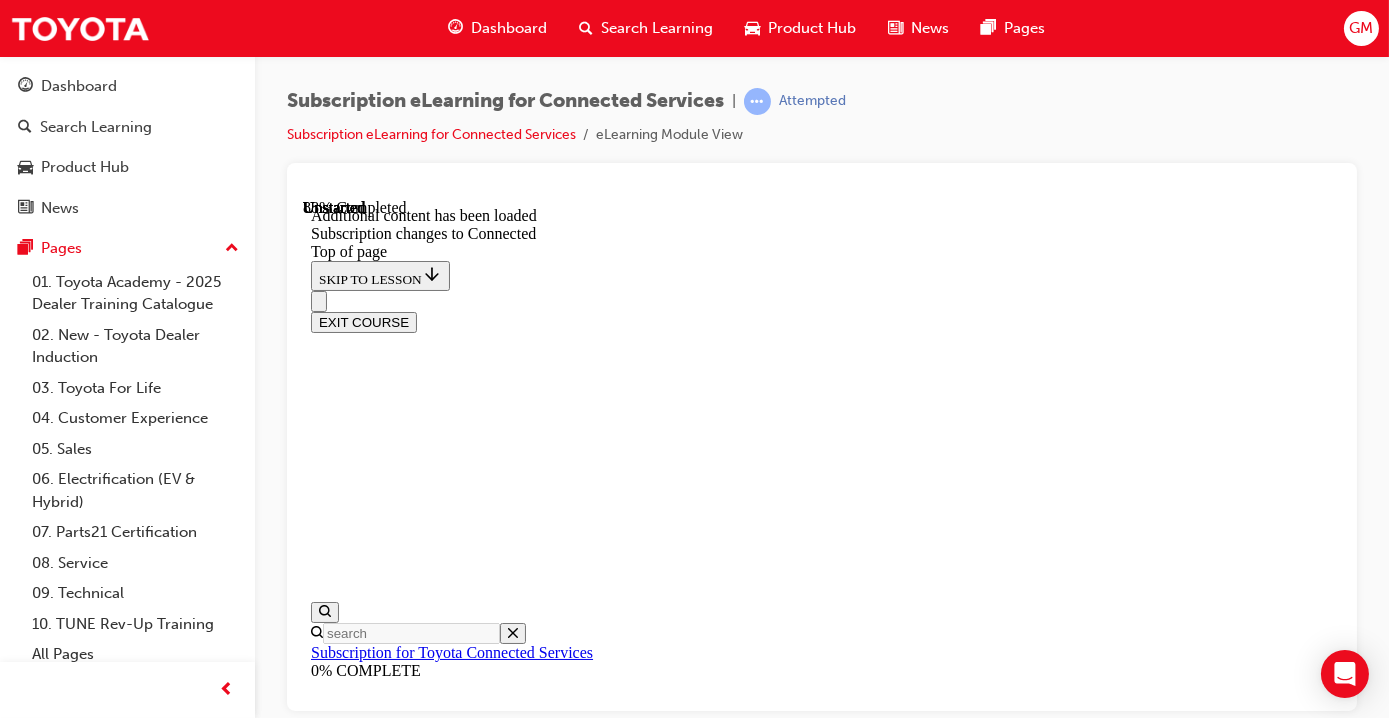 scroll, scrollTop: 2665, scrollLeft: 0, axis: vertical 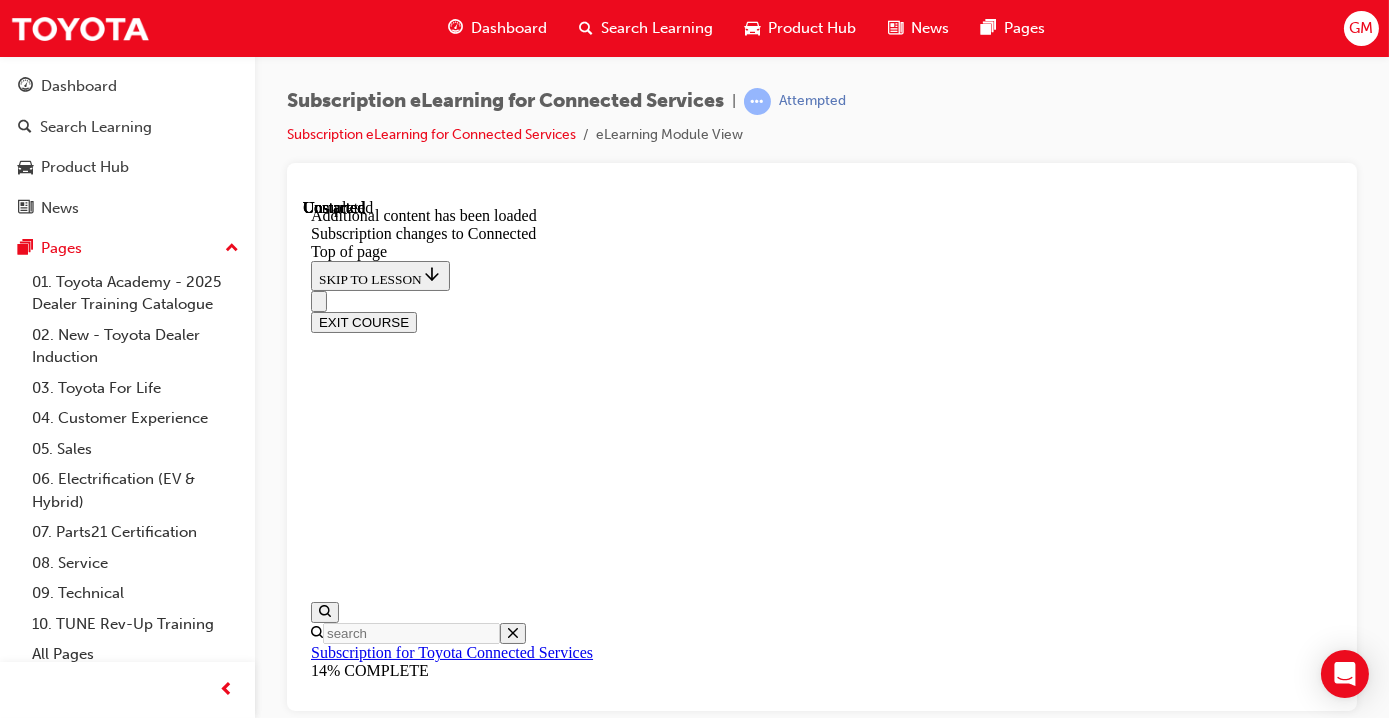 click on "Lesson 2 - Purchasing a subscription package (pre-expiry of complimentary period)" at bounding box center [821, 11653] 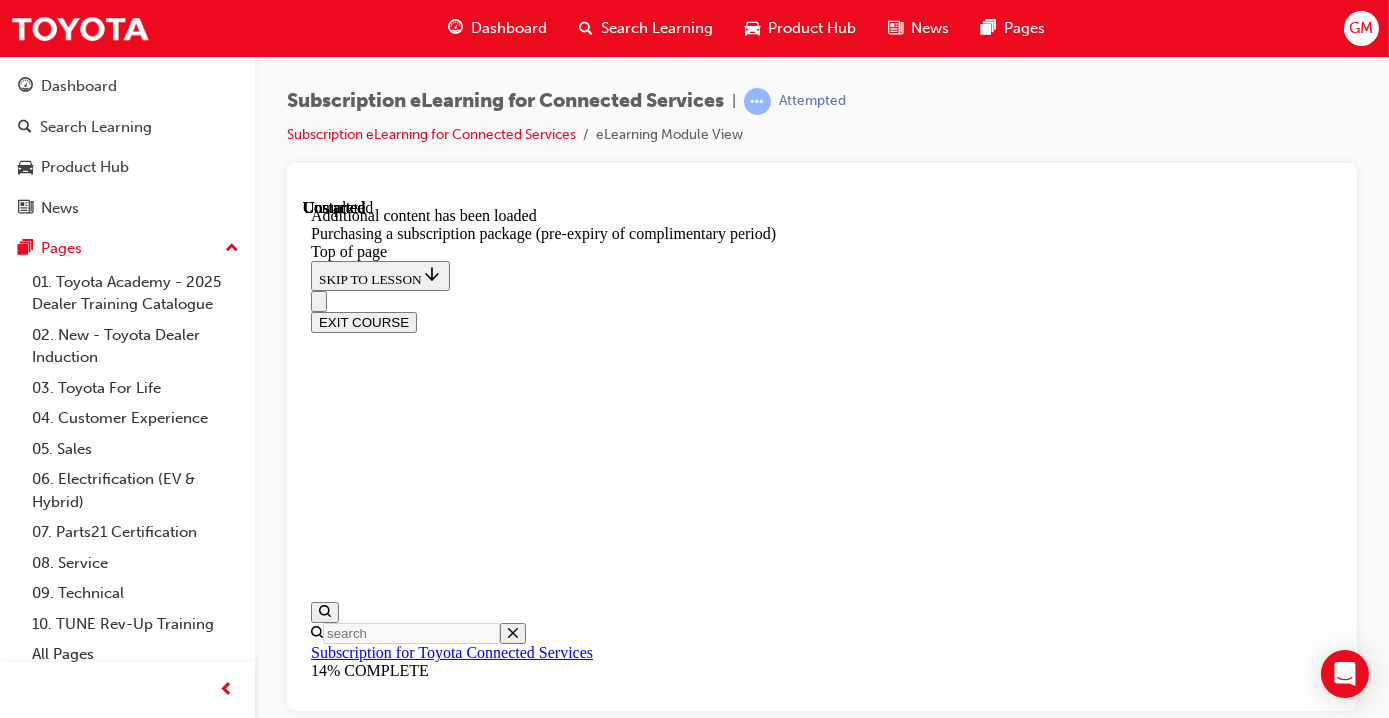 scroll, scrollTop: 0, scrollLeft: 0, axis: both 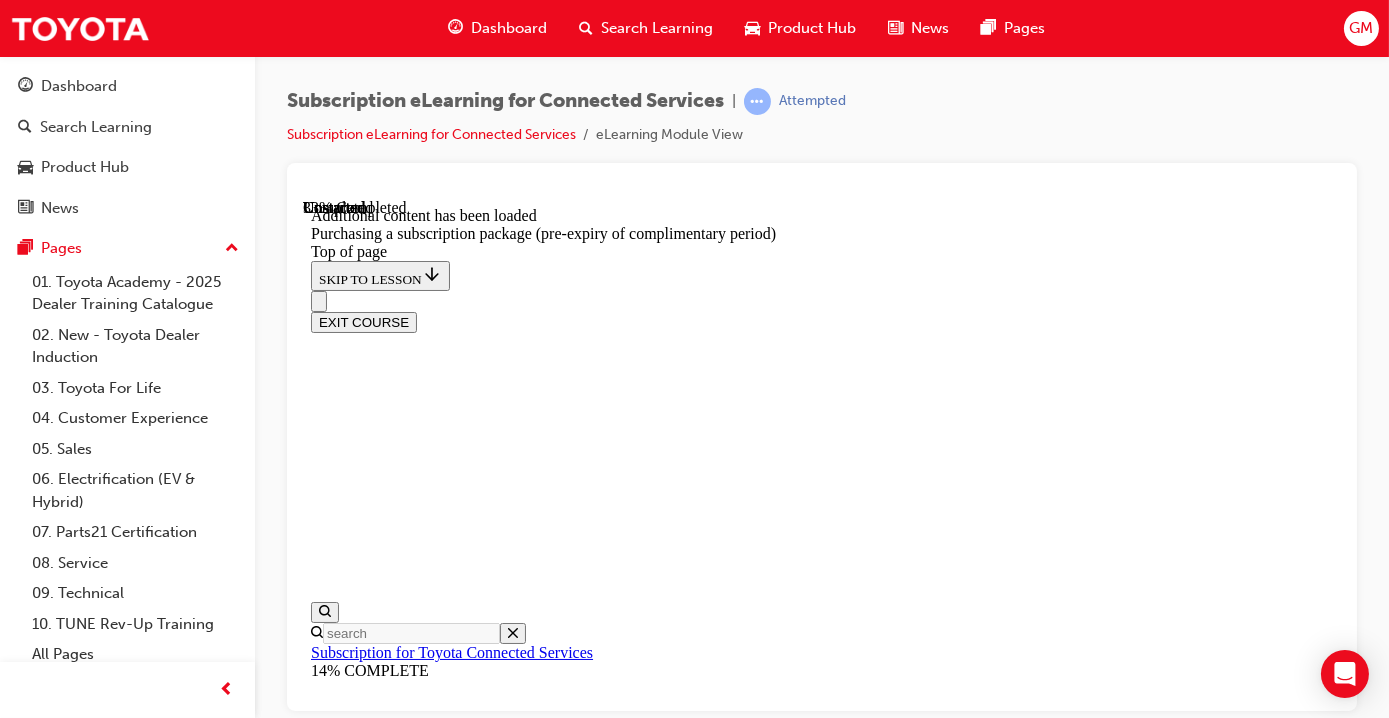 click on "CONTINUE" at bounding box center (352, 9577) 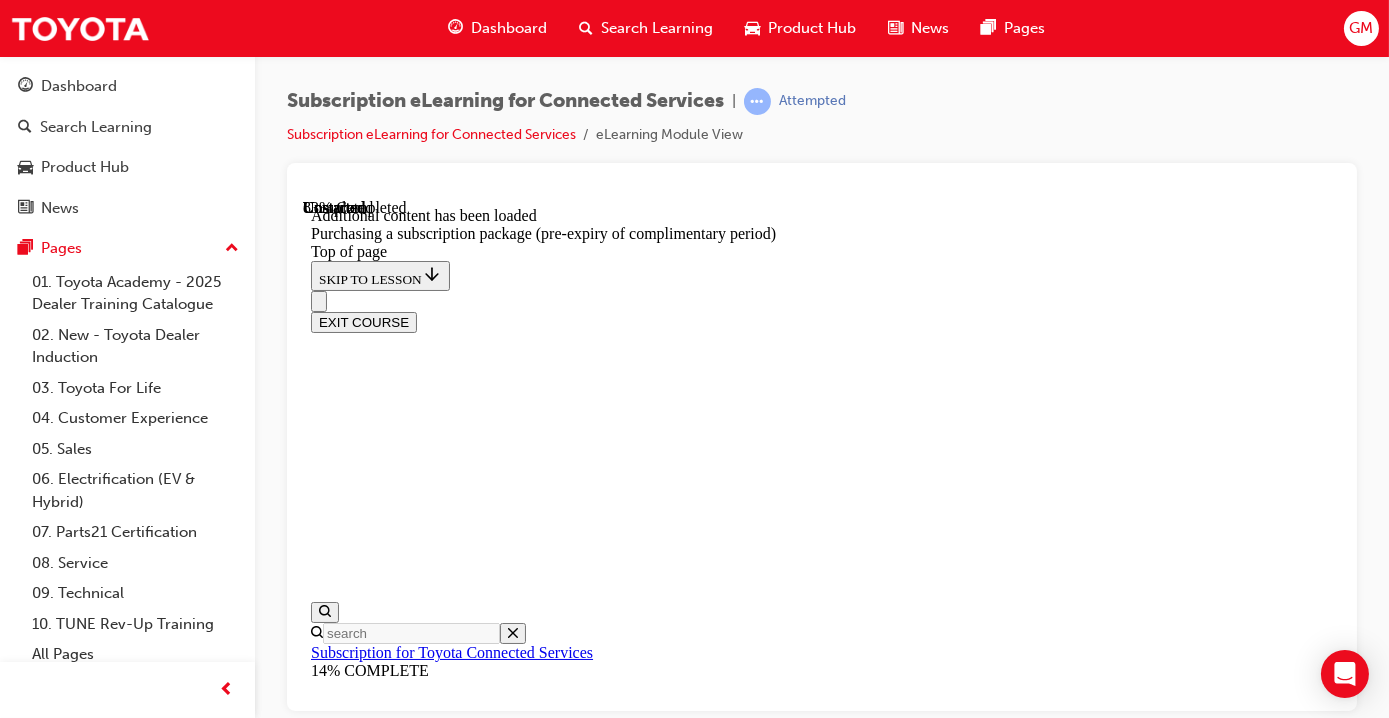 scroll, scrollTop: 1110, scrollLeft: 0, axis: vertical 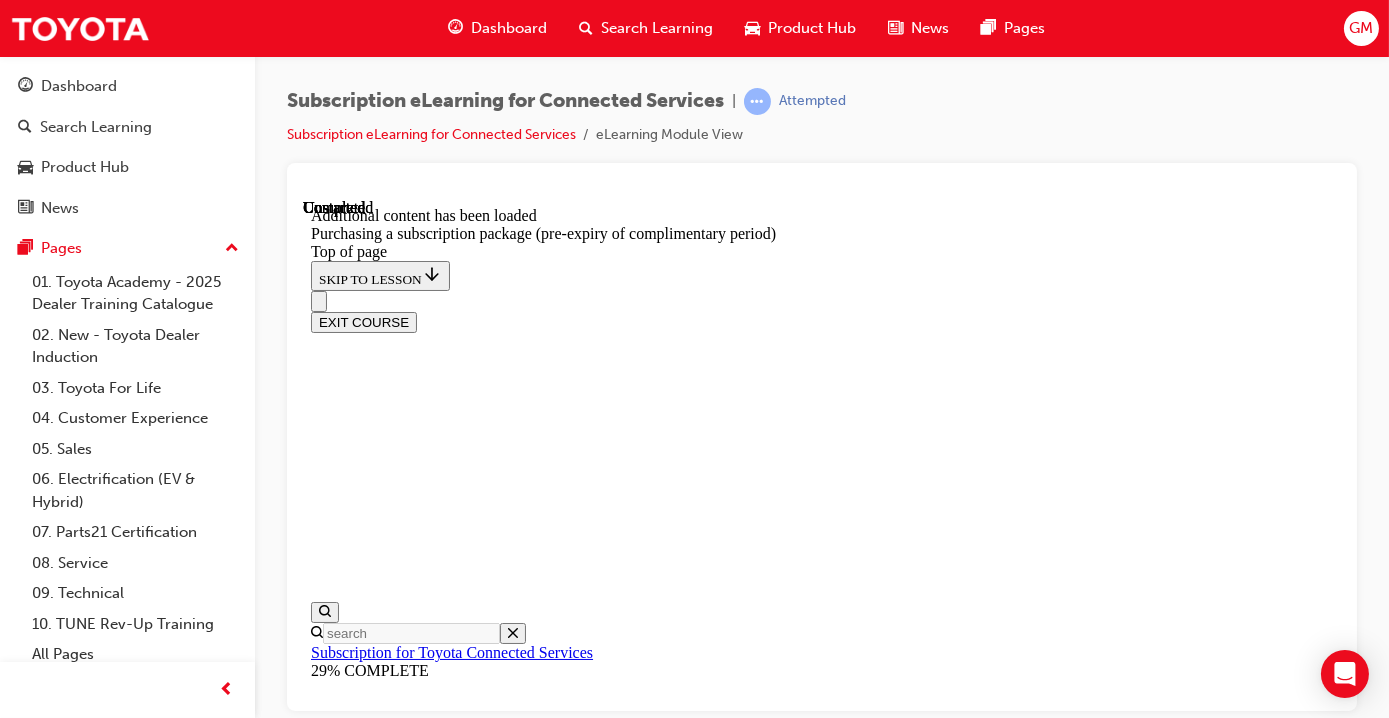 click 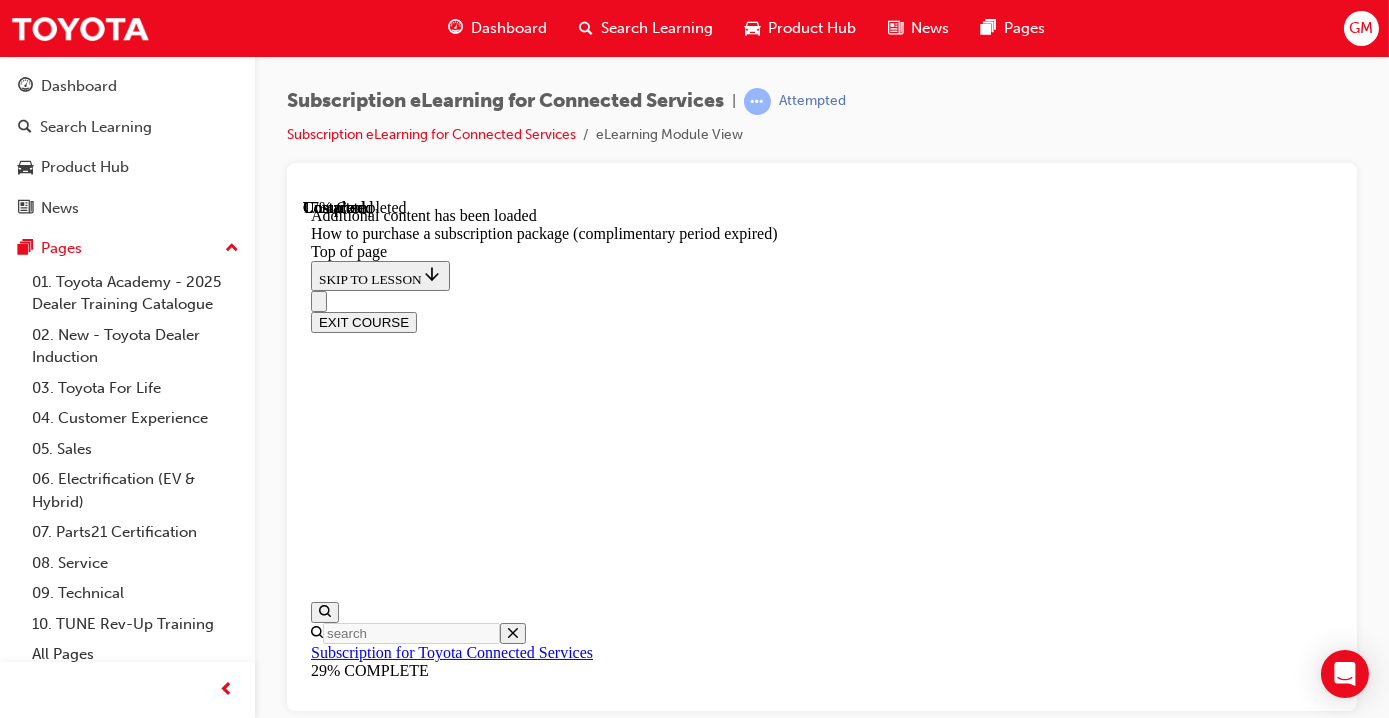 scroll, scrollTop: 737, scrollLeft: 0, axis: vertical 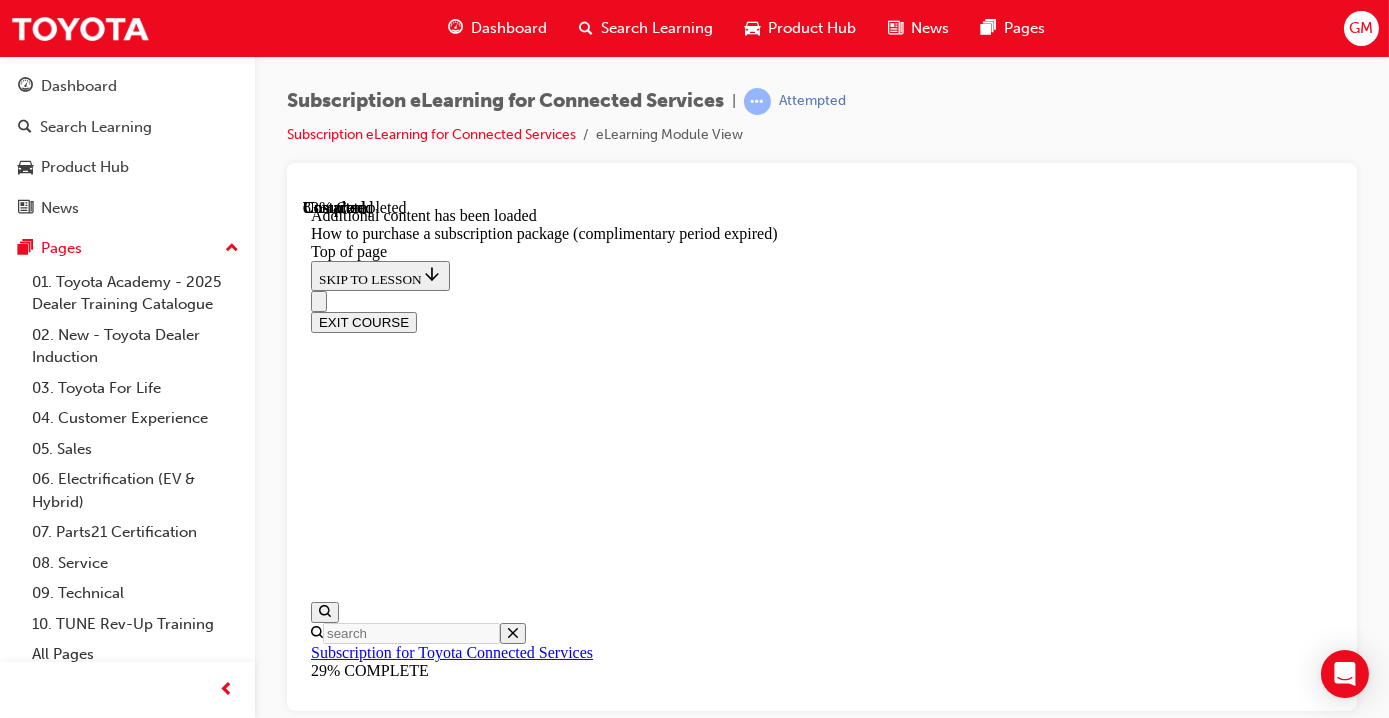 click at bounding box center (398, 9814) 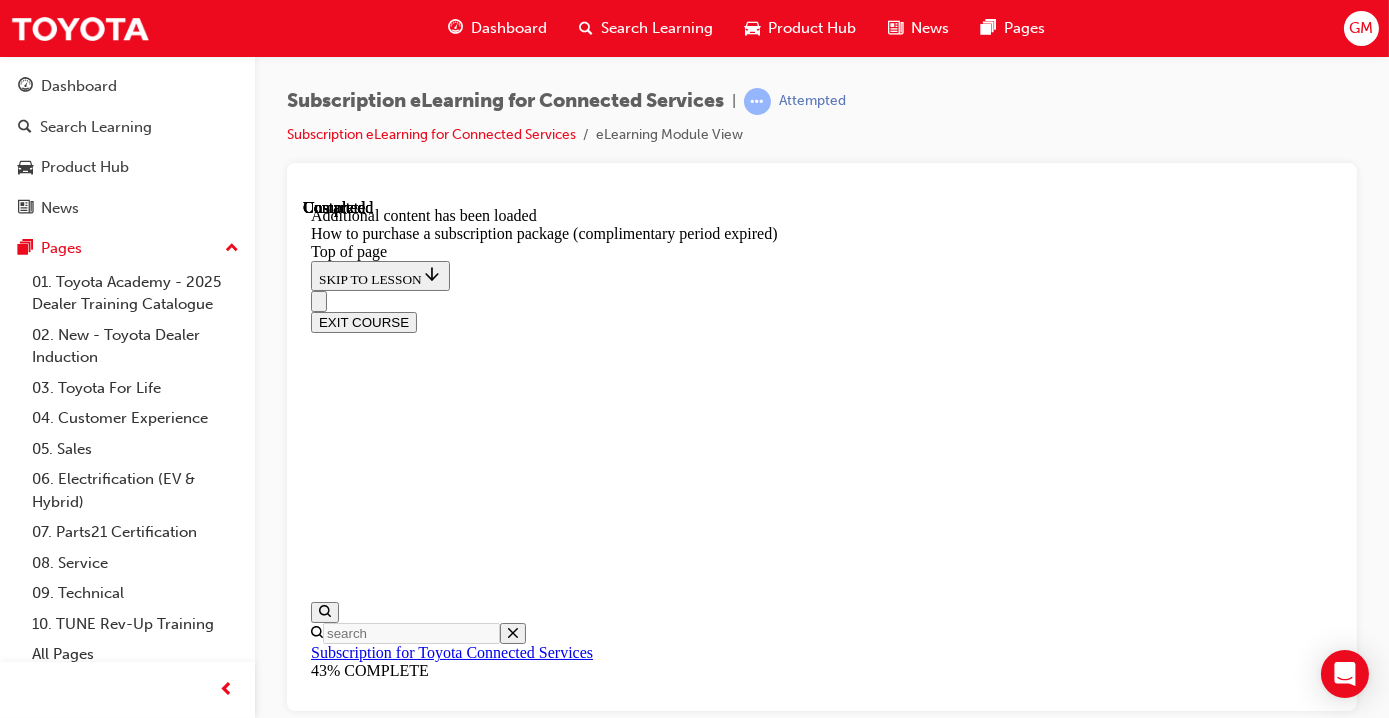scroll, scrollTop: 1878, scrollLeft: 0, axis: vertical 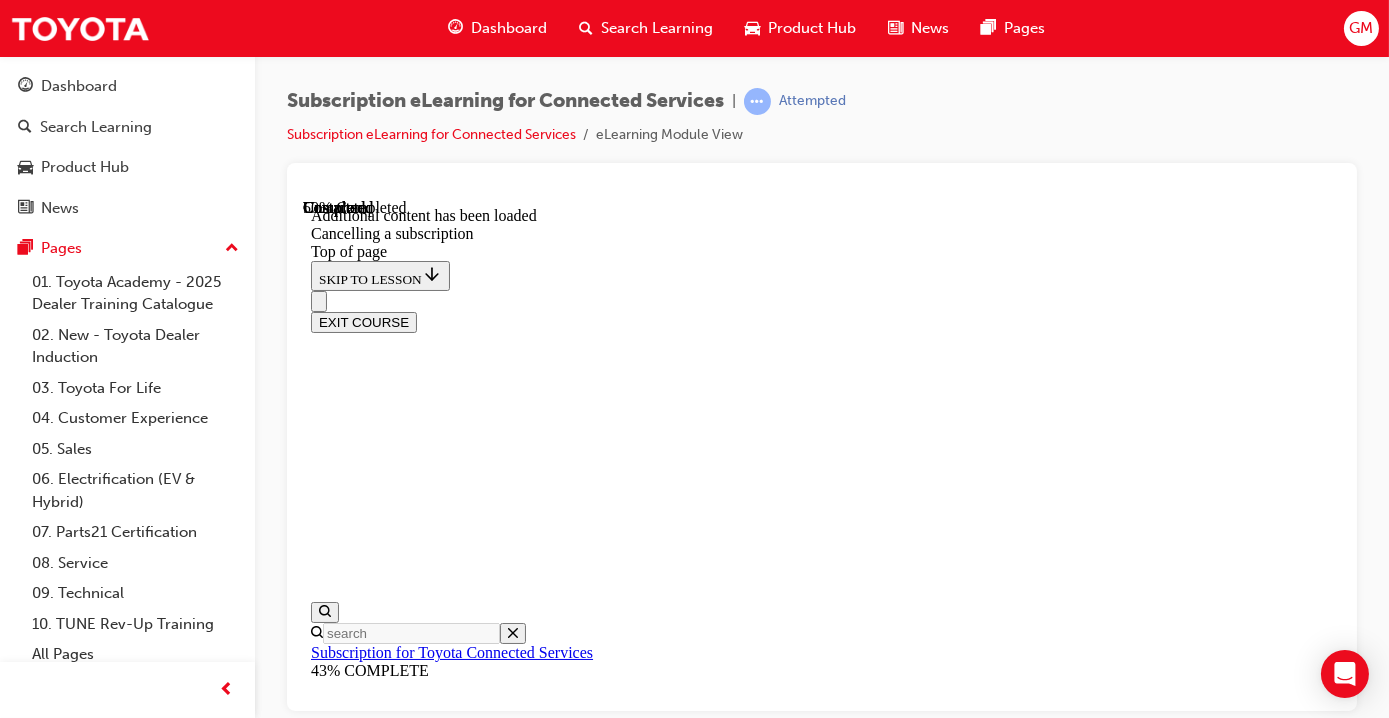 drag, startPoint x: 1330, startPoint y: 326, endPoint x: 1646, endPoint y: 630, distance: 438.4883 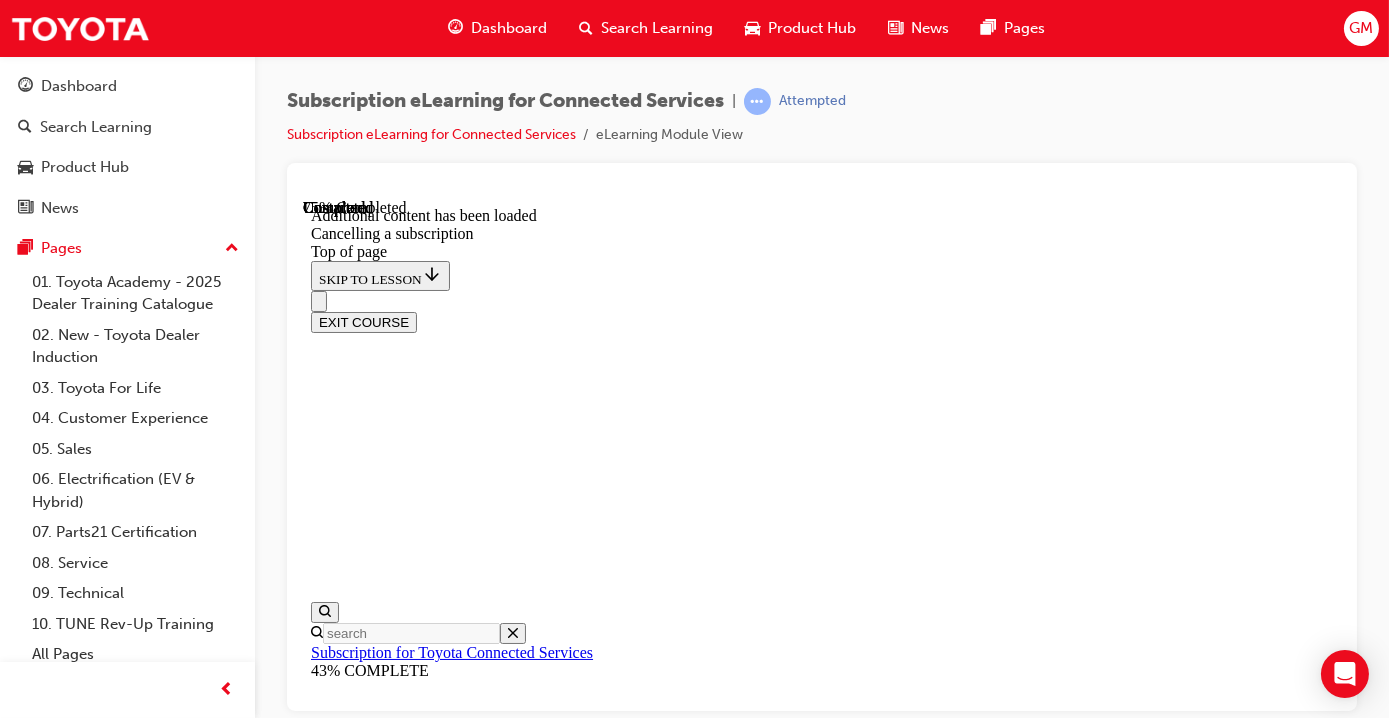 drag, startPoint x: 1165, startPoint y: 312, endPoint x: 1242, endPoint y: 357, distance: 89.1852 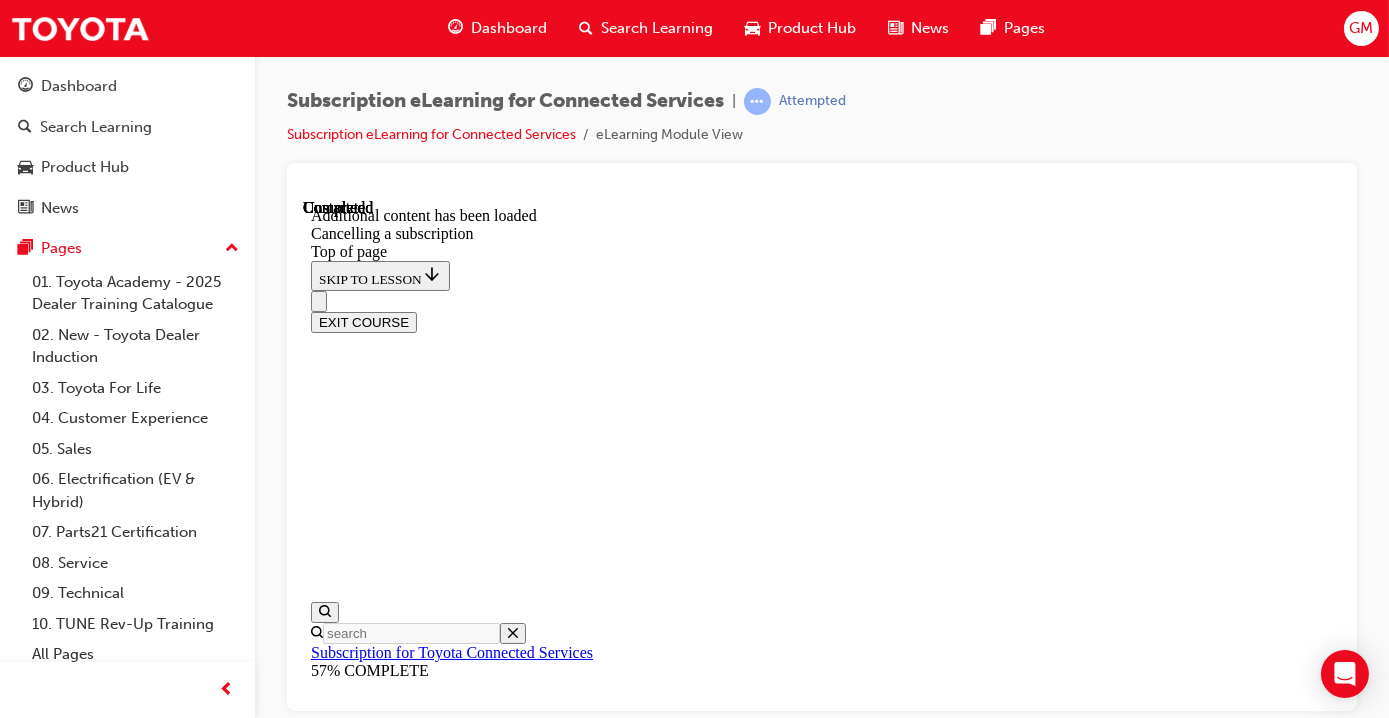 scroll, scrollTop: 1138, scrollLeft: 0, axis: vertical 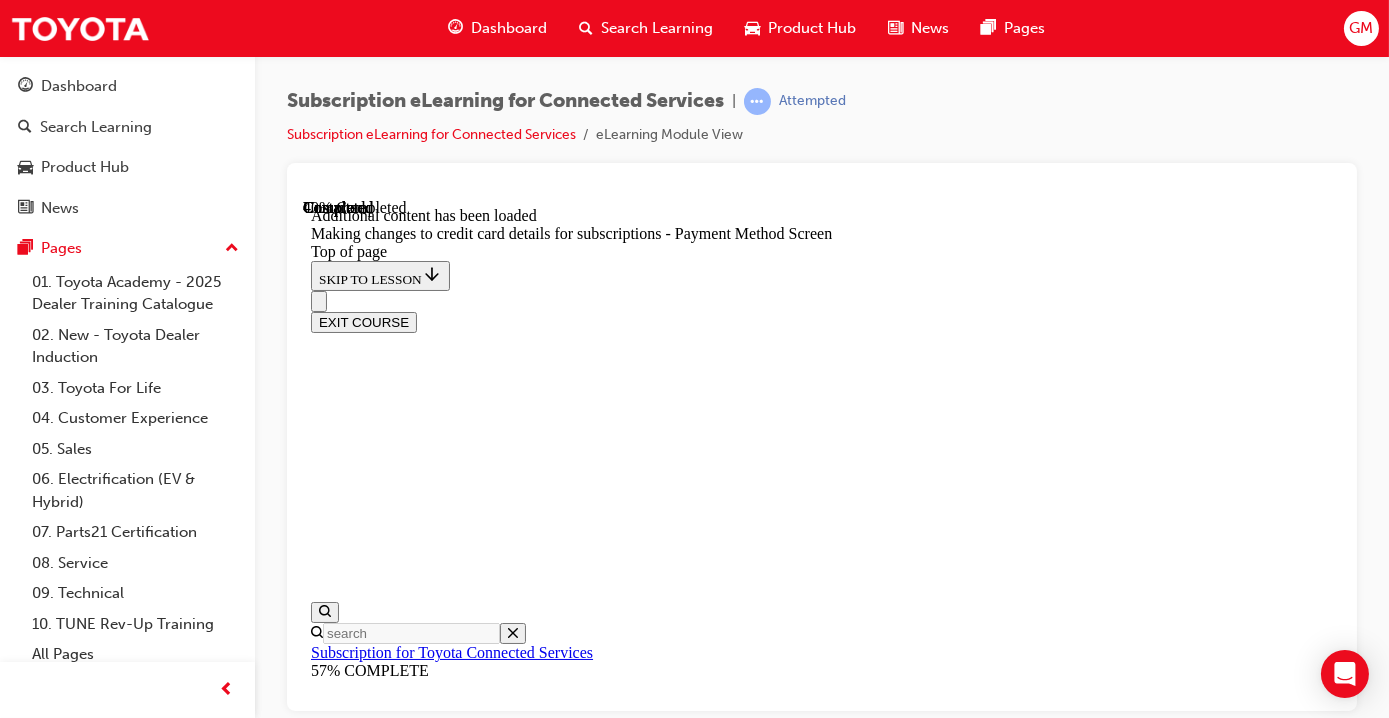 click at bounding box center (398, 9543) 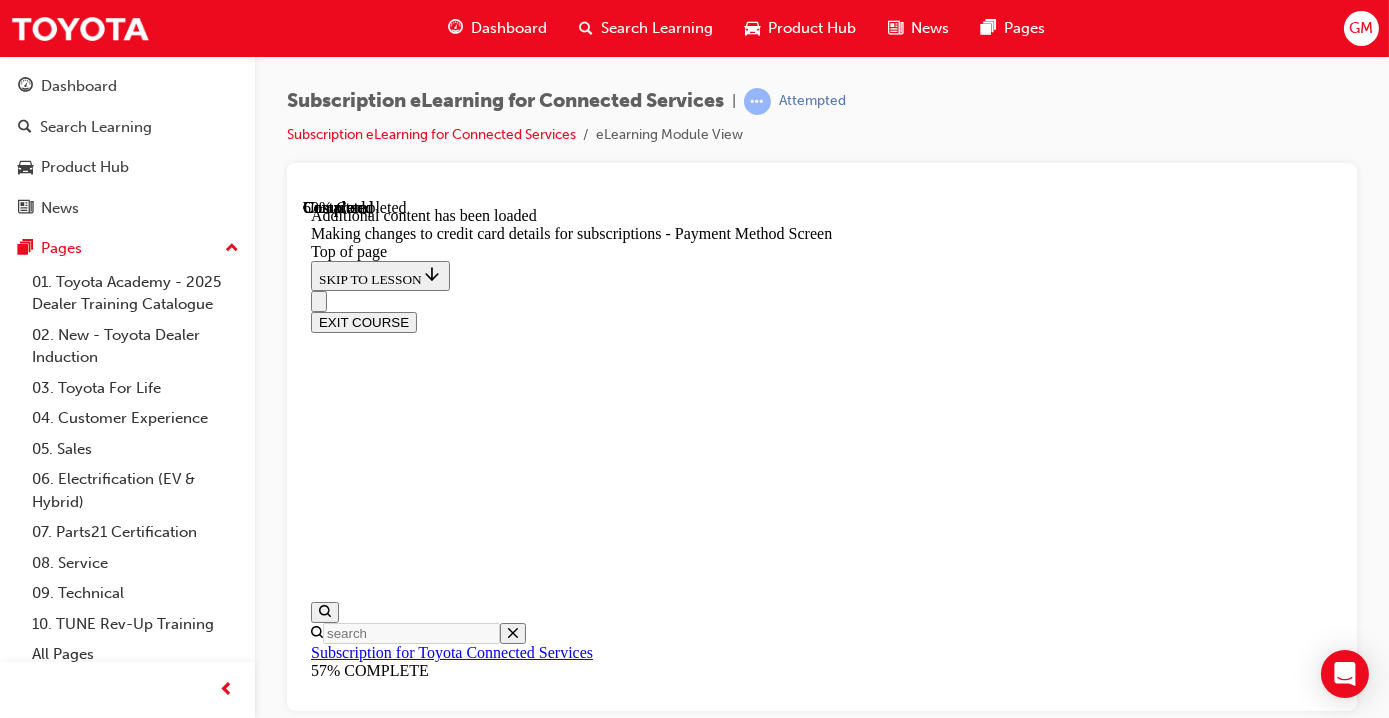 click on "'Click' on the numbers listed above the screens to highlight details of the steps in the process." at bounding box center (821, 9394) 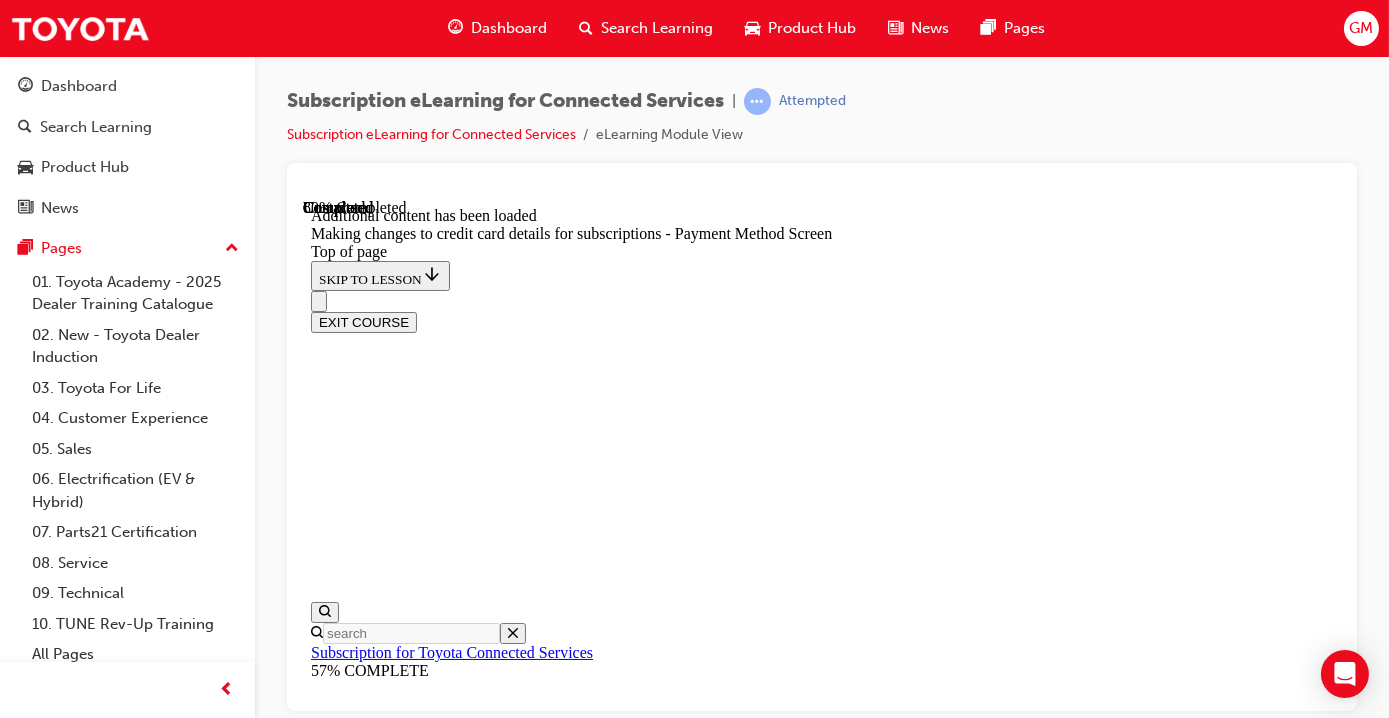 scroll, scrollTop: 1510, scrollLeft: 0, axis: vertical 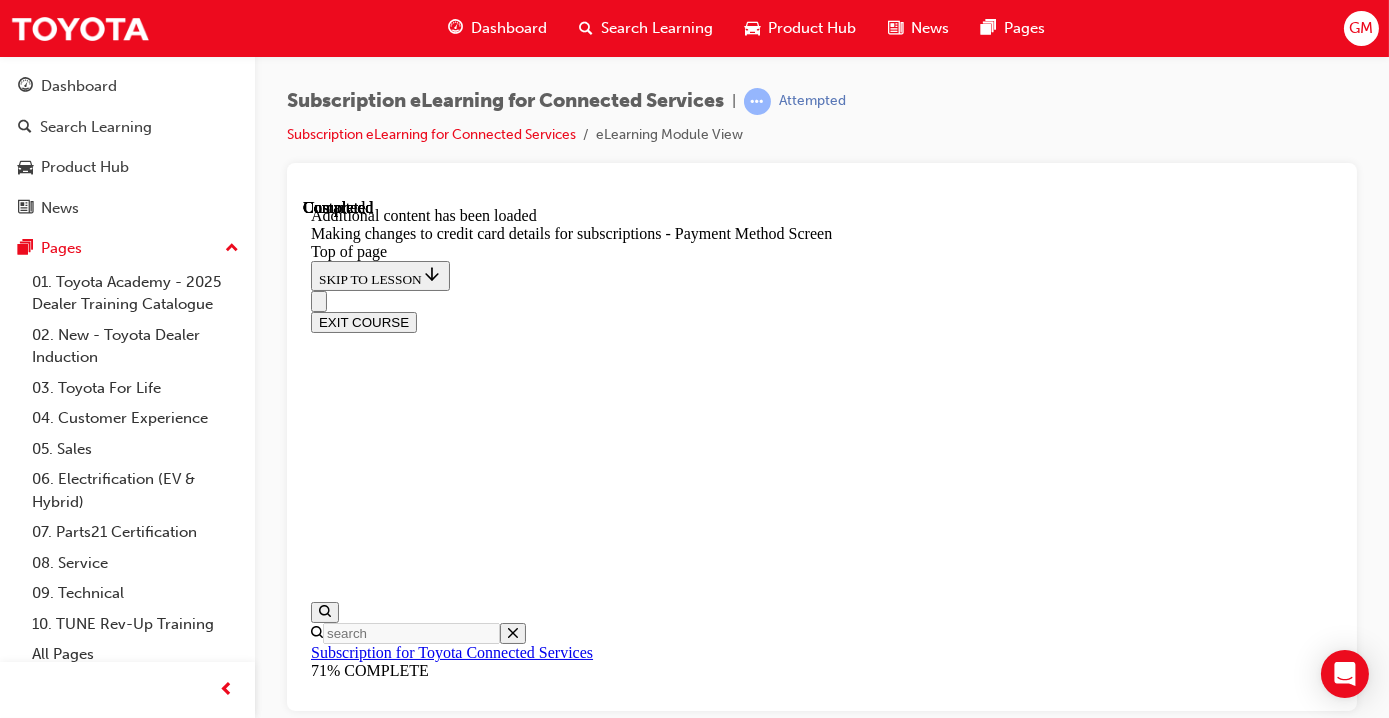 click at bounding box center [398, 10097] 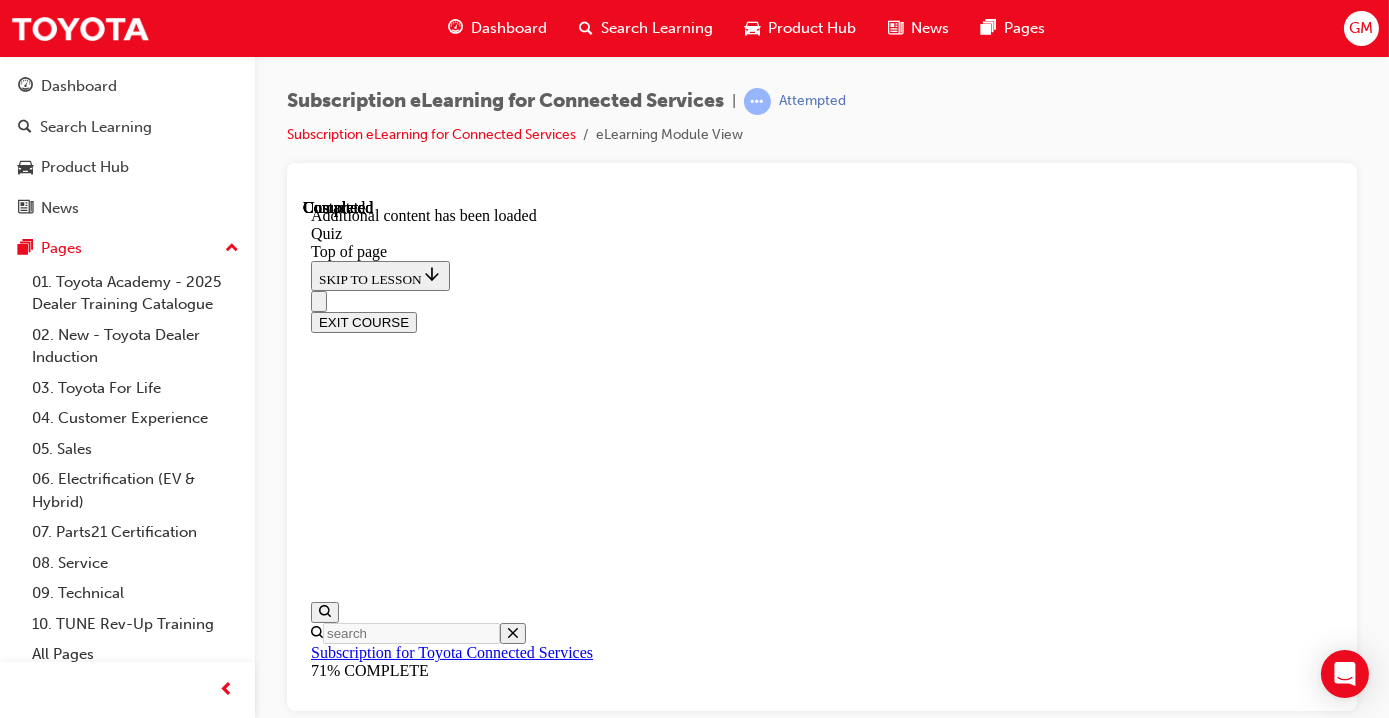 scroll, scrollTop: 191, scrollLeft: 0, axis: vertical 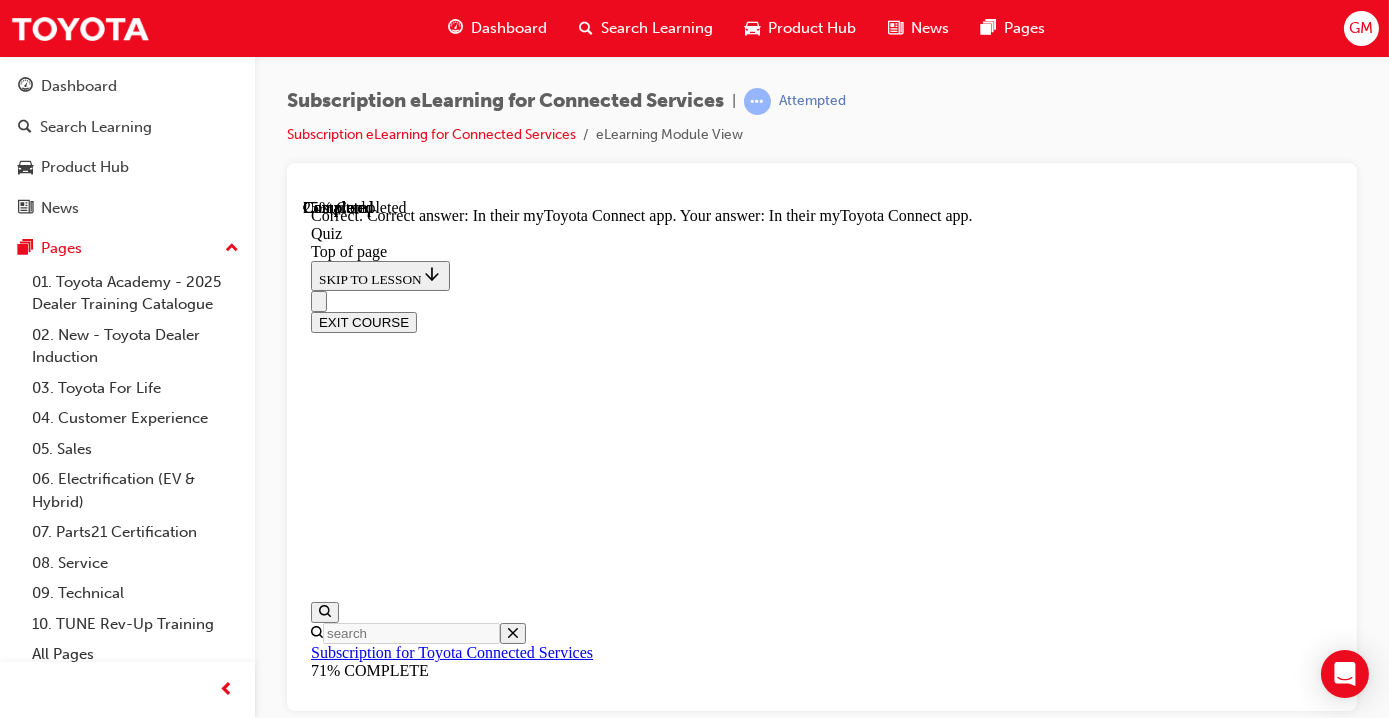 click on "NEXT" at bounding box center [336, 15008] 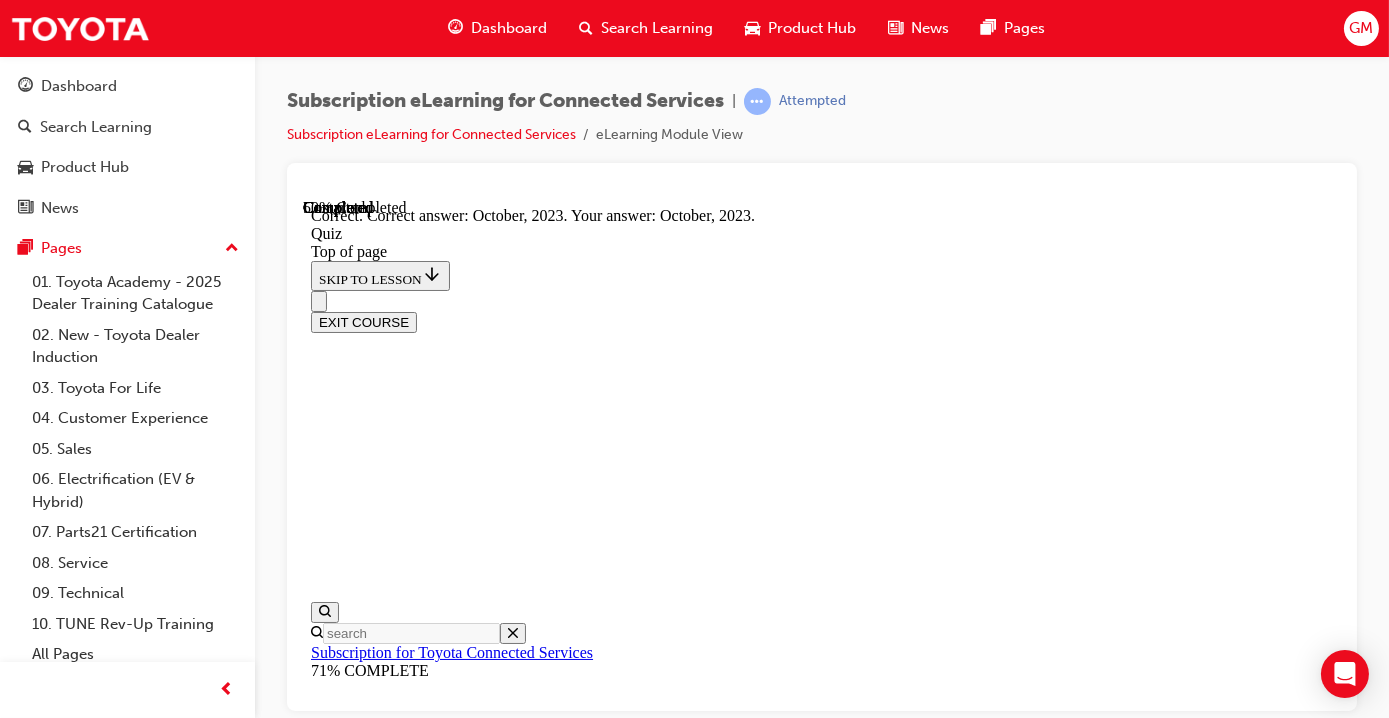 scroll, scrollTop: 525, scrollLeft: 0, axis: vertical 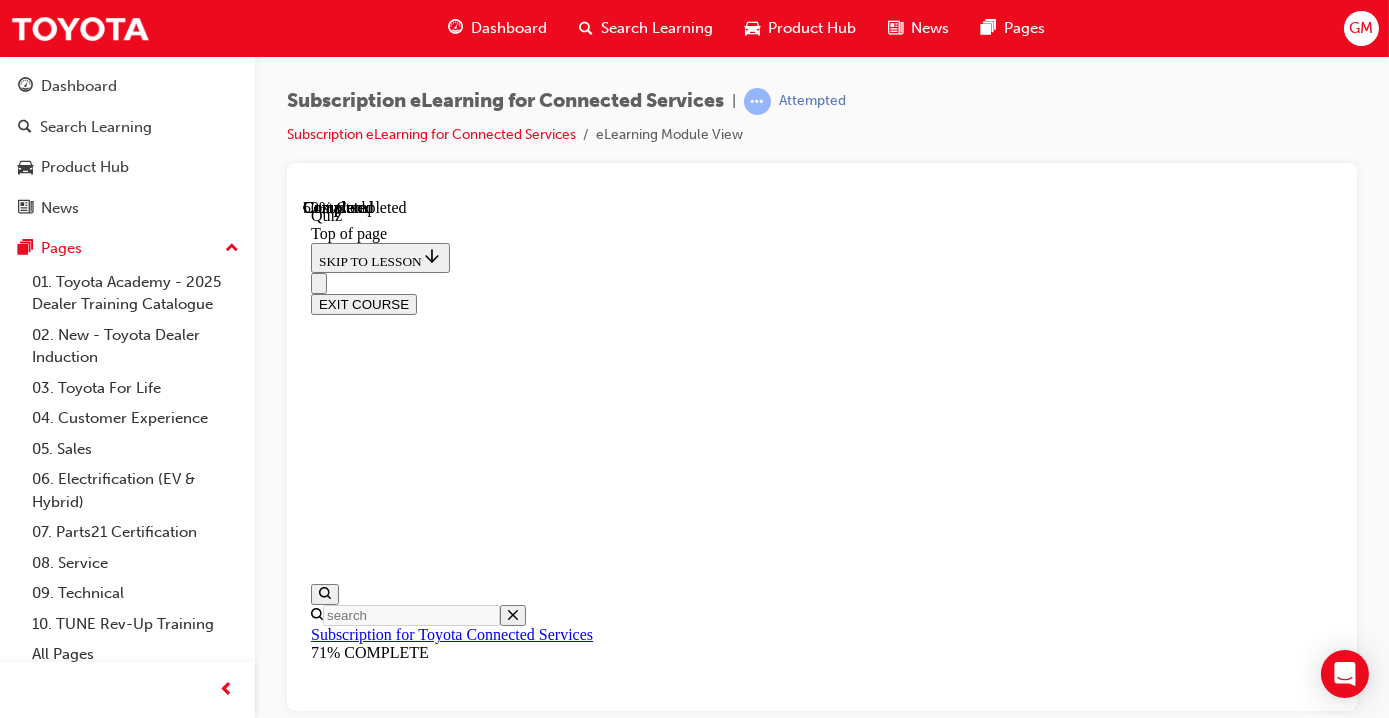 click at bounding box center [841, 15381] 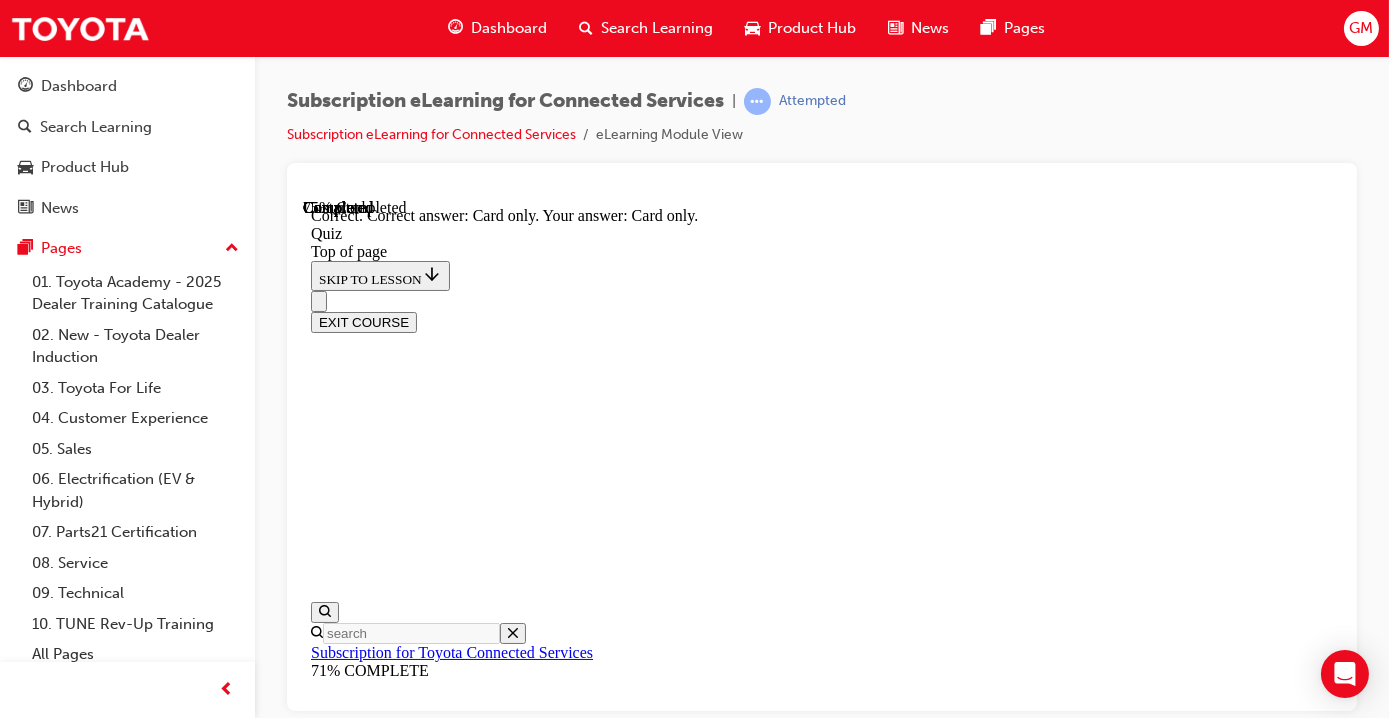 scroll, scrollTop: 491, scrollLeft: 0, axis: vertical 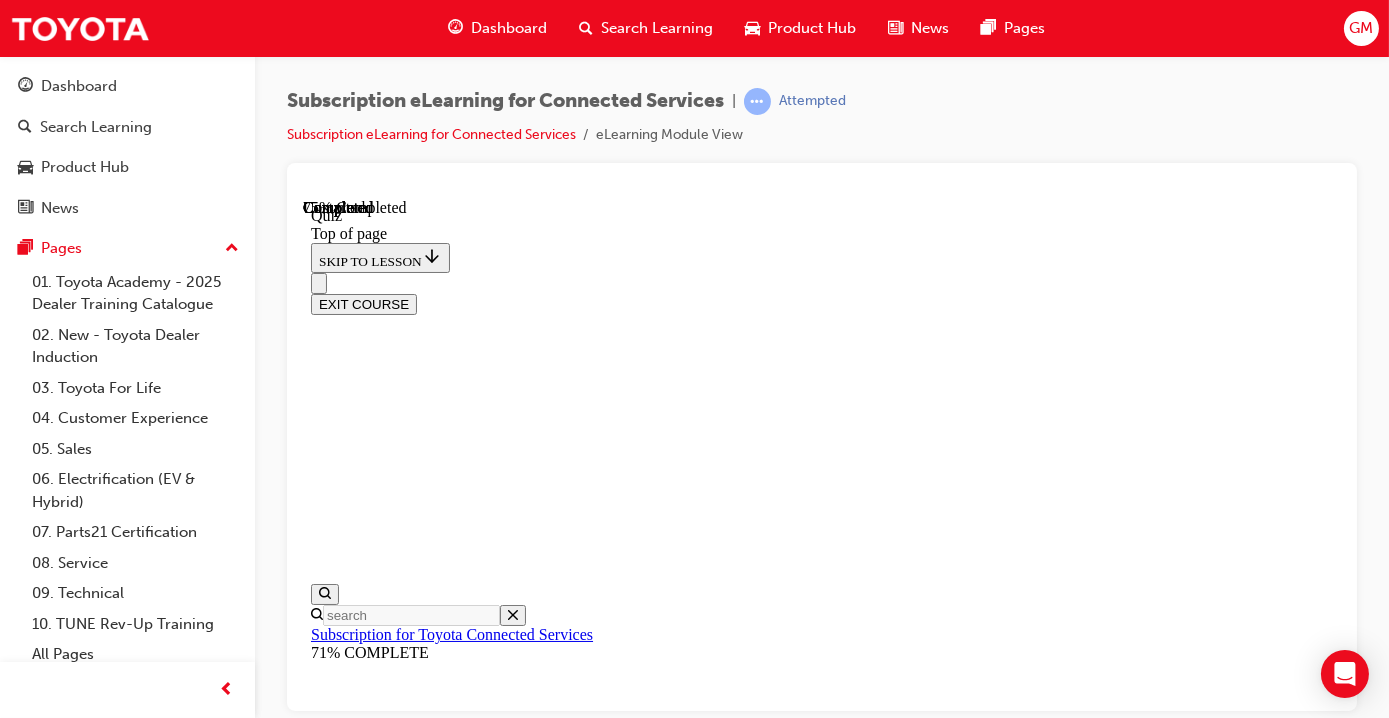 click at bounding box center [821, 12758] 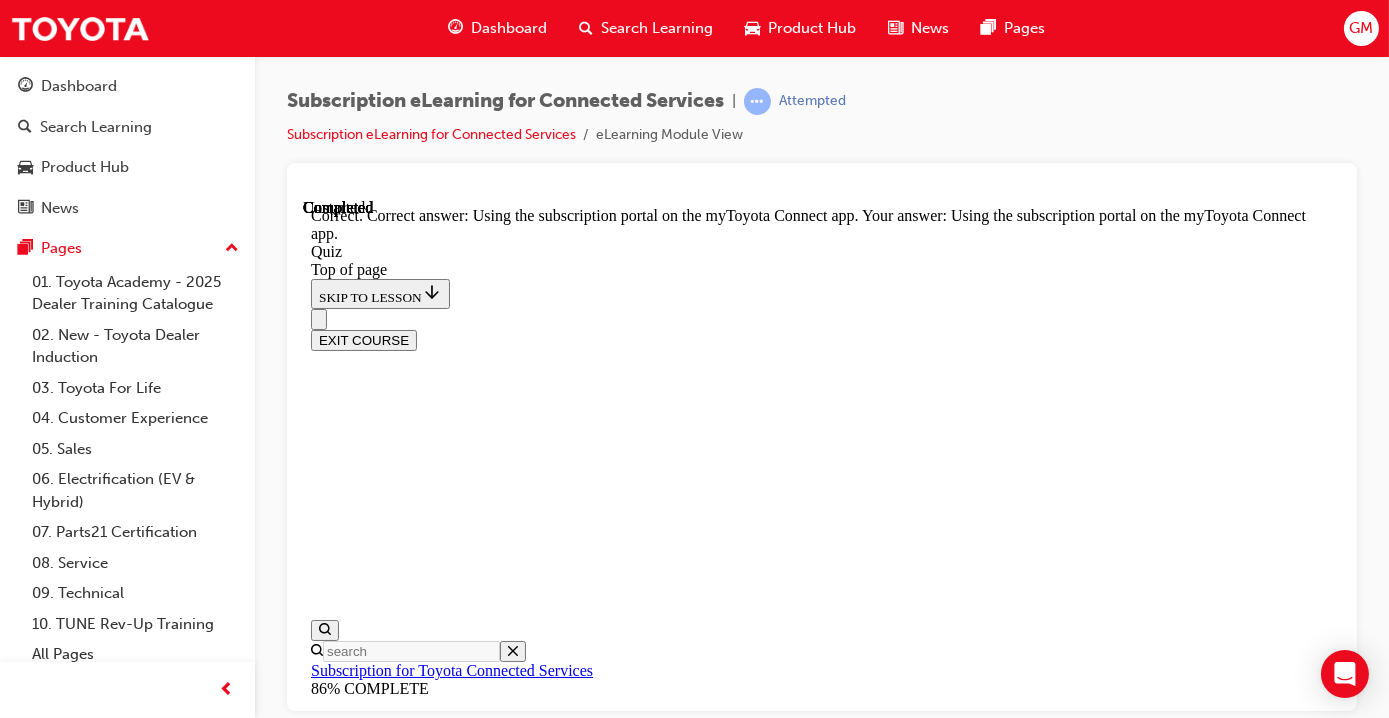 scroll, scrollTop: 511, scrollLeft: 0, axis: vertical 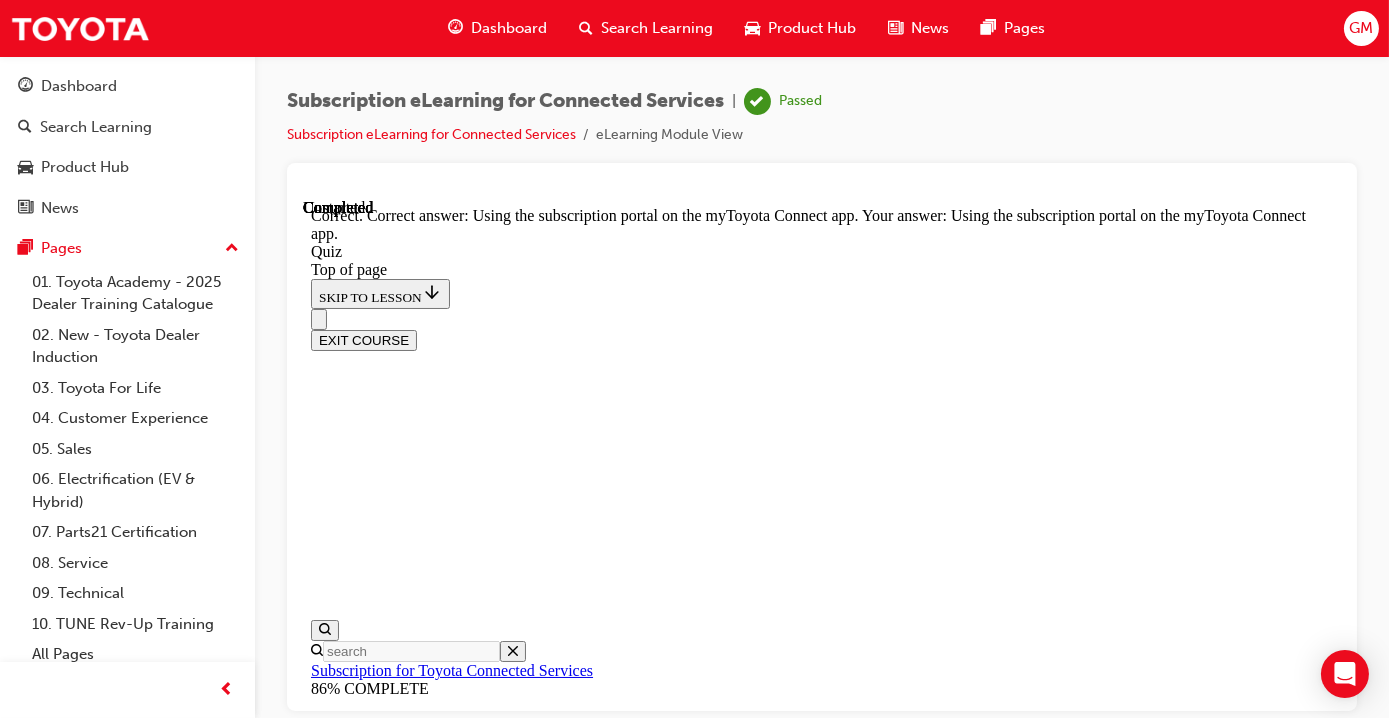click on "NEXT" at bounding box center [336, 17546] 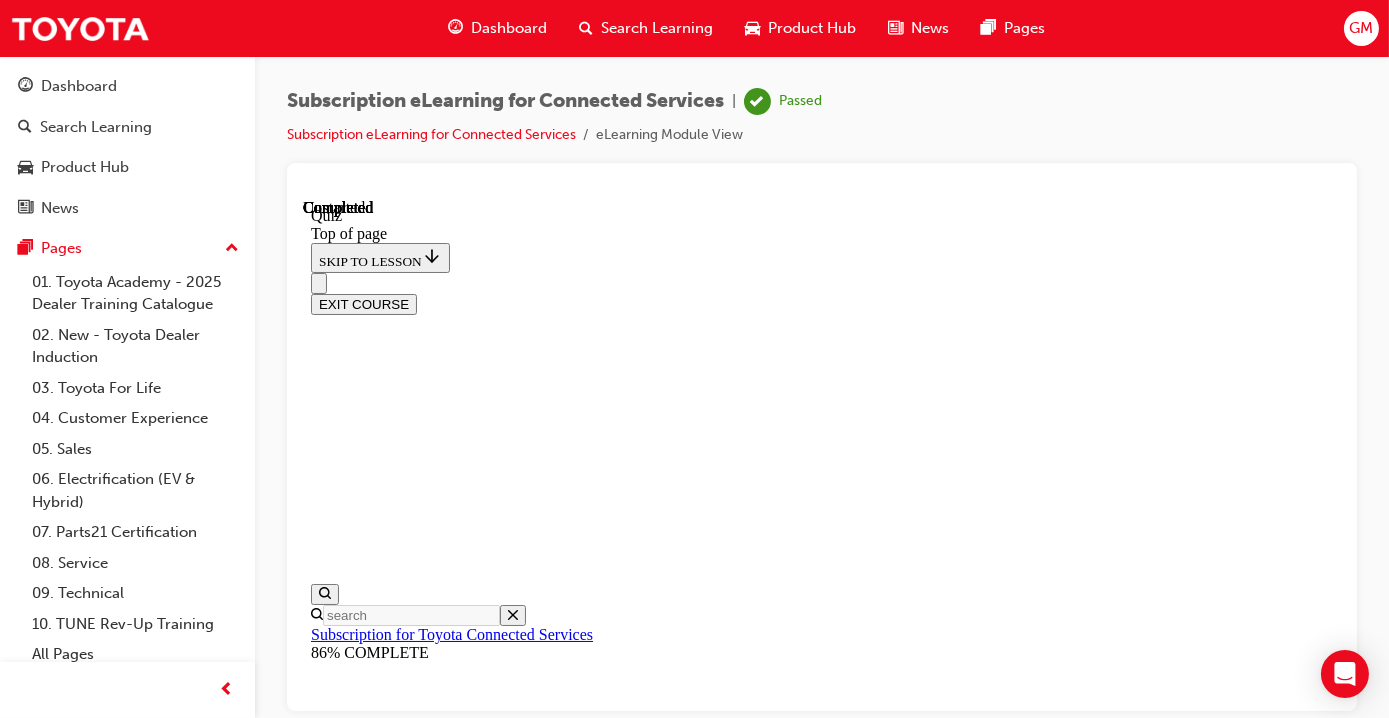 scroll, scrollTop: 569, scrollLeft: 0, axis: vertical 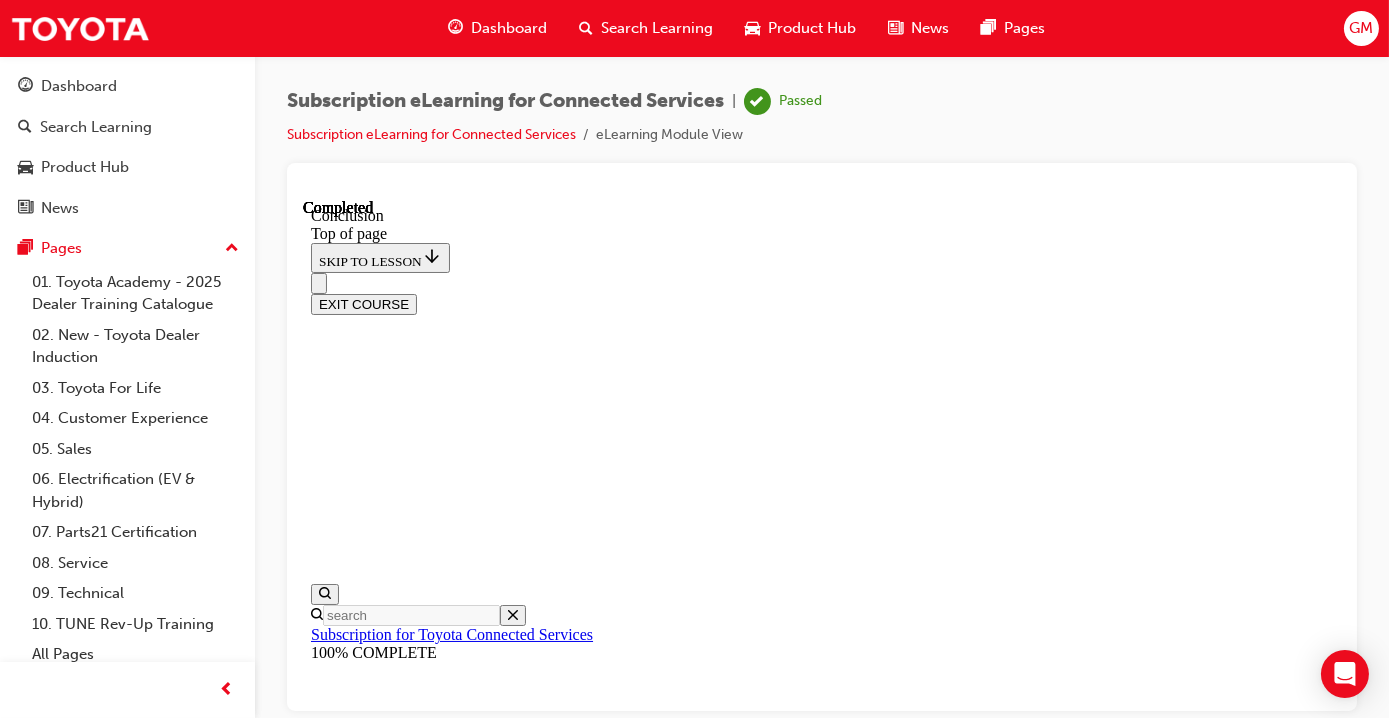 click on "Subscription eLearning for Connected Services | Passed Subscription eLearning for Connected Services eLearning Module View" at bounding box center [822, 125] 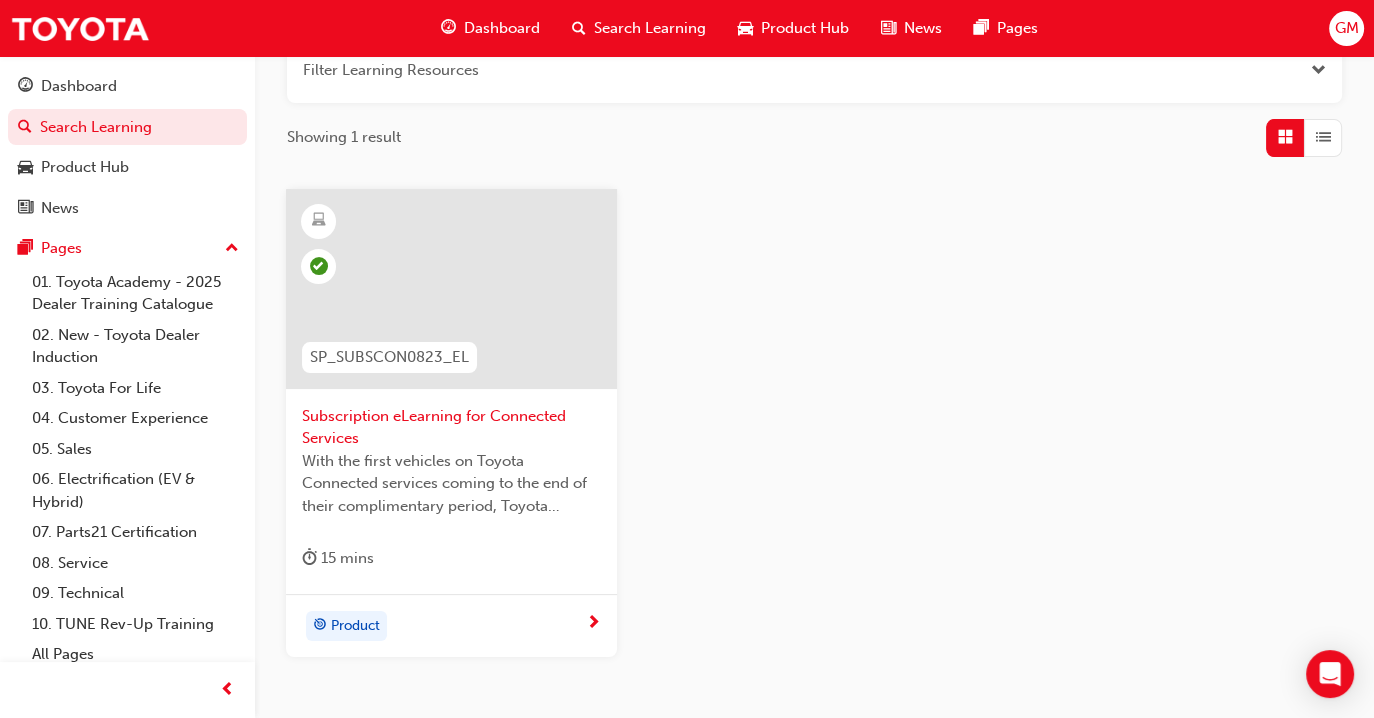 scroll, scrollTop: 0, scrollLeft: 0, axis: both 